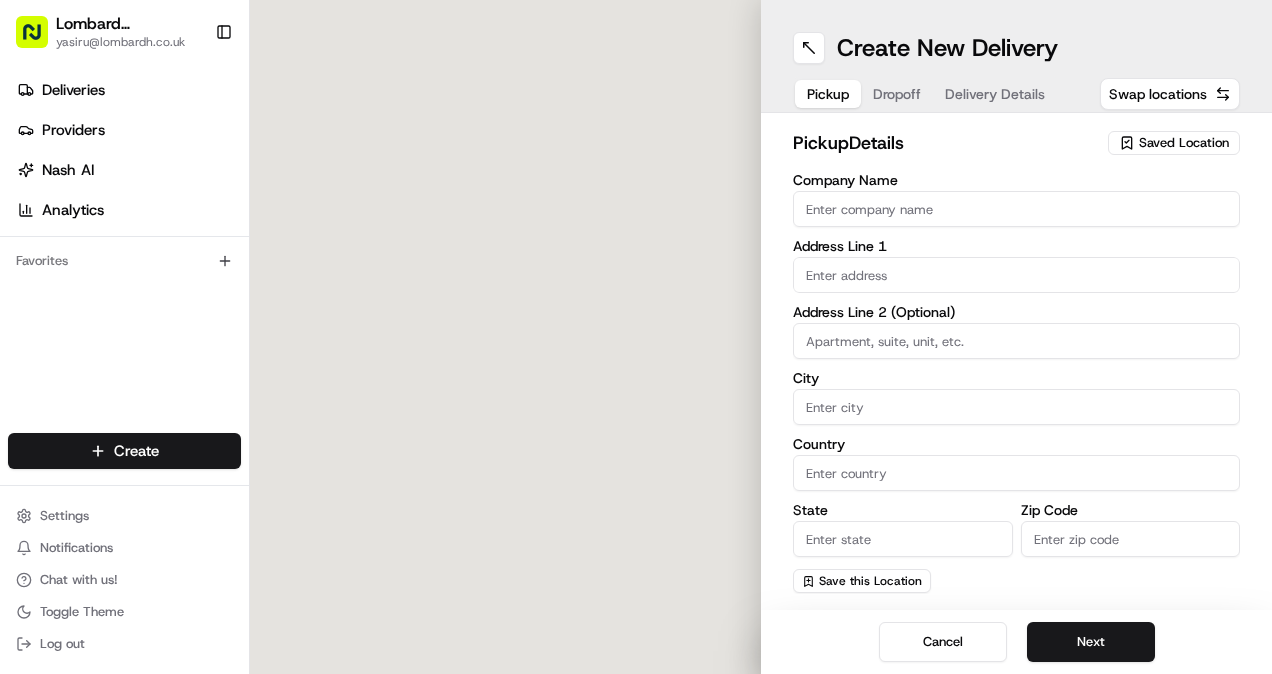 scroll, scrollTop: 0, scrollLeft: 0, axis: both 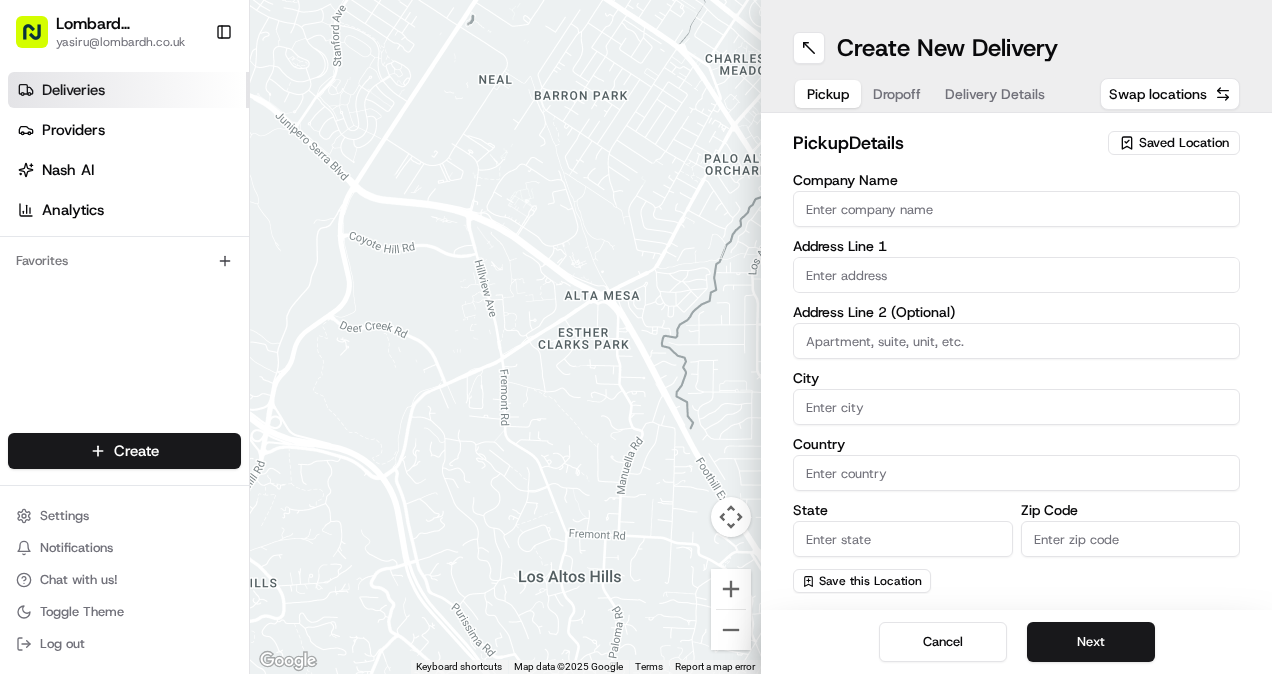 click on "Deliveries" at bounding box center [128, 90] 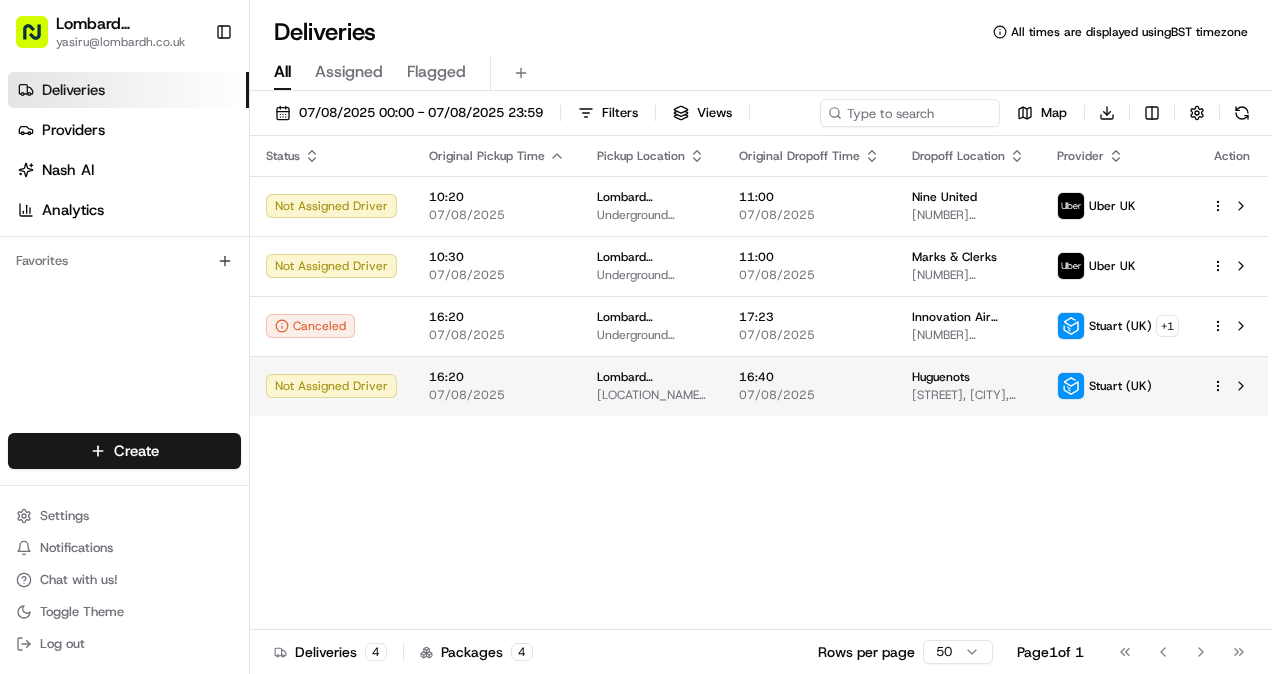 click on "Huguenots Angel Ct, London, UK" at bounding box center (968, 386) 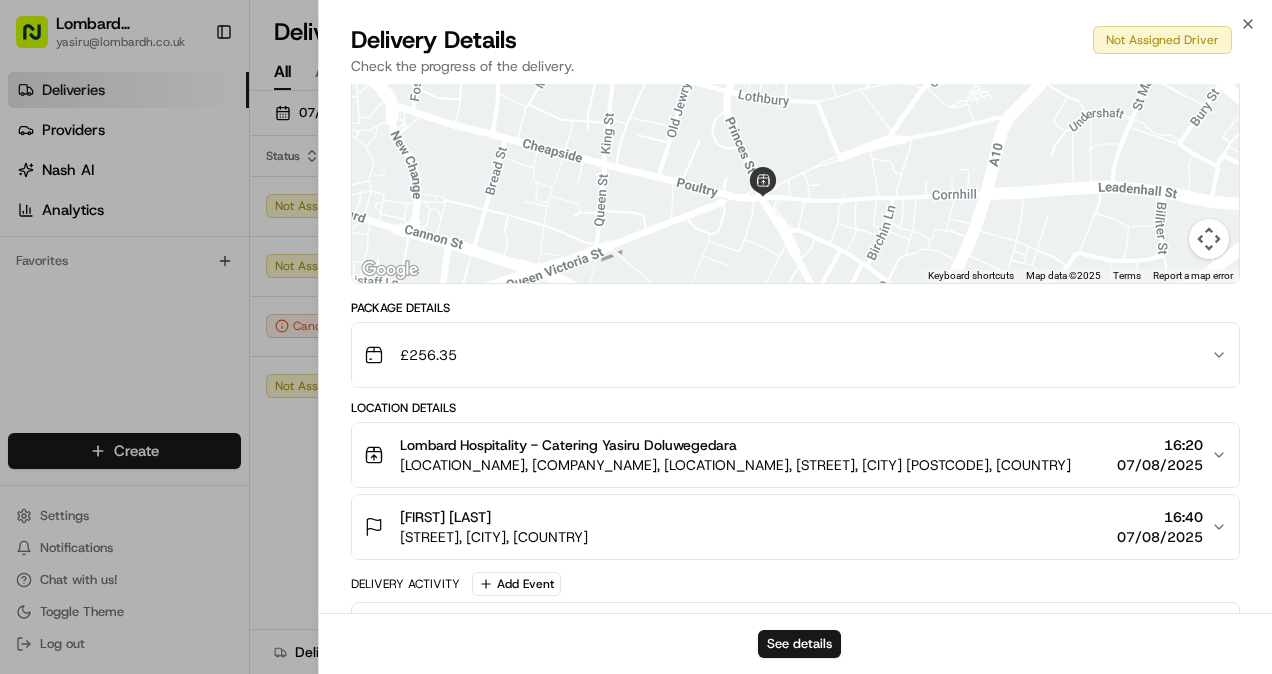 scroll, scrollTop: 280, scrollLeft: 0, axis: vertical 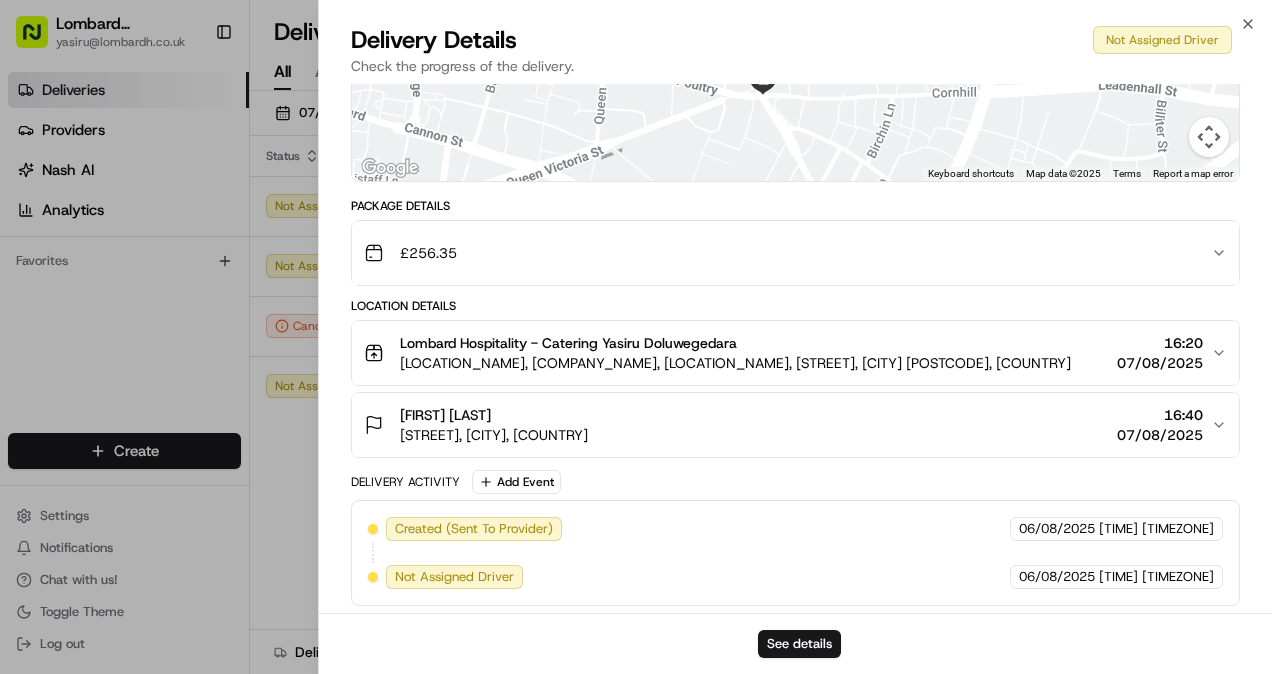 click on "£ 256.35" at bounding box center [787, 253] 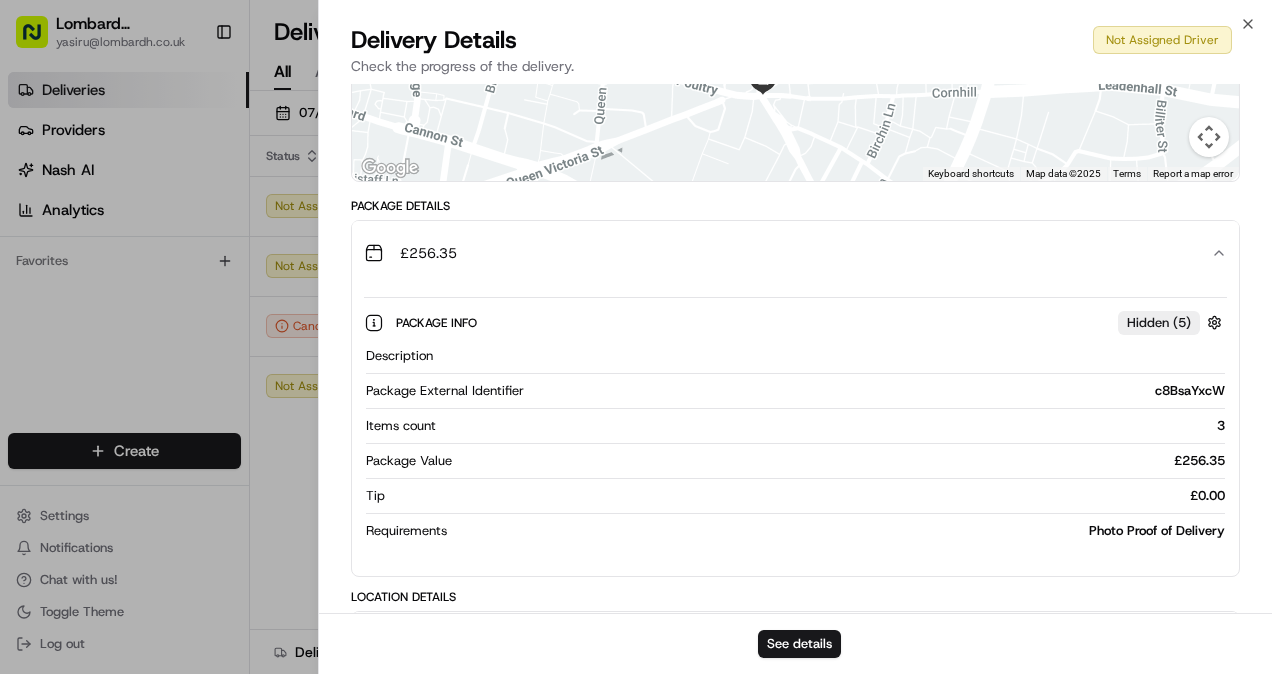click on "£ 256.35" at bounding box center (787, 253) 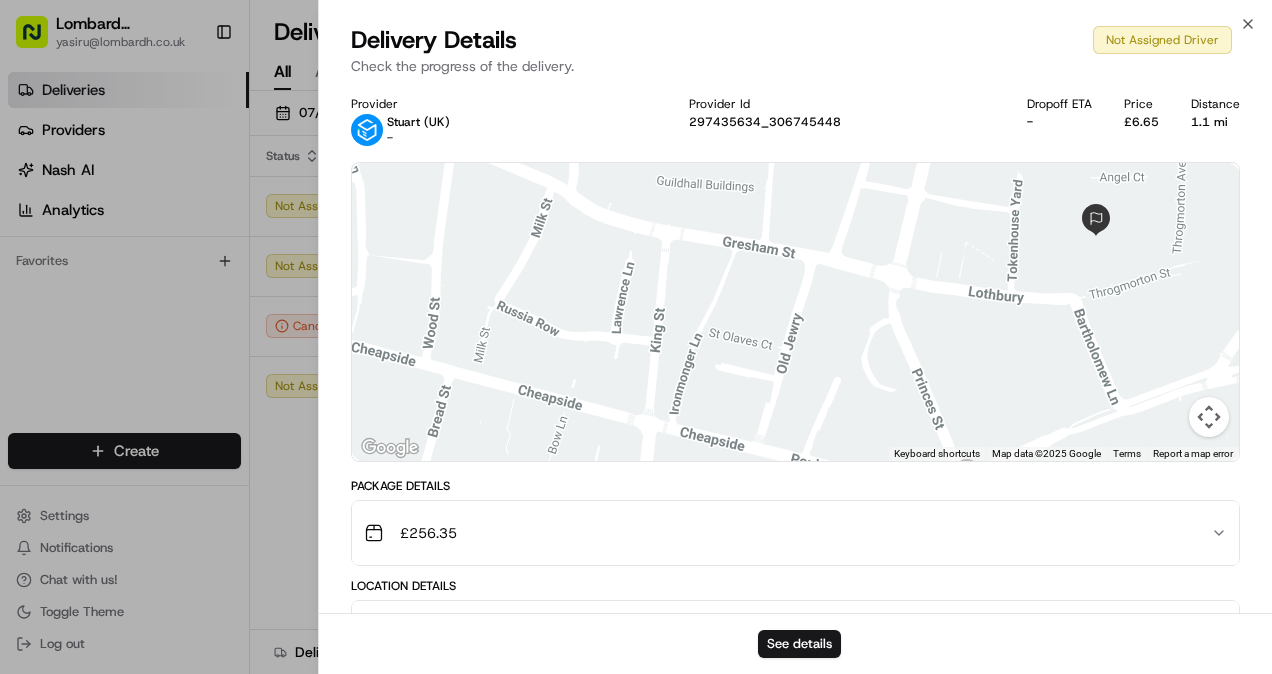 scroll, scrollTop: 280, scrollLeft: 0, axis: vertical 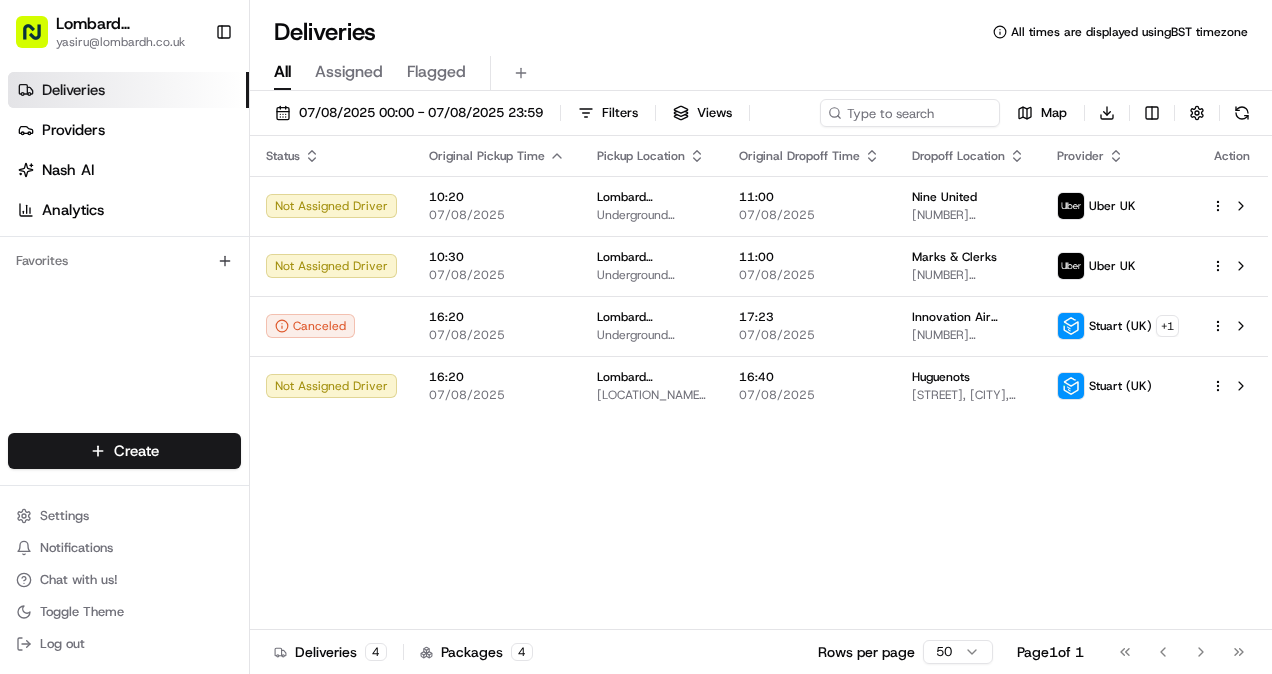 click on "Status Original Pickup Time Pickup Location Original Dropoff Time Dropoff Location Provider Action Not Assigned Driver 10:20 07/08/2025 Lombard Hospitality - Catering Underground Station Shop, 1 Lombard St, London EC3V 3LA, UK 11:00 07/08/2025 Nine United 34 Queen Anne's Gate, London SW1H 9AB, UK Uber UK Not Assigned Driver 10:30 07/08/2025 Lombard Hospitality - Catering Underground Station Shop, 1 Lombard St, London EC3V 3LA, UK 11:00 07/08/2025 Marks & Clerks 15 New Fetter Ln, London EC4A, UK Uber UK Canceled 16:20 07/08/2025 Lombard Hospitality - Catering Underground Station Shop, 1 Lombard St, London EC3V 3LA, UK 17:23 07/08/2025 Innovation Air Conditioning and Building Services Limited 2 Lansdowne Rd, Croydon CR9 2JT, UK Stuart (UK) + 1 Not Assigned Driver 16:20 07/08/2025 Lombard Hospitality - Catering Bank Station, Underground Ltd, Bank/Monument Complex, Princes St, London EC3V 3LA, UK 16:40 07/08/2025 Huguenots Angel Ct, London, UK Stuart (UK)" at bounding box center (759, 383) 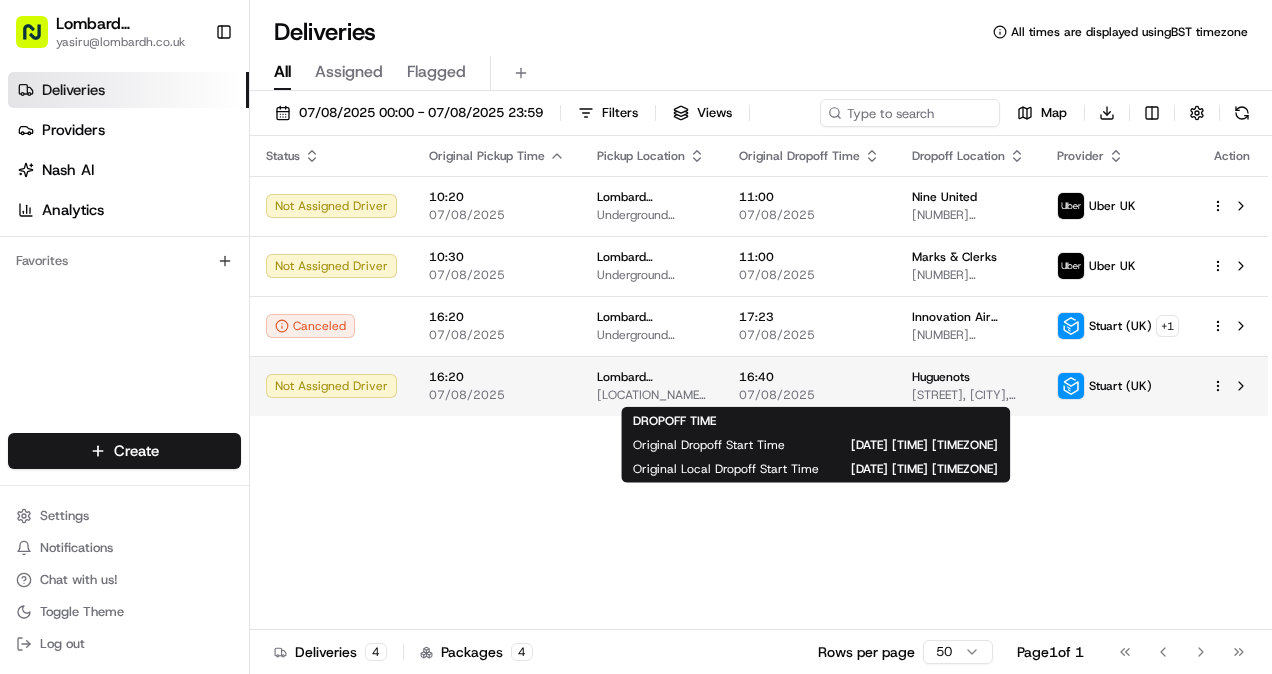click on "07/08/2025" at bounding box center [809, 395] 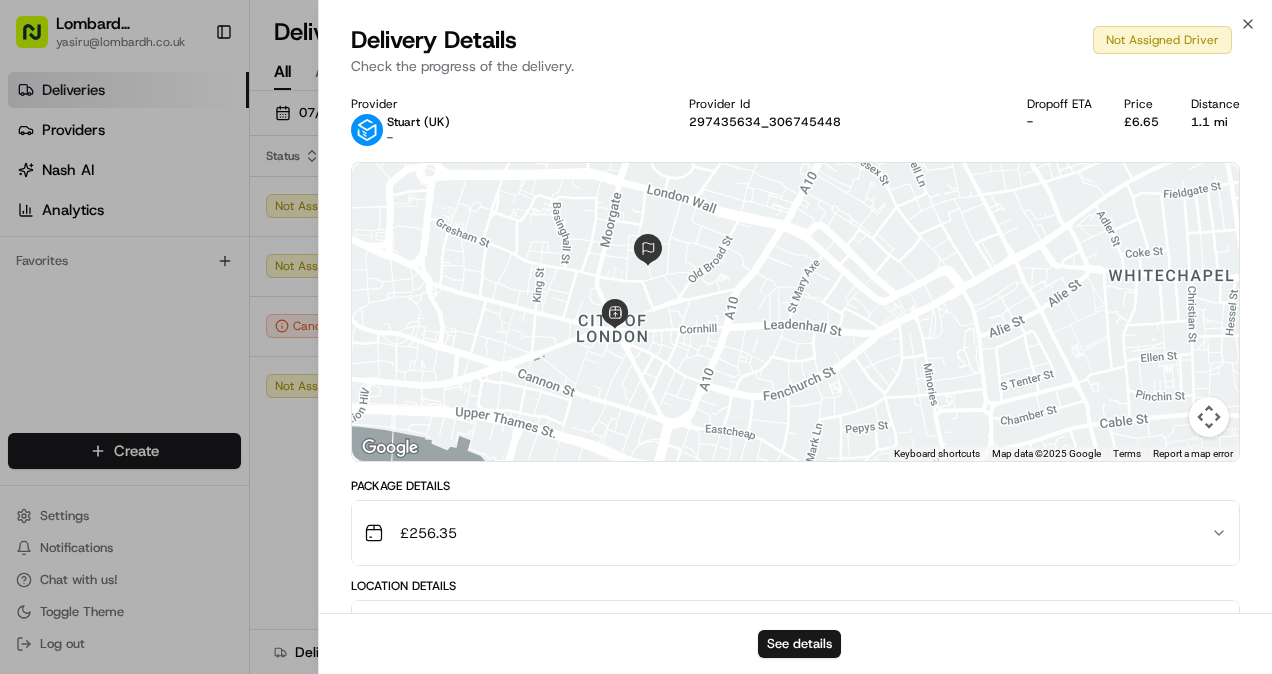 scroll, scrollTop: 280, scrollLeft: 0, axis: vertical 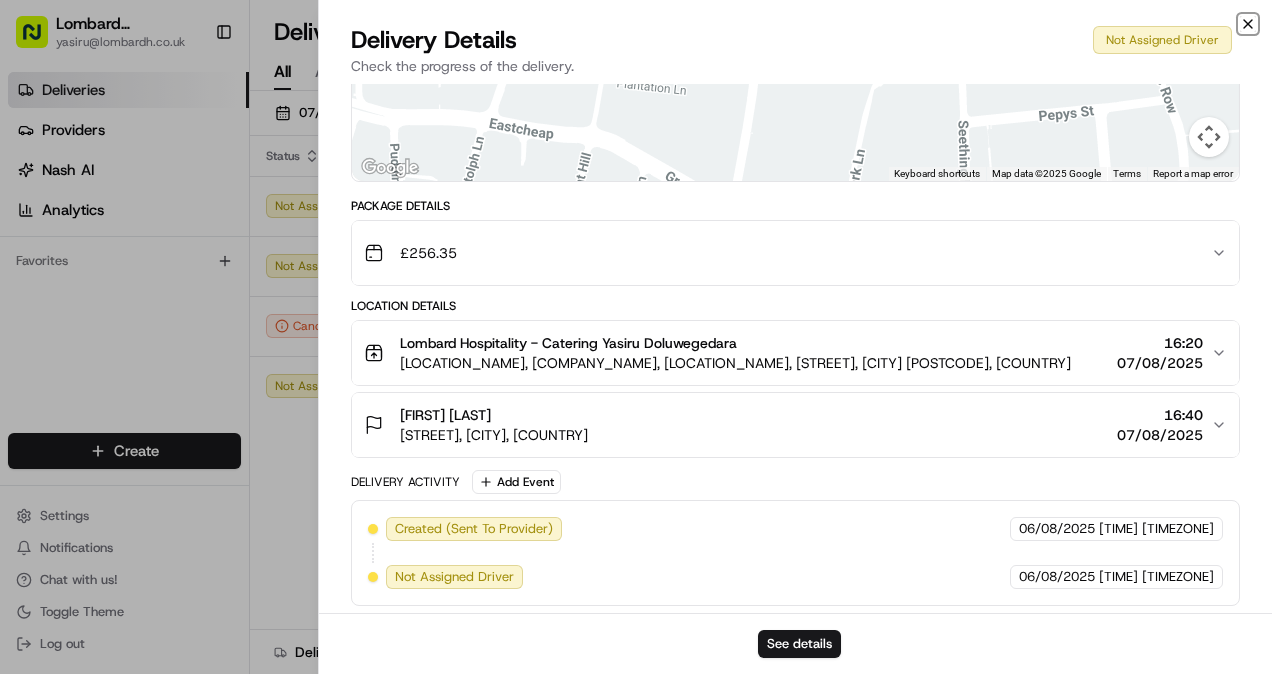 click 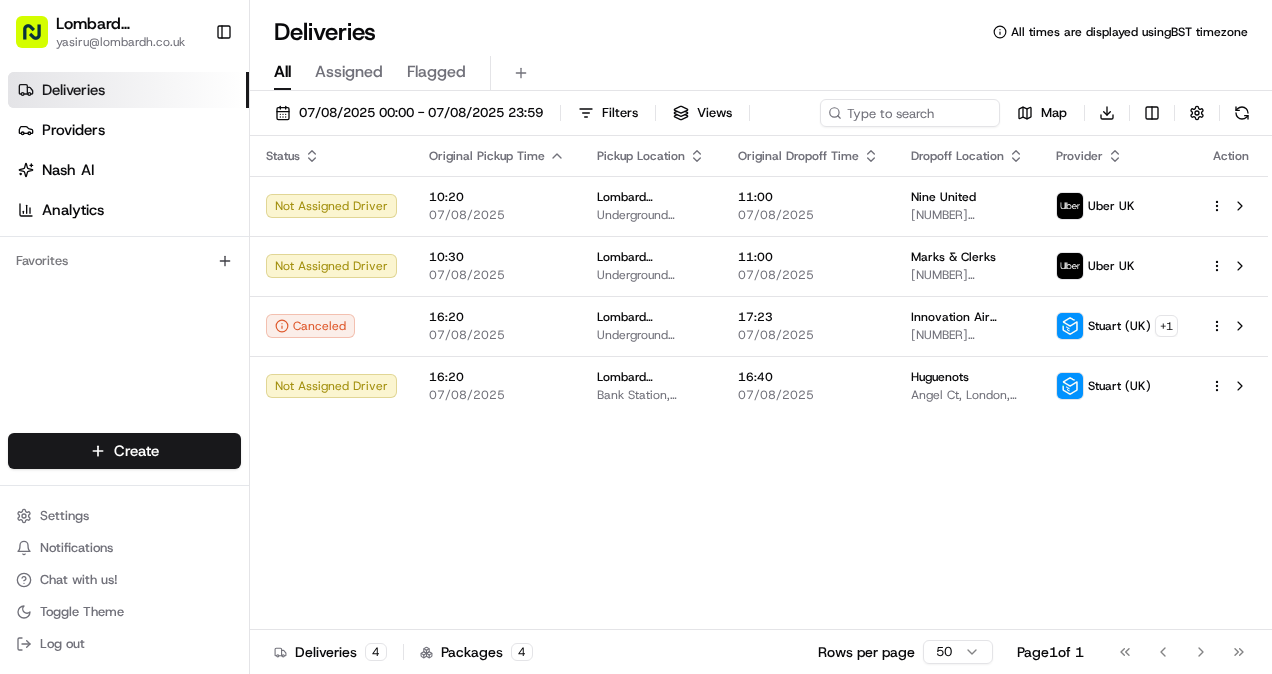 scroll, scrollTop: 0, scrollLeft: 0, axis: both 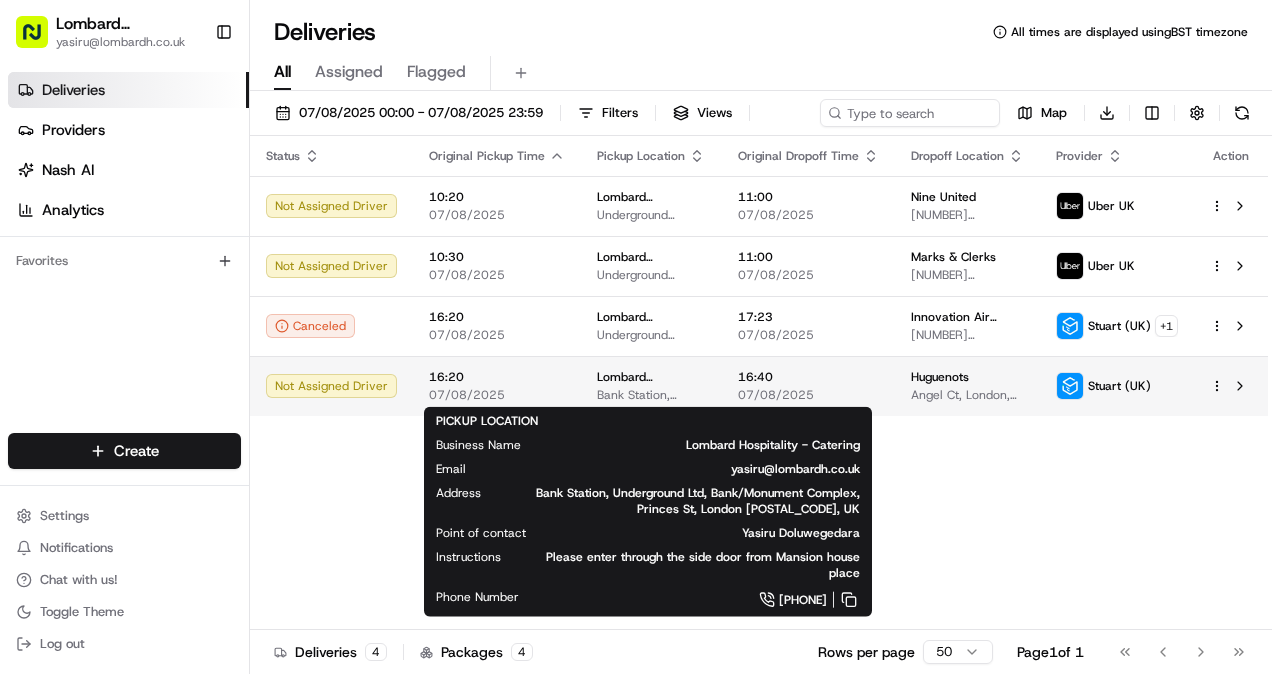 click on "Lombard Hospitality - Catering" at bounding box center (651, 377) 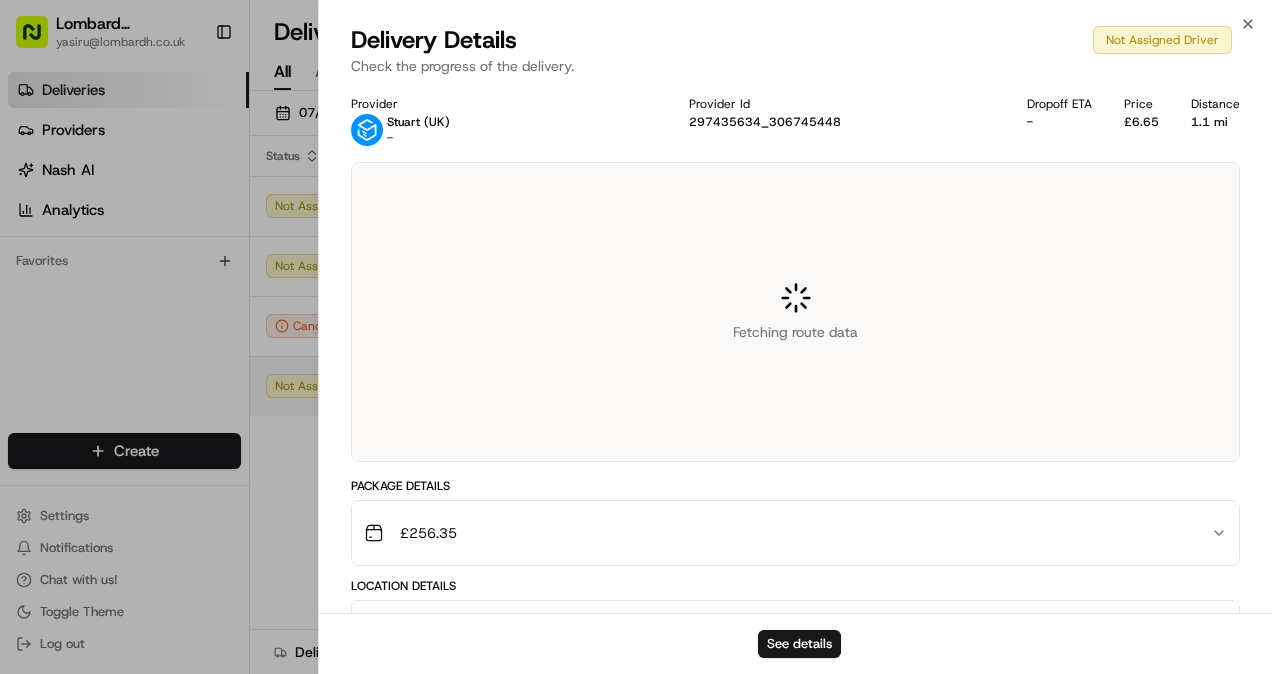 click at bounding box center [636, 337] 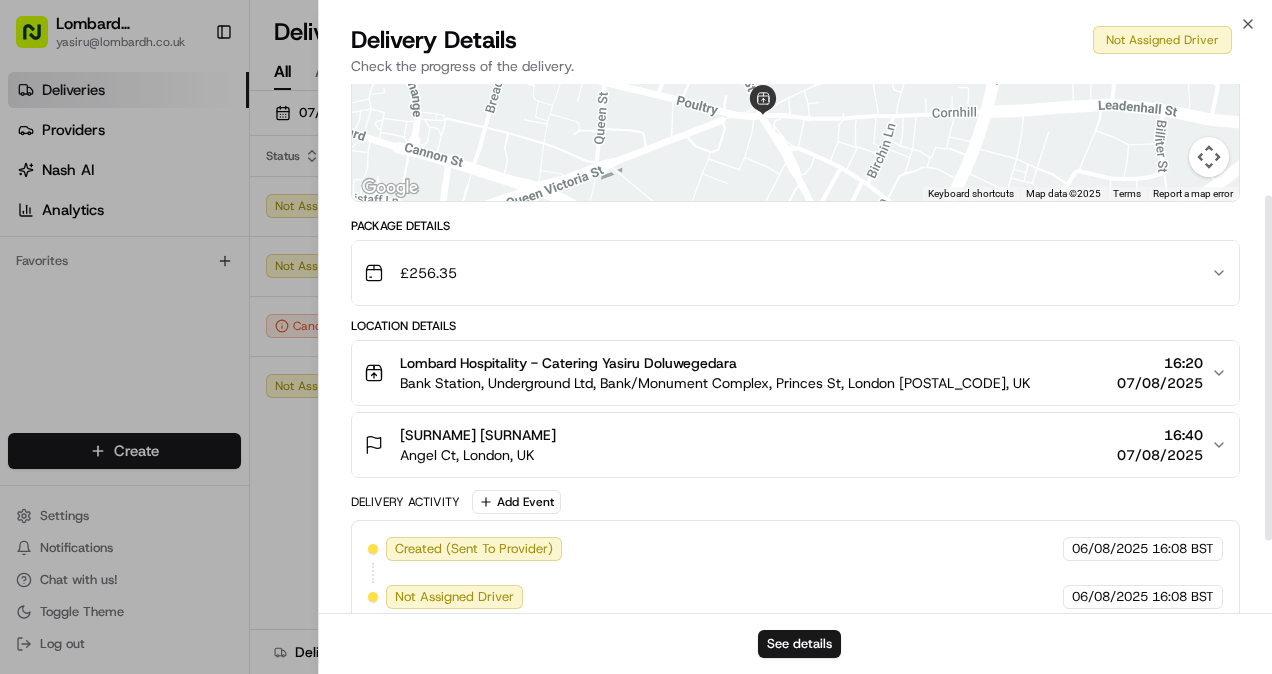 scroll, scrollTop: 264, scrollLeft: 0, axis: vertical 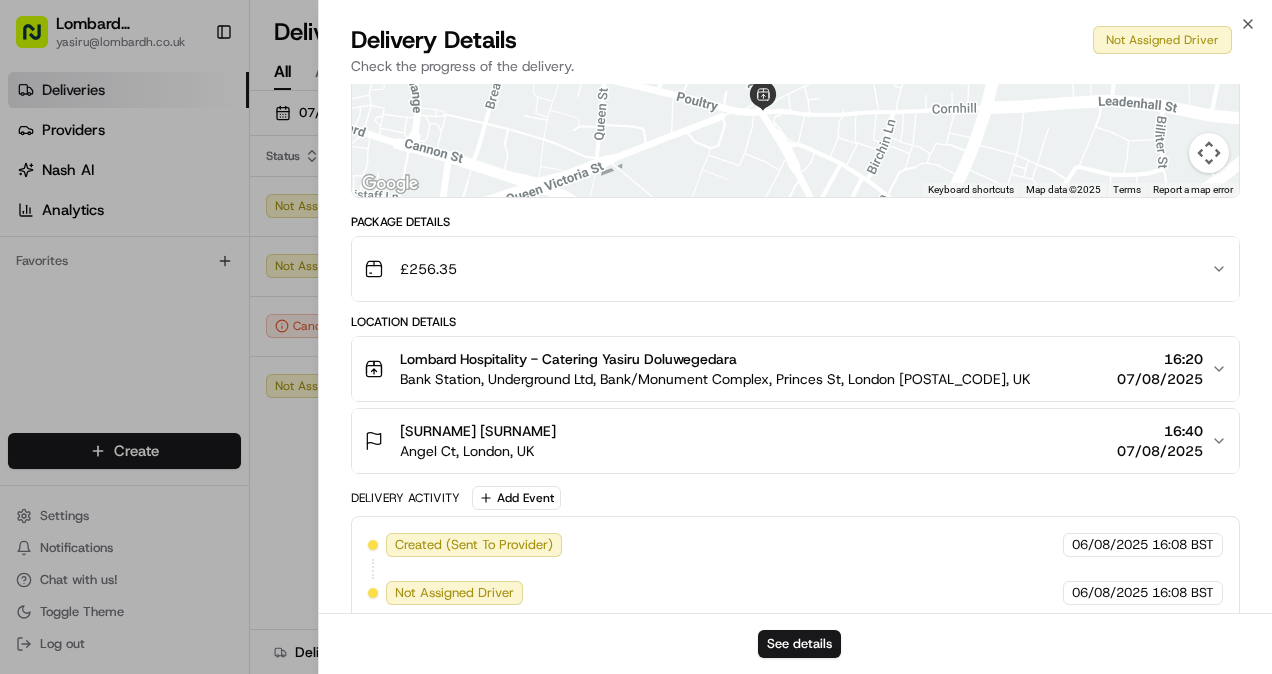 drag, startPoint x: 677, startPoint y: 372, endPoint x: 810, endPoint y: 372, distance: 133 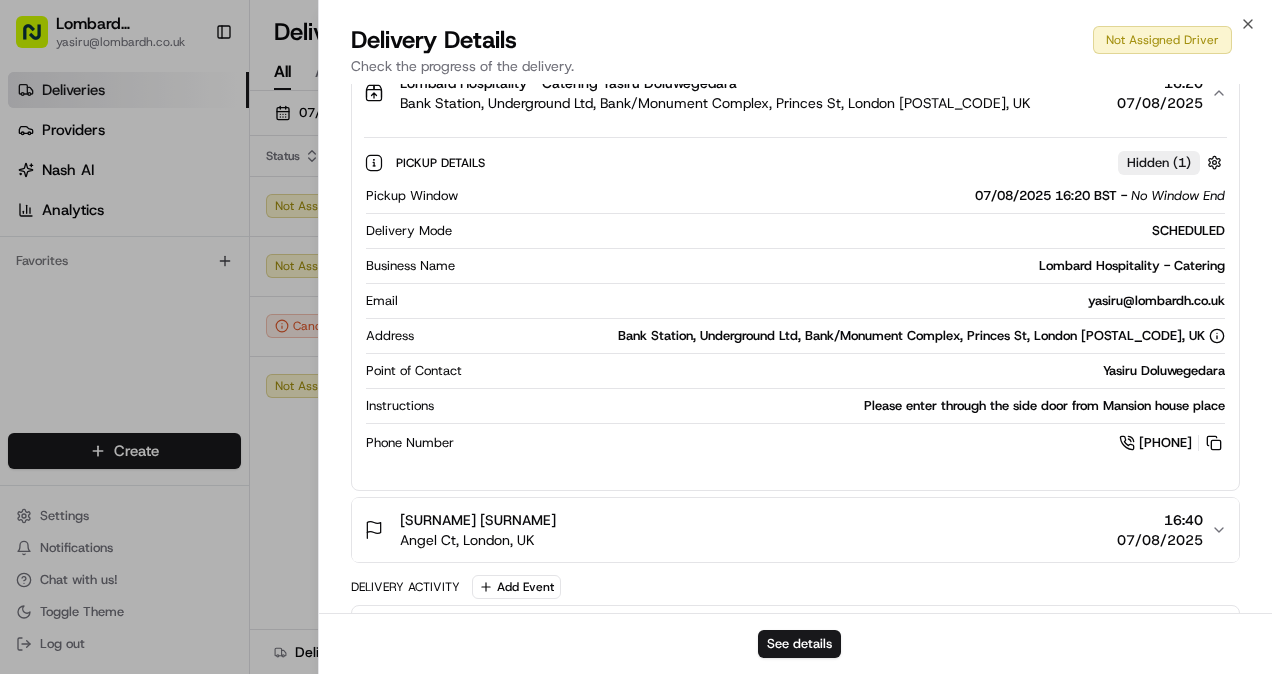 scroll, scrollTop: 644, scrollLeft: 0, axis: vertical 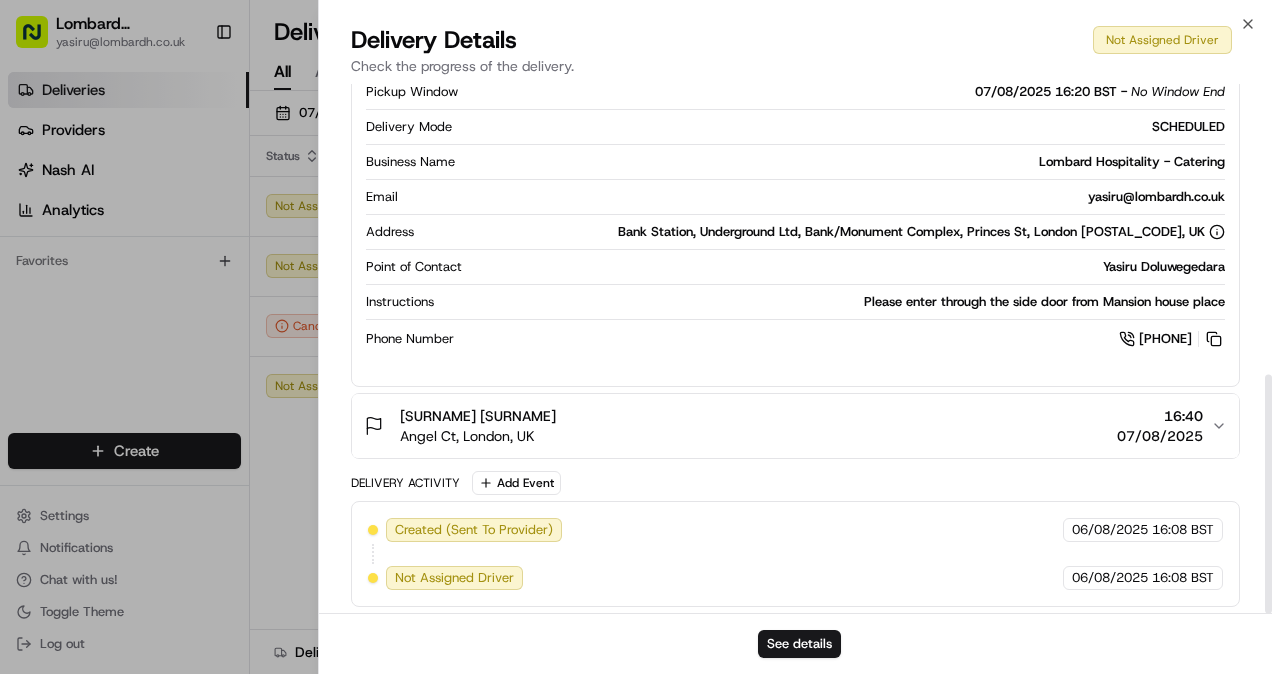 click on "Huguenots Hugo Huggett Angel Ct, London, UK 16:40 07/08/2025" at bounding box center (787, 426) 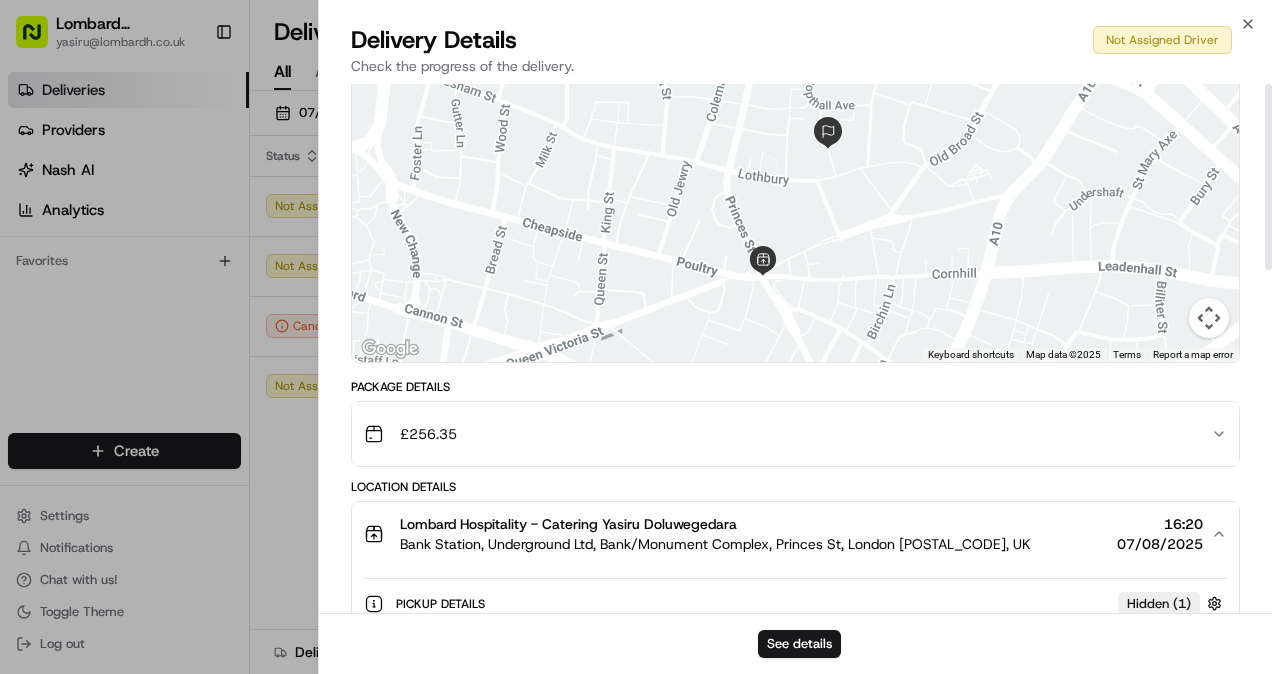 scroll, scrollTop: 0, scrollLeft: 0, axis: both 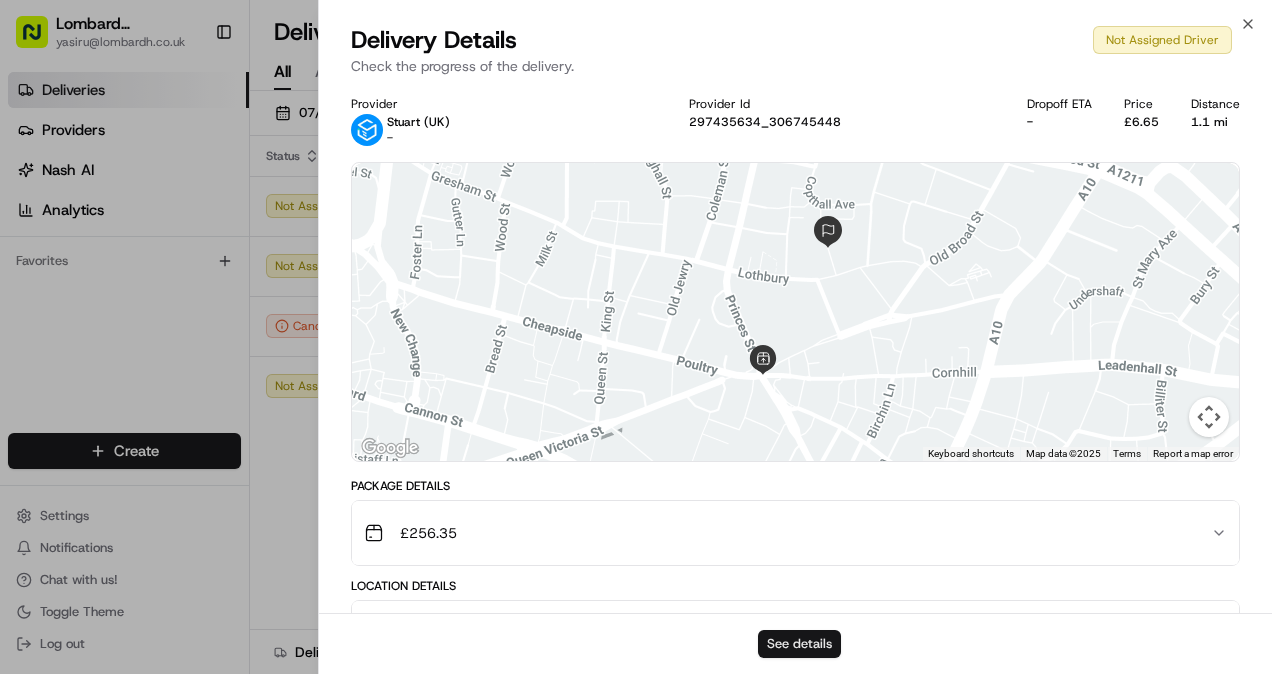 click on "See details" at bounding box center [799, 644] 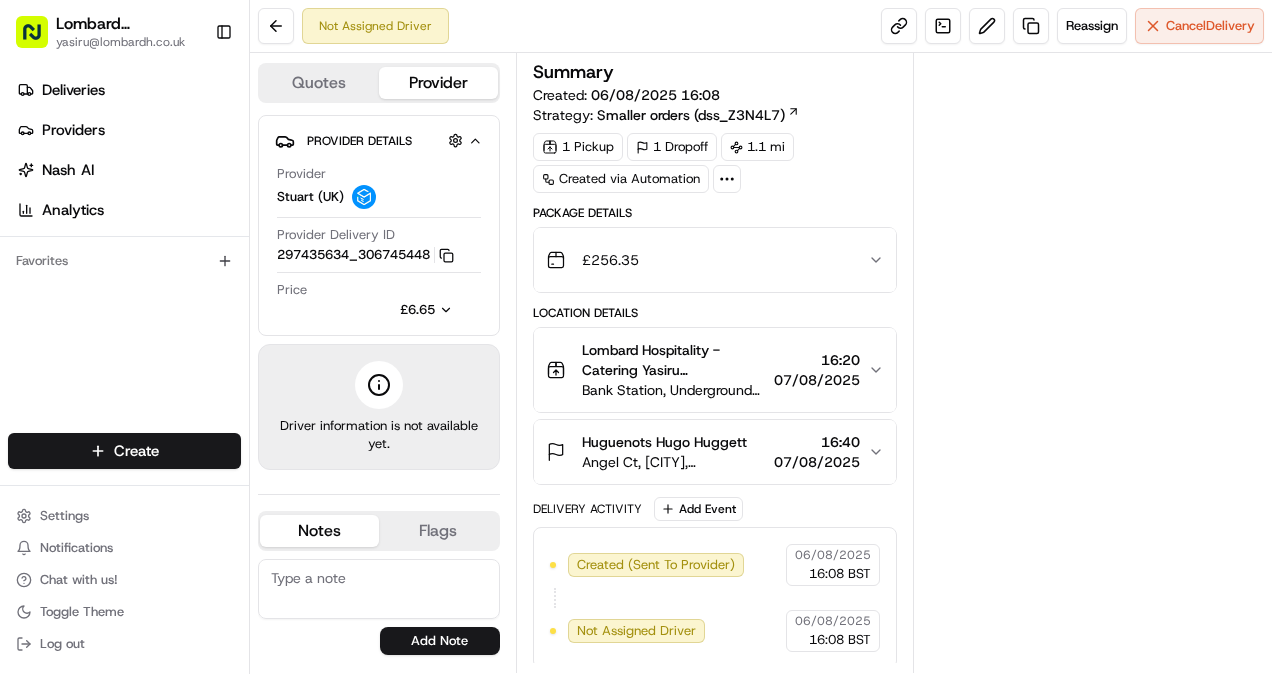 scroll, scrollTop: 0, scrollLeft: 0, axis: both 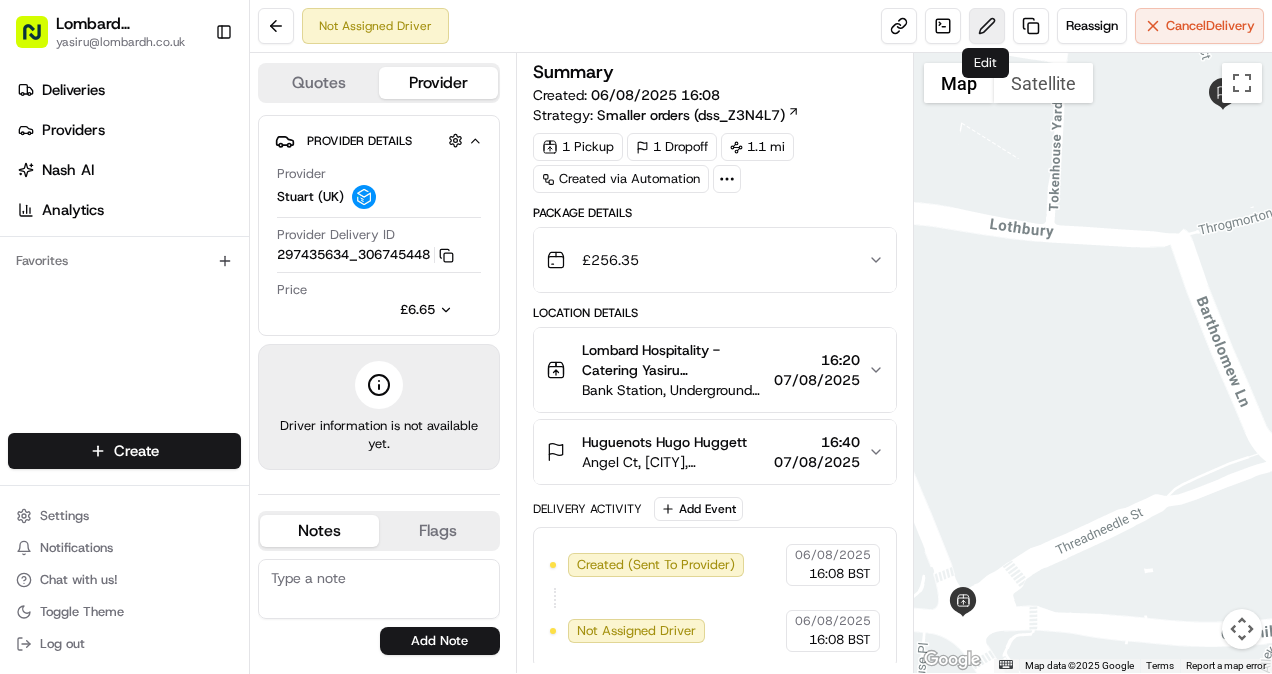 click at bounding box center [987, 26] 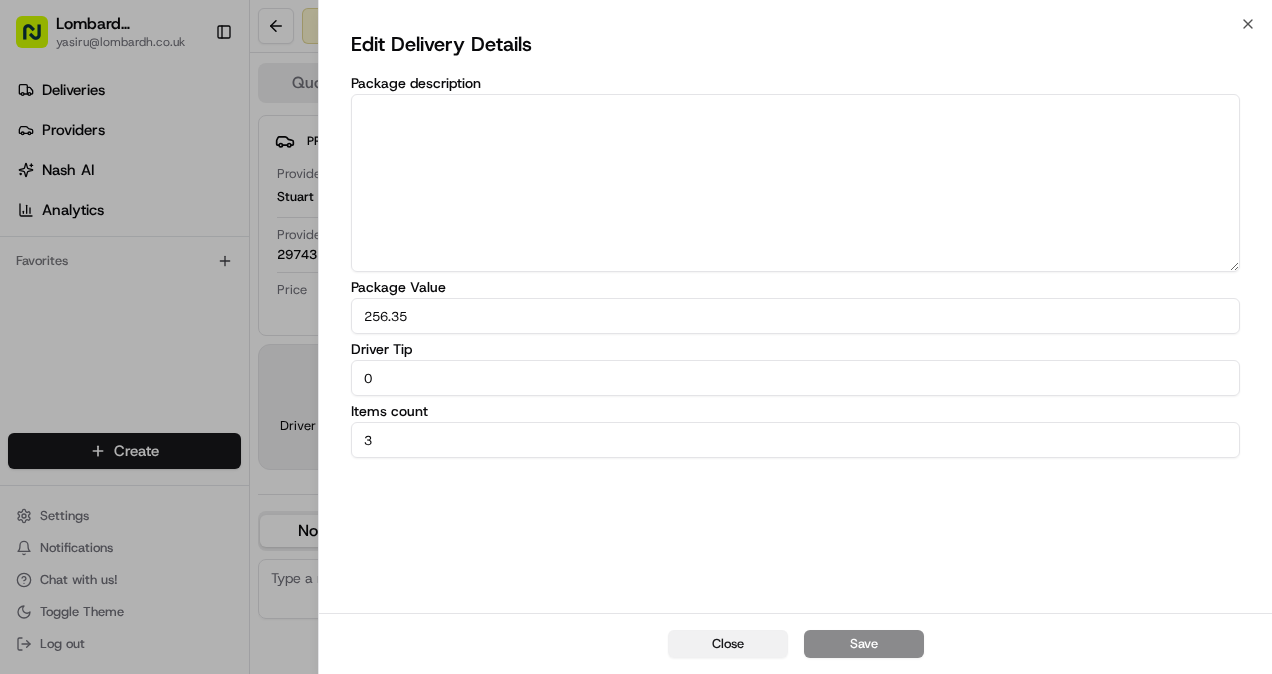 click on "Close" at bounding box center [728, 644] 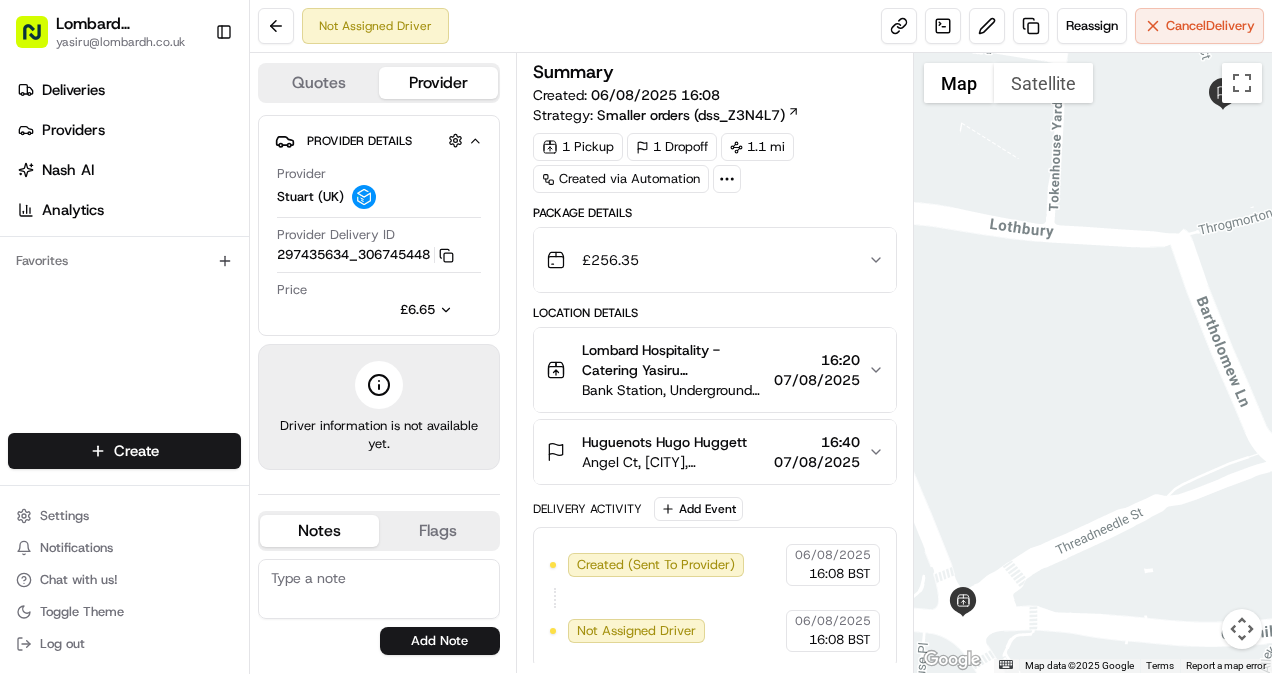 click on "[SURNAME] [SURNAME]" at bounding box center [664, 442] 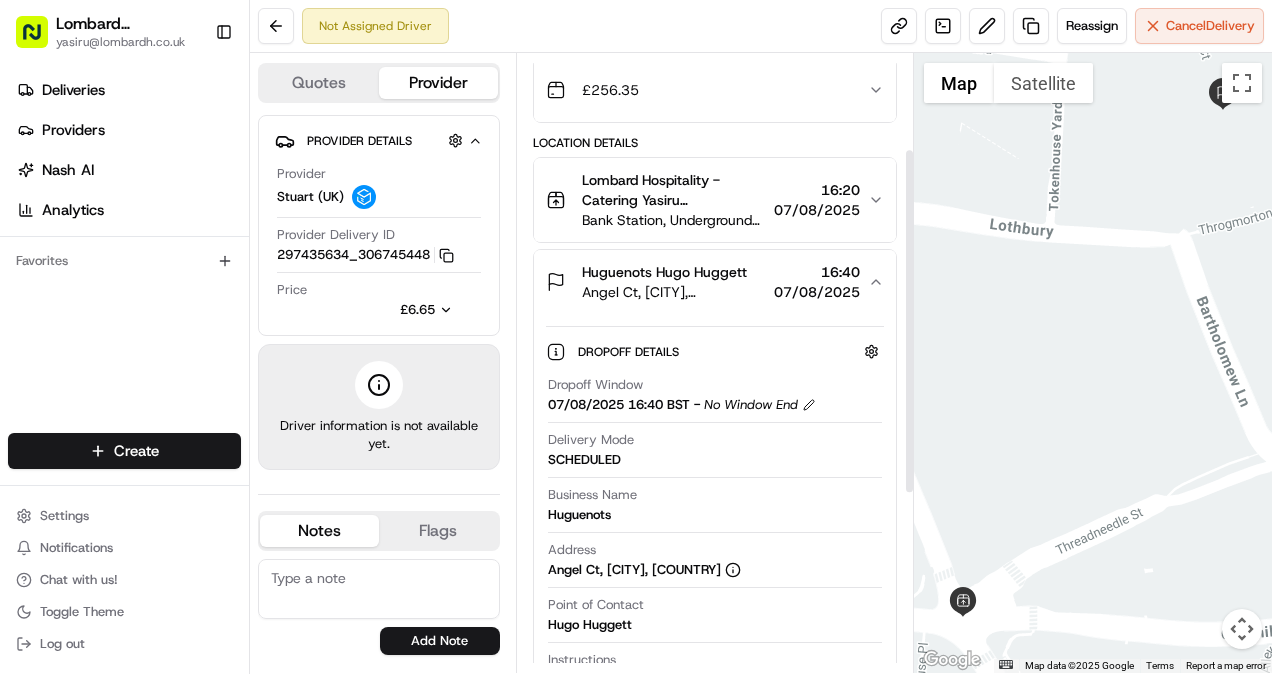 scroll, scrollTop: 196, scrollLeft: 0, axis: vertical 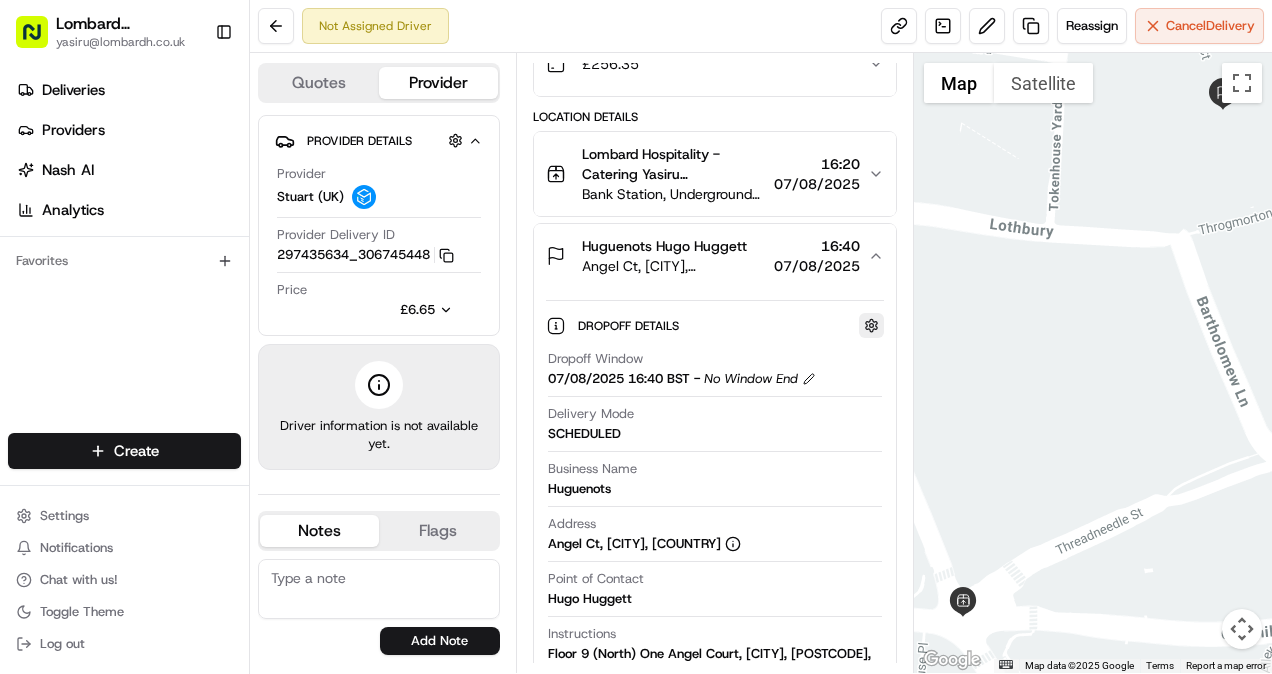 click at bounding box center [871, 325] 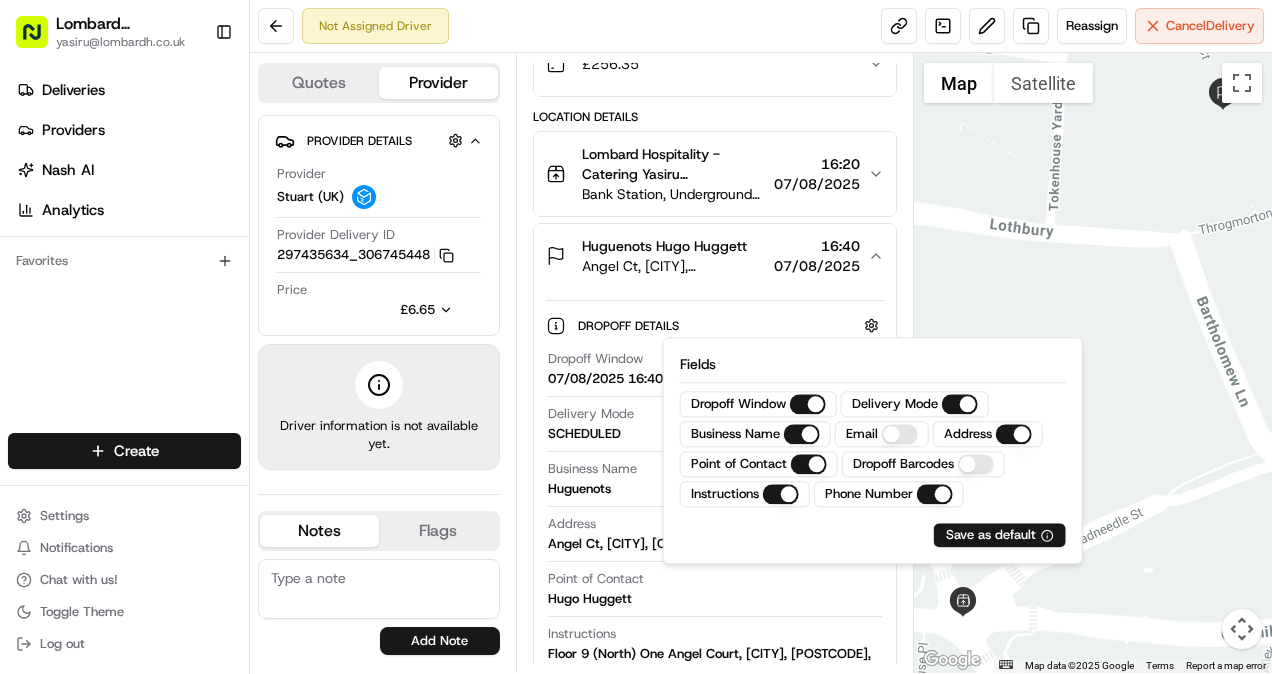 click on "Dropoff Details Hidden ( 2 ) Dropoff Window 07/08/2025 16:40 BST - No Window End Delivery Mode SCHEDULED Business Name Huguenots Address Angel Ct, London, UK Point of Contact Hugo Huggett Instructions Floor 9 (North) One Angel Court, London, EC2R 7HJ, GB
Please bring up to our floor Phone Number +44 7984 660669" at bounding box center (715, 524) 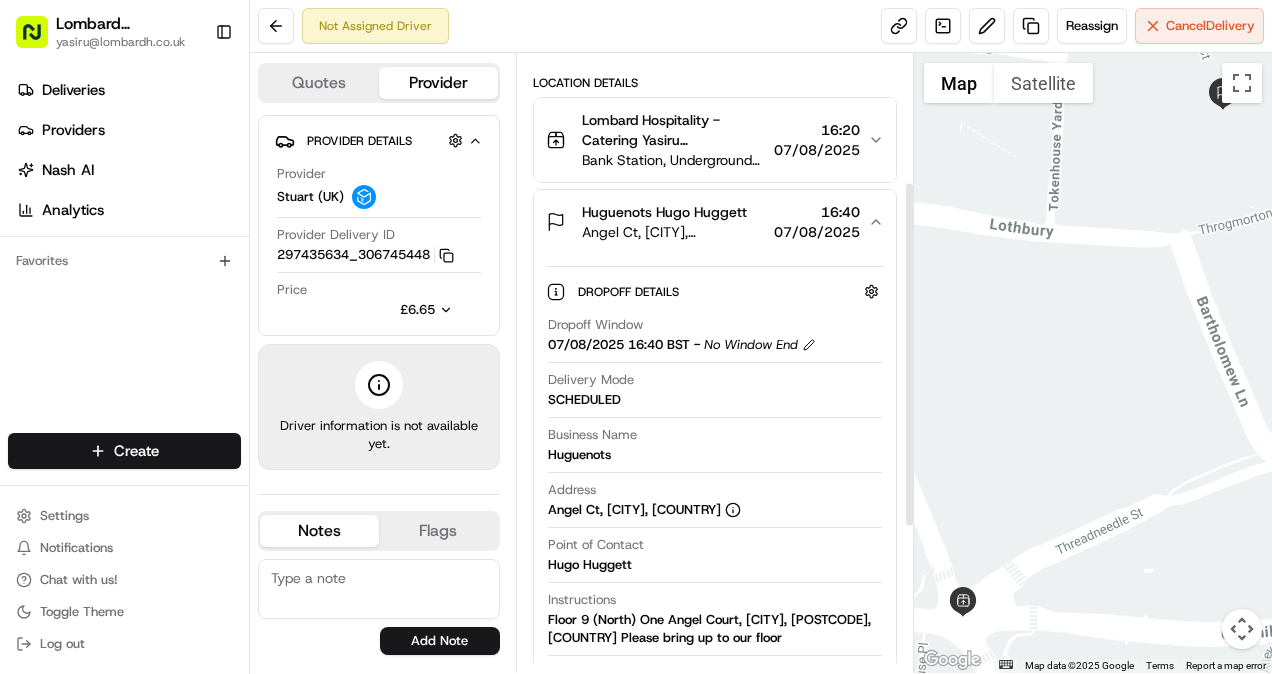 scroll, scrollTop: 232, scrollLeft: 0, axis: vertical 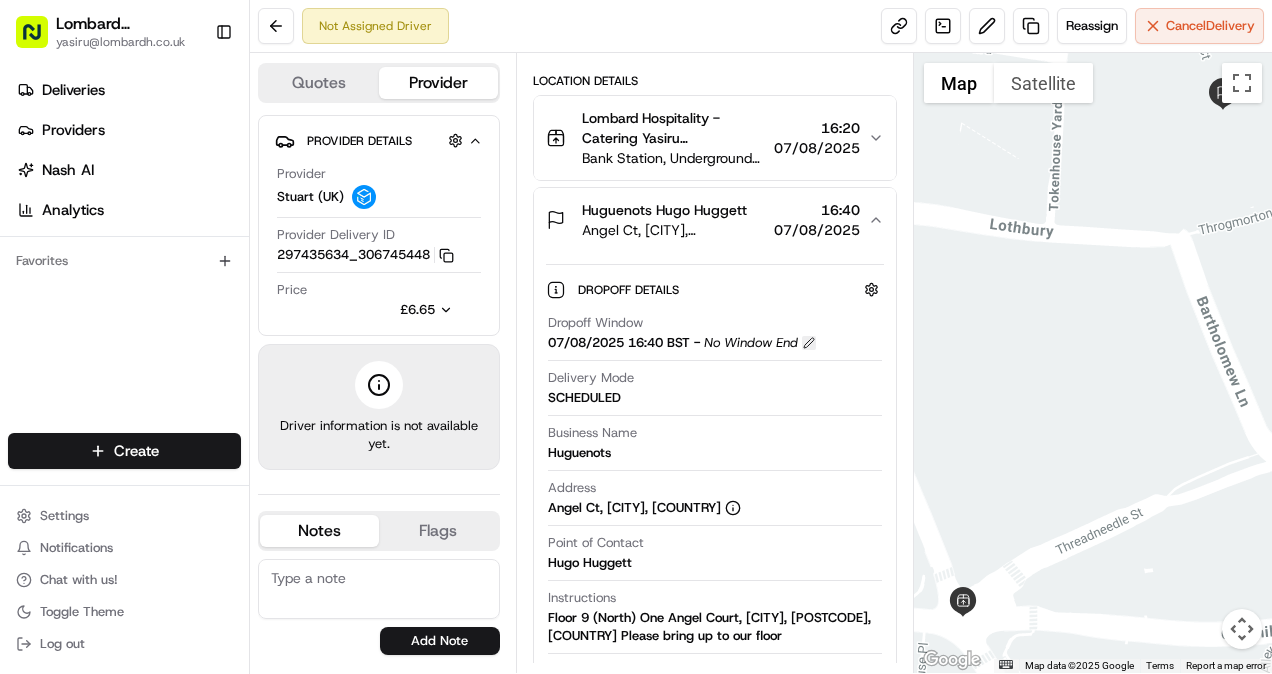 click at bounding box center [809, 343] 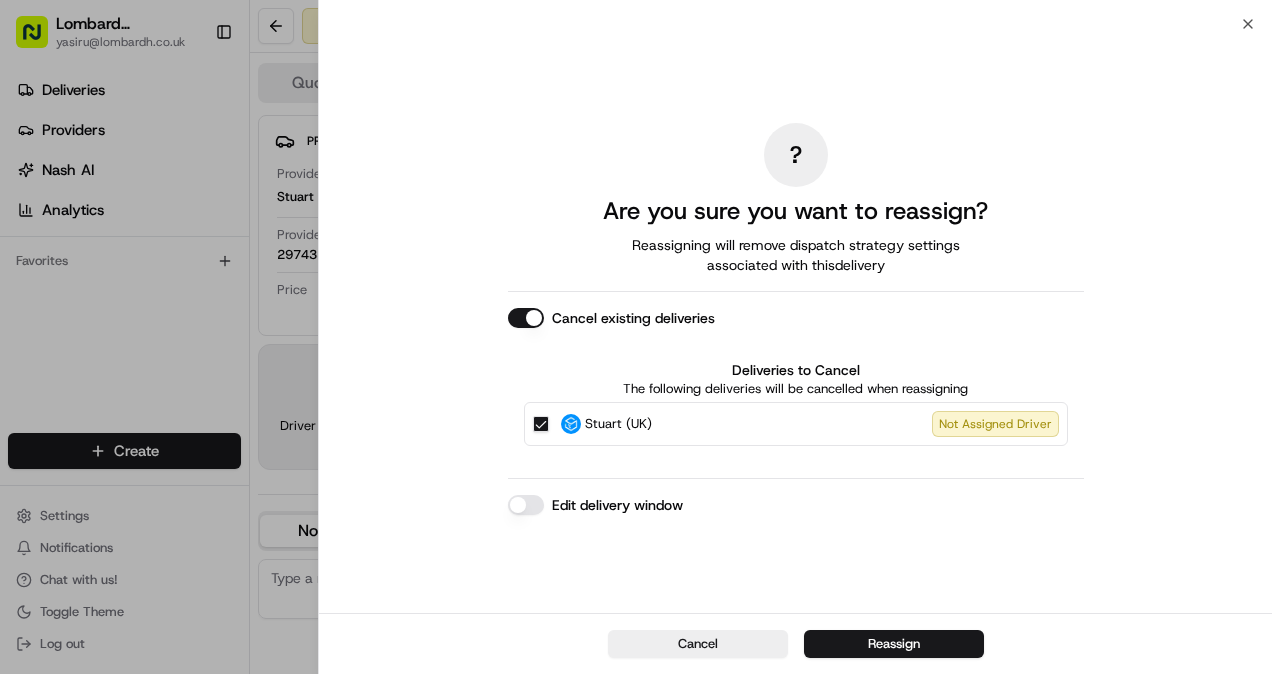 click on "Edit delivery window" at bounding box center [526, 505] 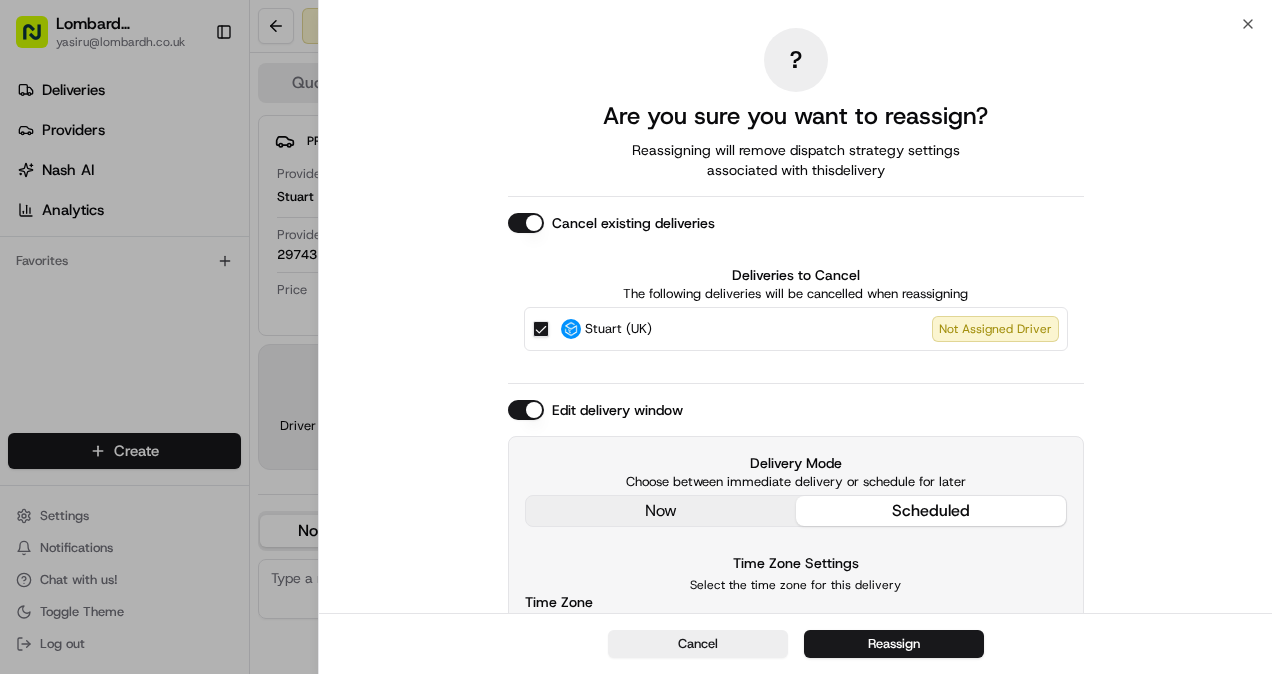 scroll, scrollTop: 186, scrollLeft: 0, axis: vertical 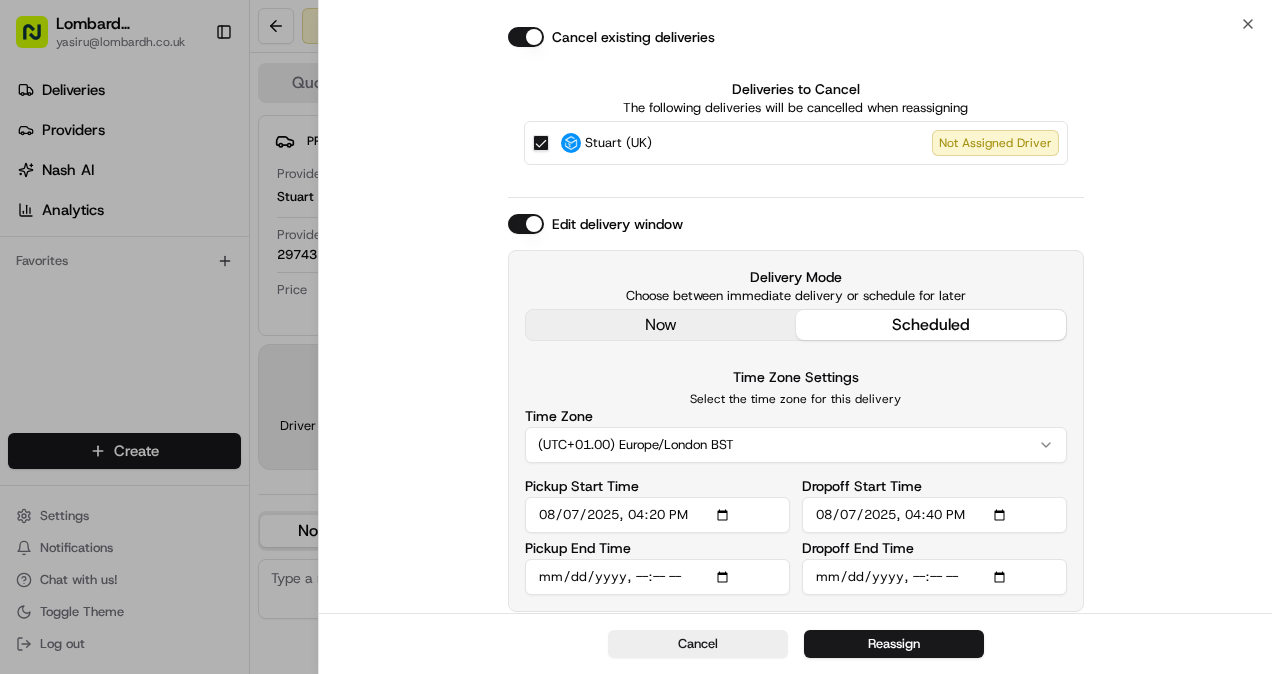 click on "Pickup Start Time" at bounding box center [657, 515] 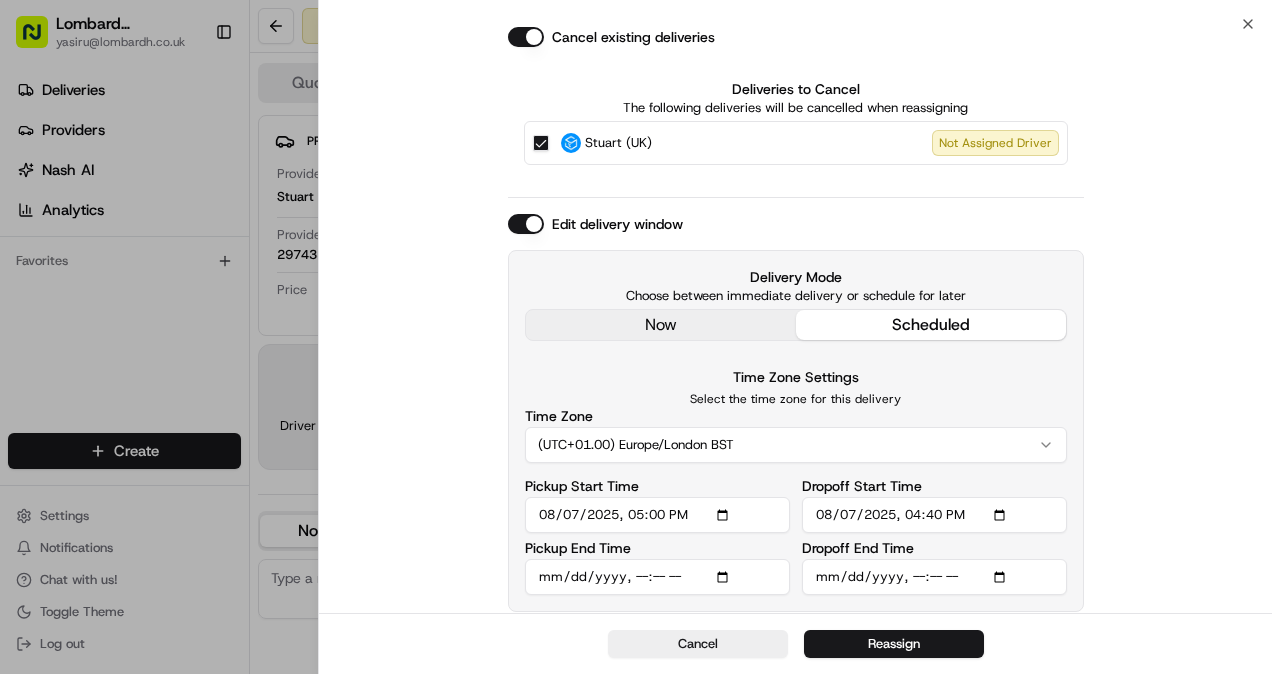 type on "2025-08-07T17:00" 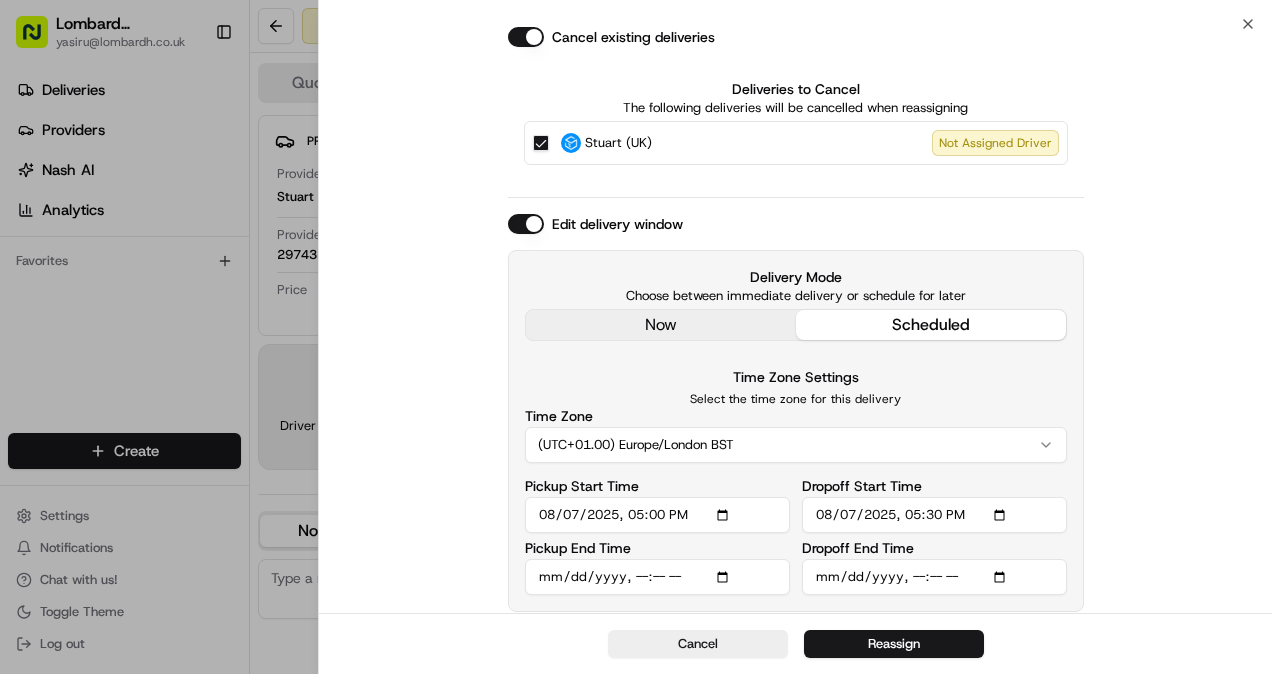 type on "2025-08-07T17:30" 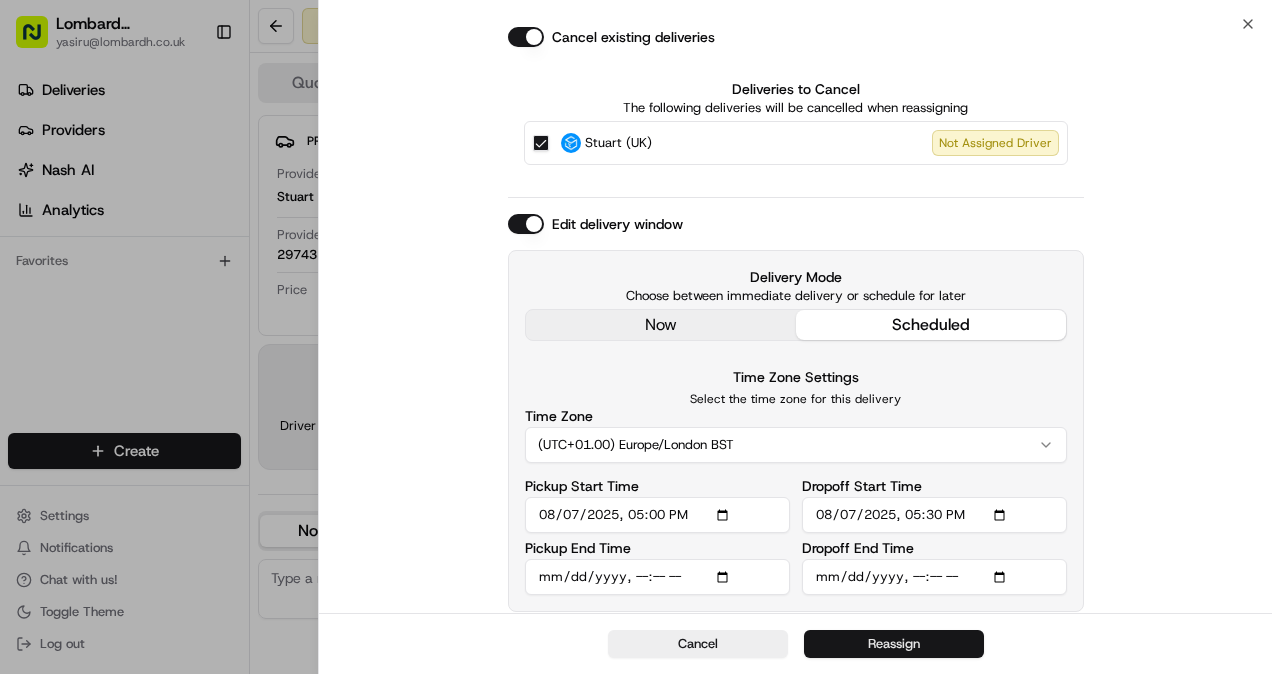 click on "Reassign" at bounding box center [894, 644] 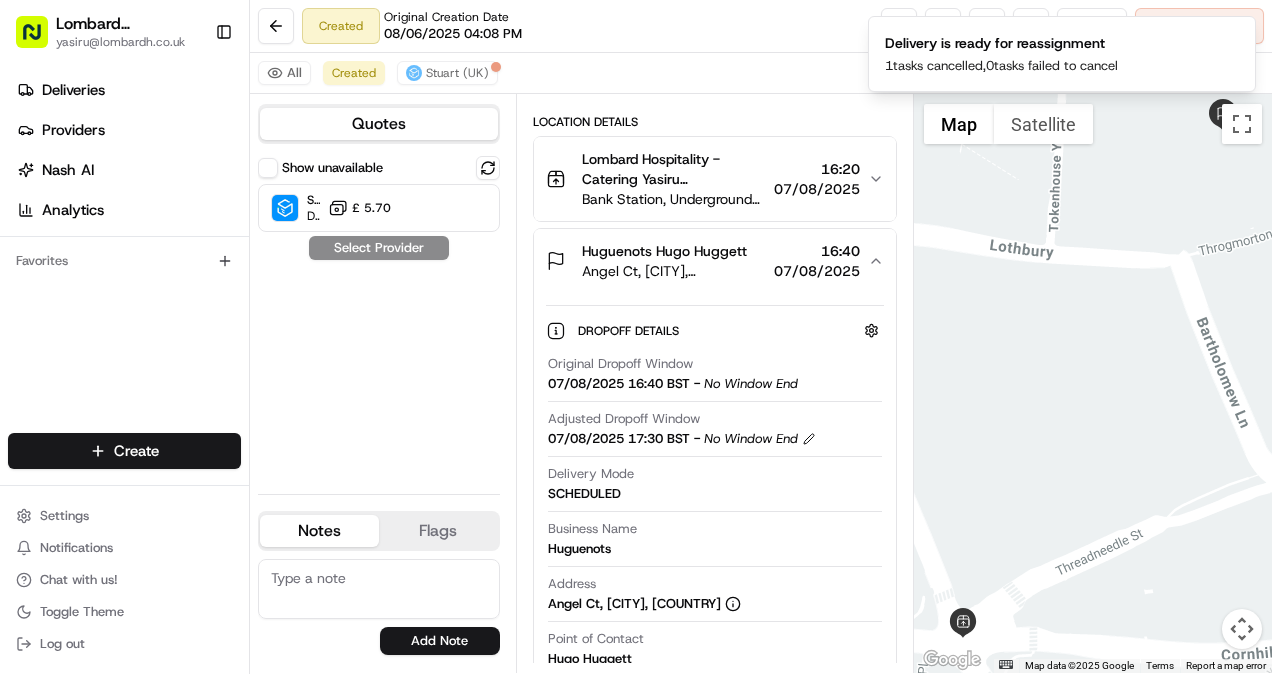 scroll, scrollTop: 0, scrollLeft: 0, axis: both 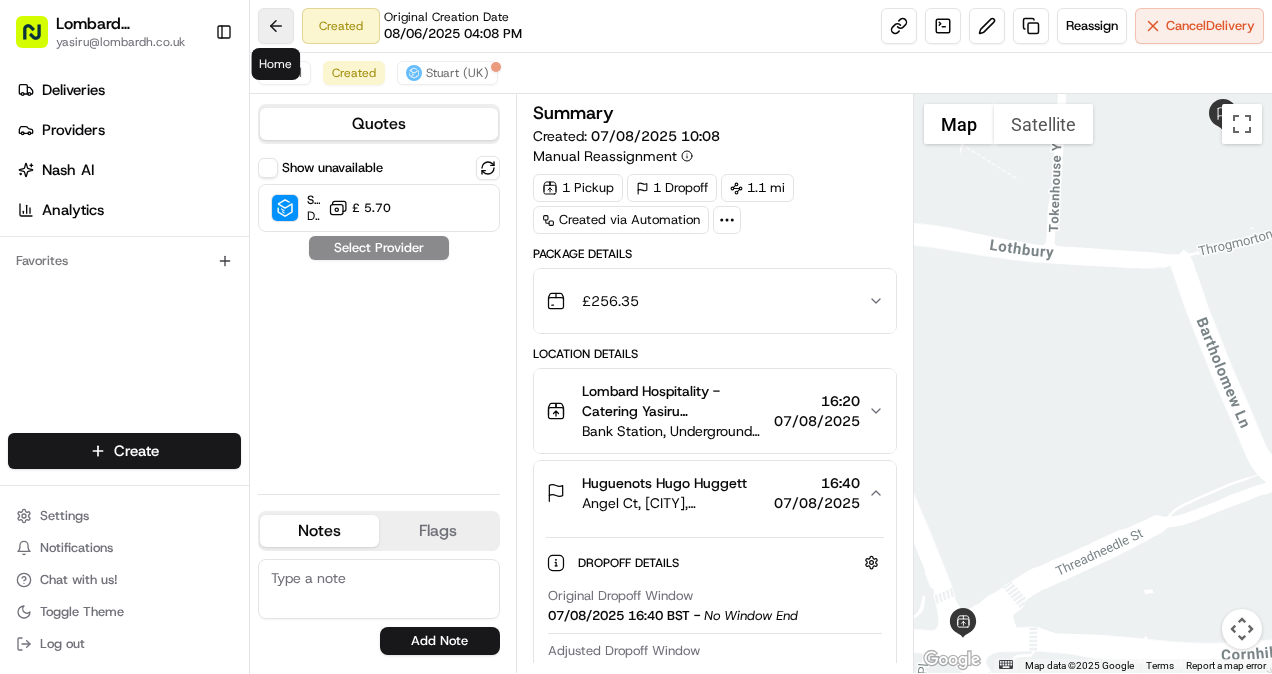 click at bounding box center [276, 26] 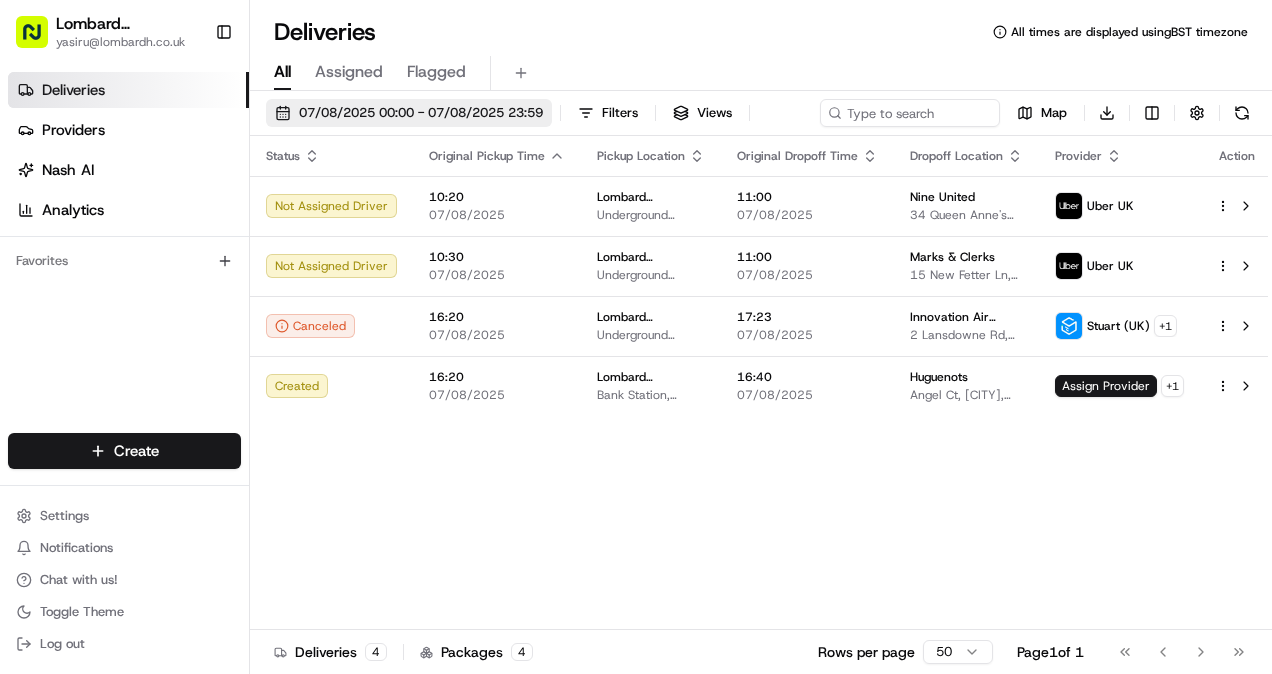 click on "07/08/2025 00:00 - 07/08/2025 23:59" at bounding box center (409, 113) 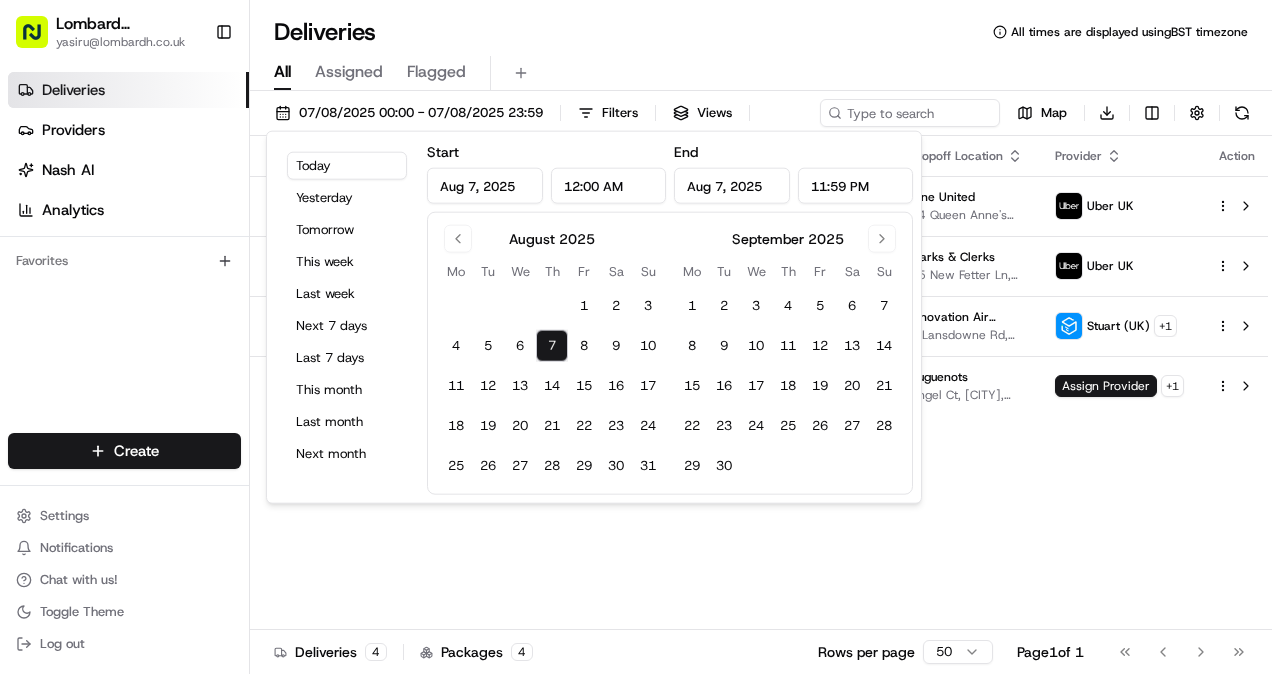 click on "Status Original Pickup Time Pickup Location Original Dropoff Time Dropoff Location Provider Action Not Assigned Driver 10:20 07/08/2025 Lombard Hospitality - Catering Underground Station Shop, 1 Lombard St, London EC3V 3LA, UK 11:00 07/08/2025 Nine United 34 Queen Anne's Gate, London SW1H 9AB, UK Uber UK Not Assigned Driver 10:30 07/08/2025 Lombard Hospitality - Catering Underground Station Shop, 1 Lombard St, London EC3V 3LA, UK 11:00 07/08/2025 Marks & Clerks 15 New Fetter Ln, London EC4A, UK Uber UK Canceled 16:20 07/08/2025 Lombard Hospitality - Catering Underground Station Shop, 1 Lombard St, London EC3V 3LA, UK 17:23 07/08/2025 Innovation Air Conditioning and Building Services Limited 2 Lansdowne Rd, Croydon CR9 2JT, UK Stuart (UK) + 1 Created 16:20 07/08/2025 Lombard Hospitality - Catering Bank Station, Underground Ltd, Bank/Monument Complex, Princes St, London EC3V 3LA, UK 16:40 07/08/2025 Huguenots Angel Ct, London, UK Assign Provider + 1" at bounding box center [762, 383] 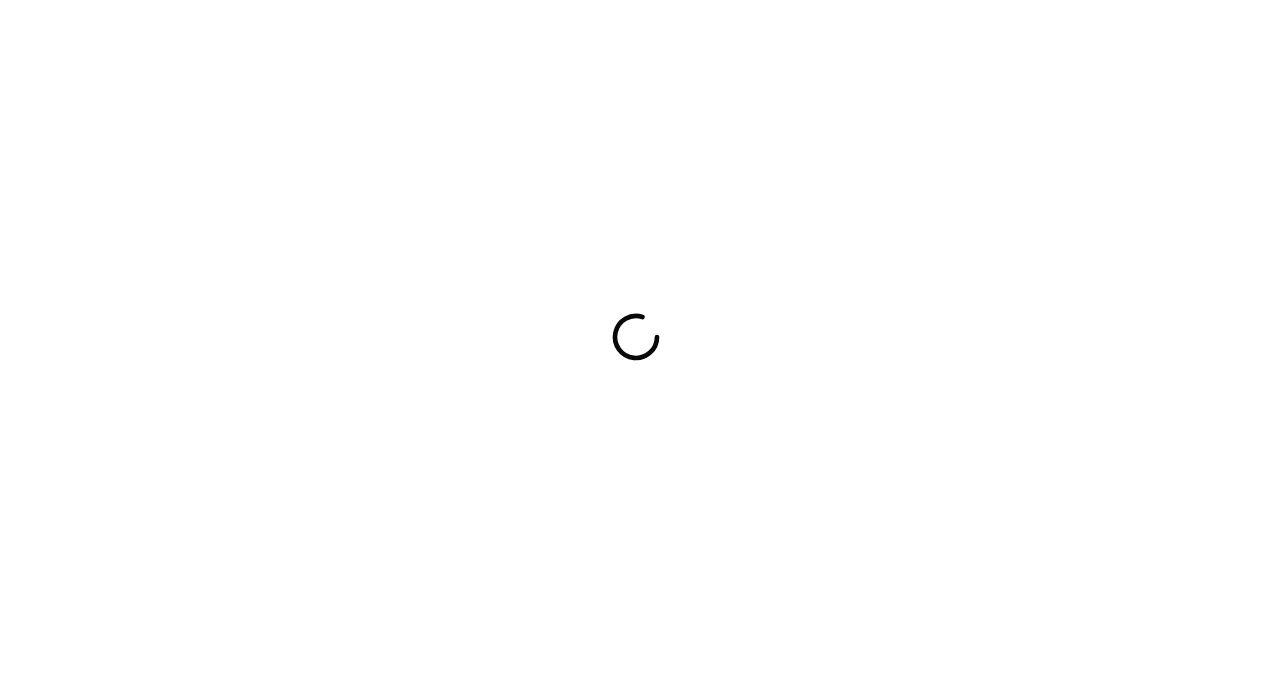 scroll, scrollTop: 0, scrollLeft: 0, axis: both 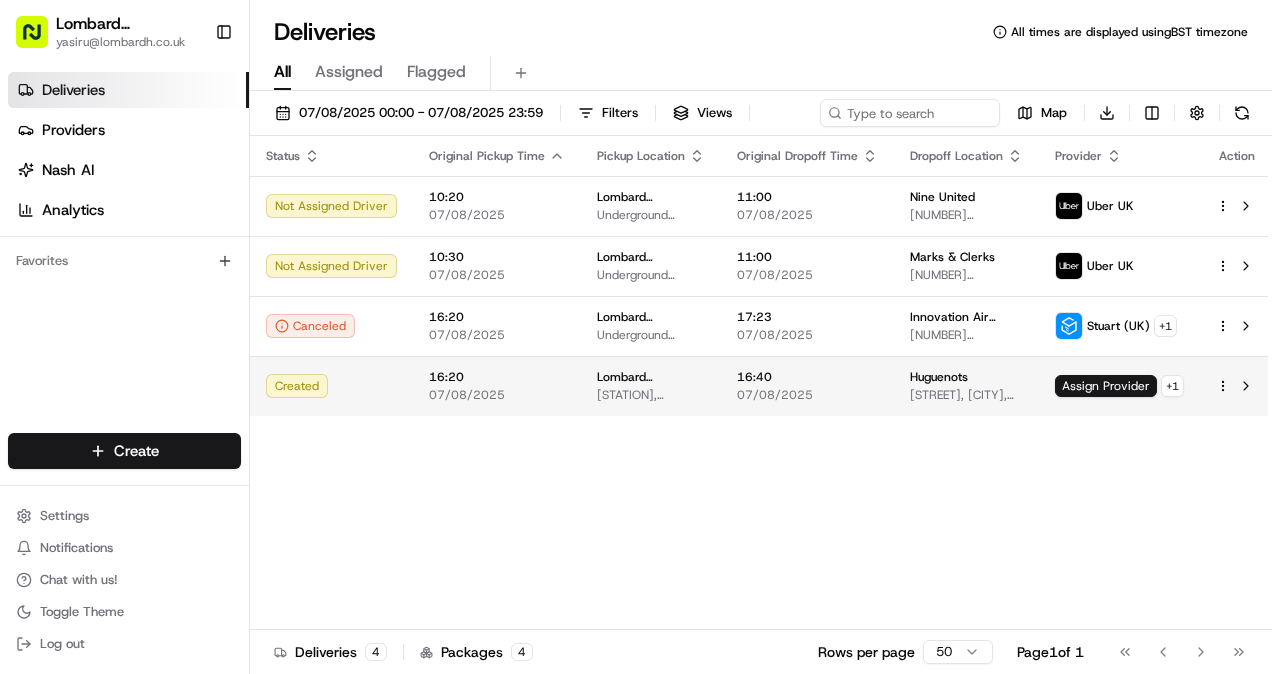 click on "07/08/2025" at bounding box center (807, 395) 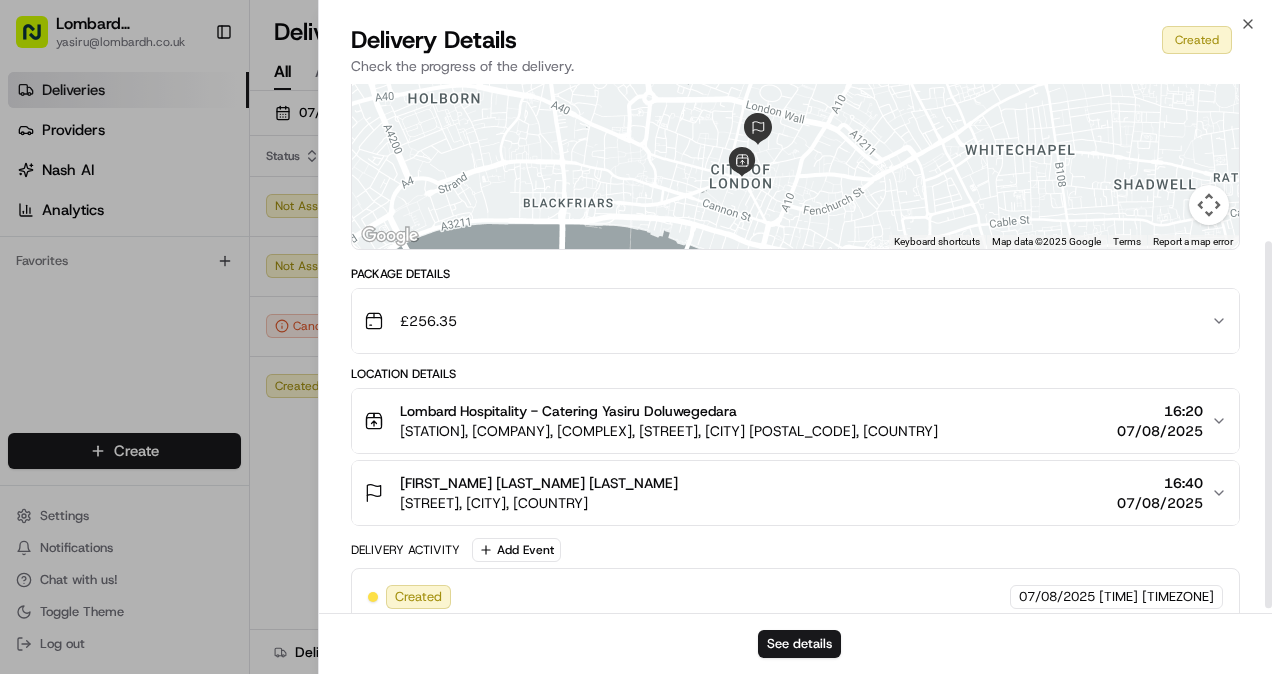 scroll, scrollTop: 233, scrollLeft: 0, axis: vertical 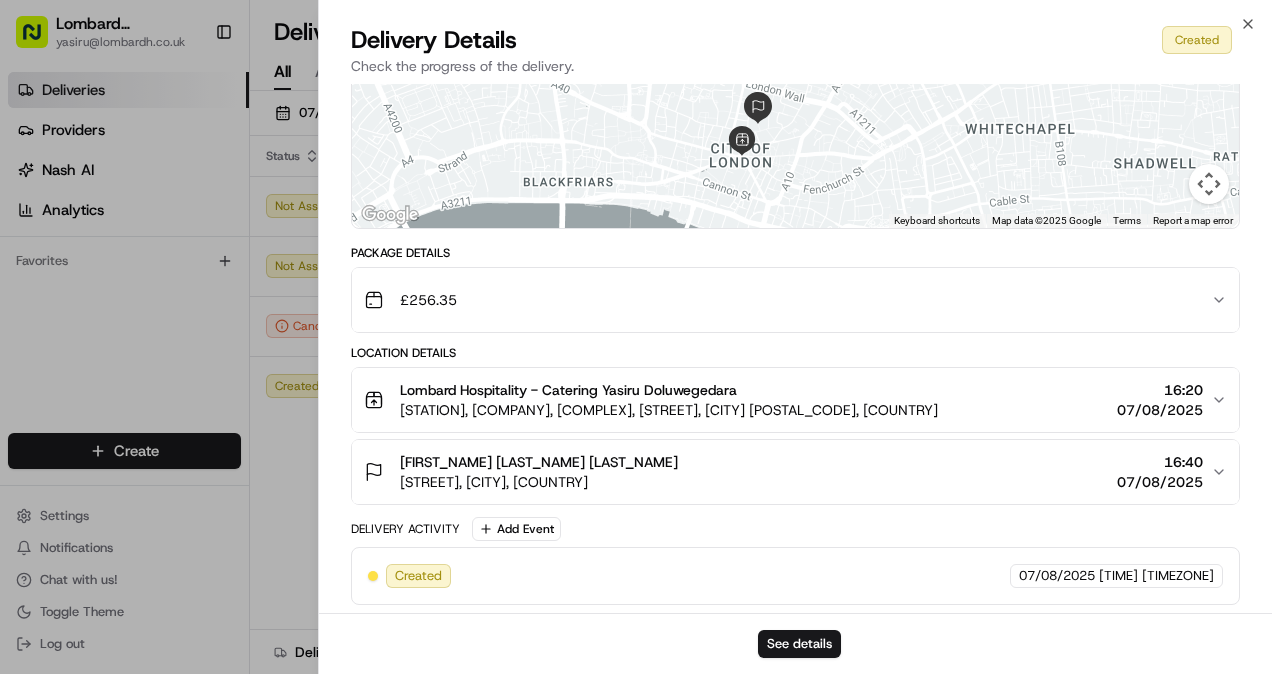 click on "Lombard Hospitality - Catering Yasiru Doluwegedara" at bounding box center [568, 390] 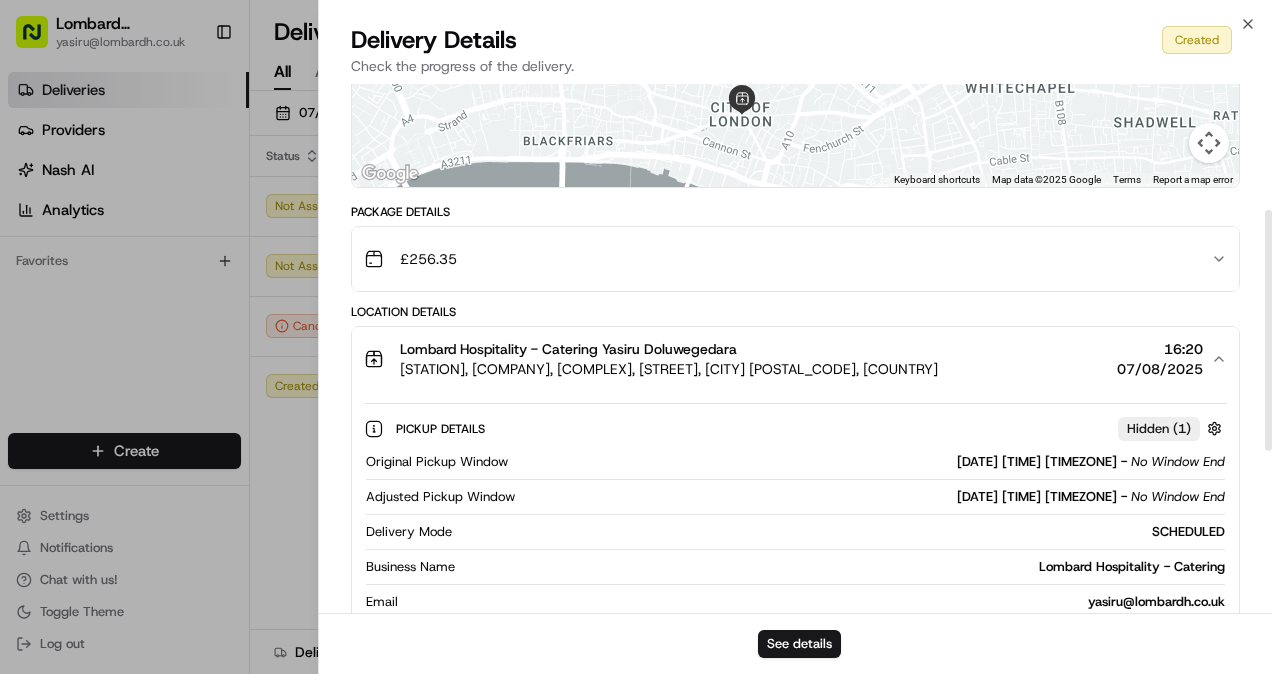scroll, scrollTop: 0, scrollLeft: 0, axis: both 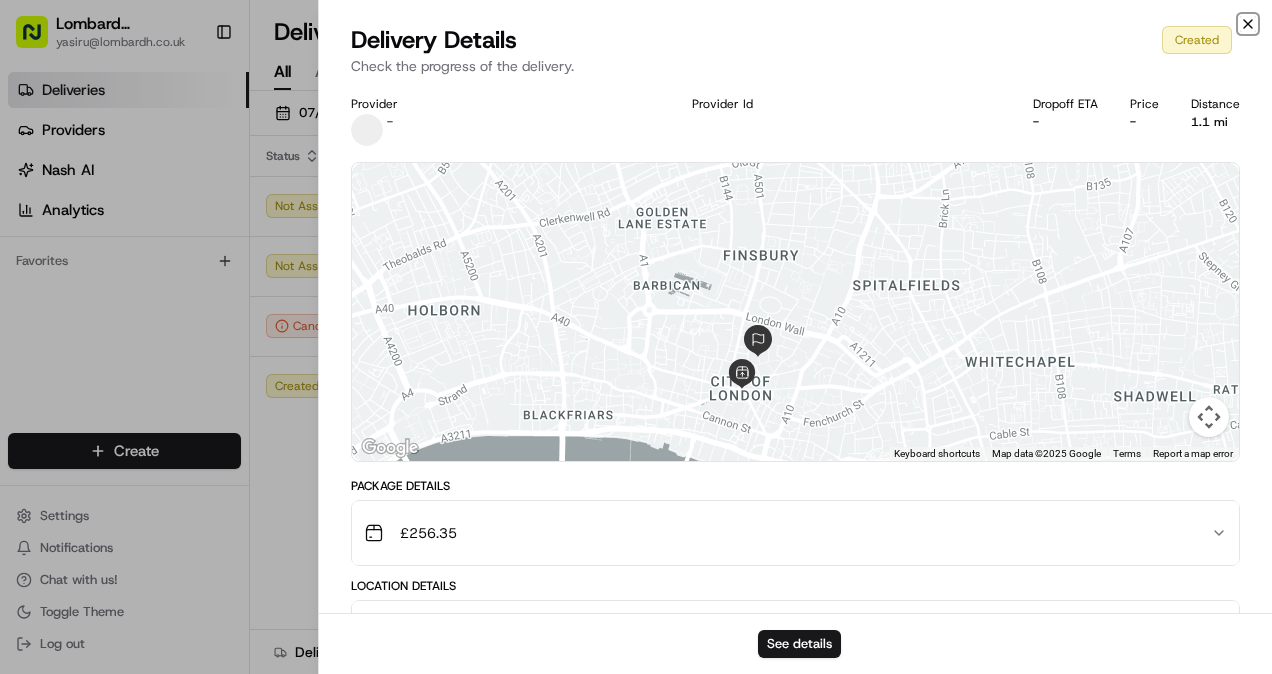 click 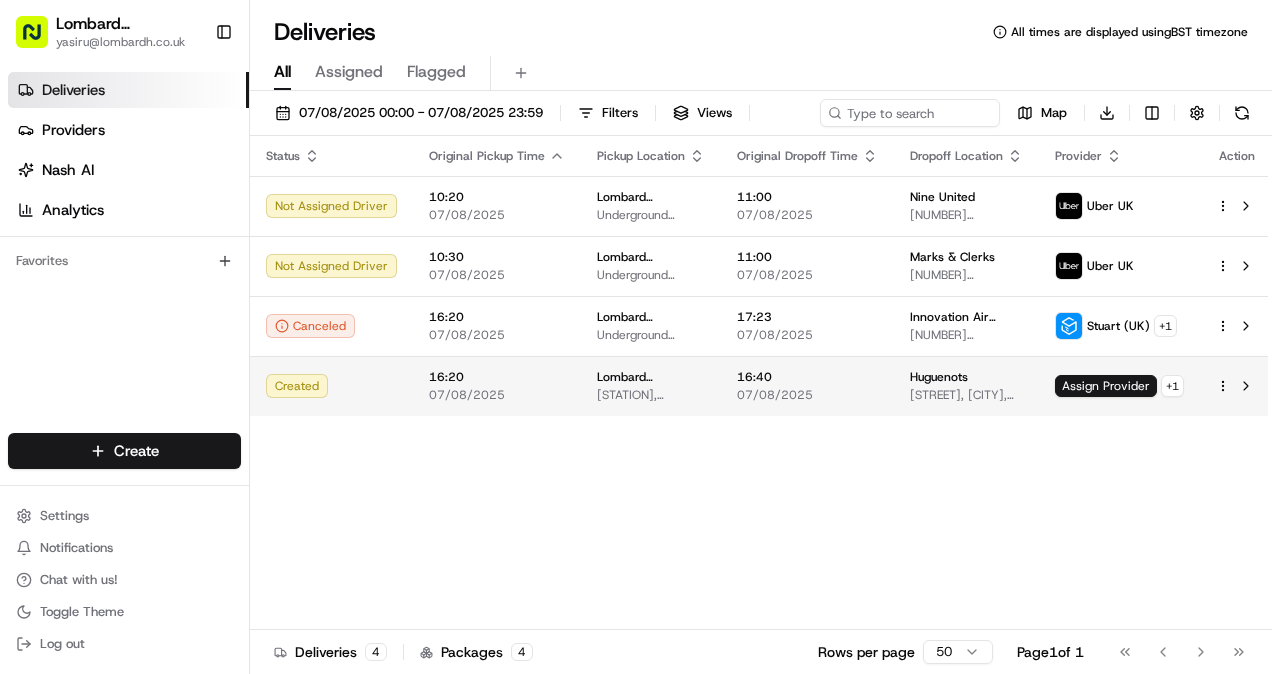 click on "Lombard Hospitality yasiru@lombardh.co.uk Toggle Sidebar Deliveries Providers Nash AI Analytics Favorites Main Menu Members & Organization Organization Users Roles Preferences Customization Tracking Orchestration Automations Dispatch Strategy Locations Pickup Locations Dropoff Locations Billing Billing Refund Requests Integrations Notification Triggers Webhooks API Keys Request Logs Create Settings Notifications Chat with us! Toggle Theme Log out Deliveries All times are displayed using  BST   timezone All Assigned Flagged 07/08/2025 00:00 - 07/08/2025 23:59 Filters Views Map Download Status Original Pickup Time Pickup Location Original Dropoff Time Dropoff Location Provider Action Not Assigned Driver 10:20 07/08/2025 Lombard Hospitality - Catering Underground Station Shop, 1 Lombard St, London EC3V 3LA, UK 11:00 07/08/2025 Nine United 34 Queen Anne's Gate, London SW1H 9AB, UK Uber UK Not Assigned Driver 10:30 07/08/2025 Lombard Hospitality - Catering 11:00 07/08/2025 Marks & Clerks Uber UK +" at bounding box center (636, 337) 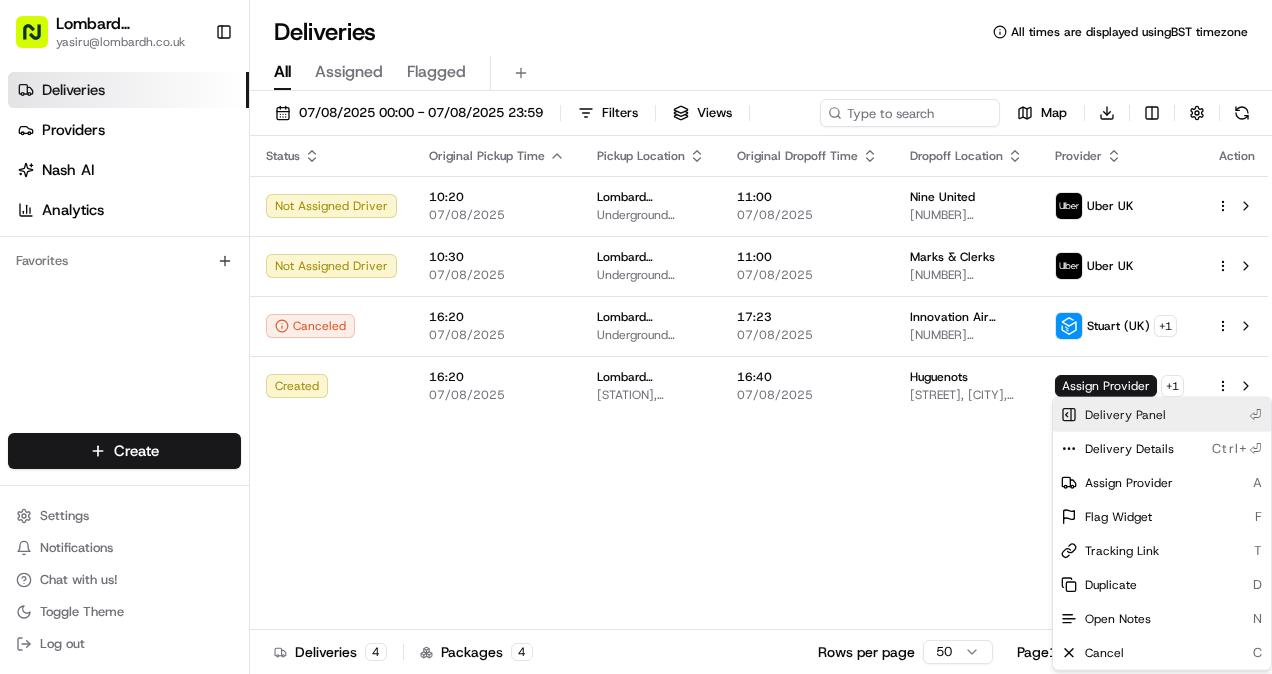 click on "Delivery Panel" at bounding box center [1125, 415] 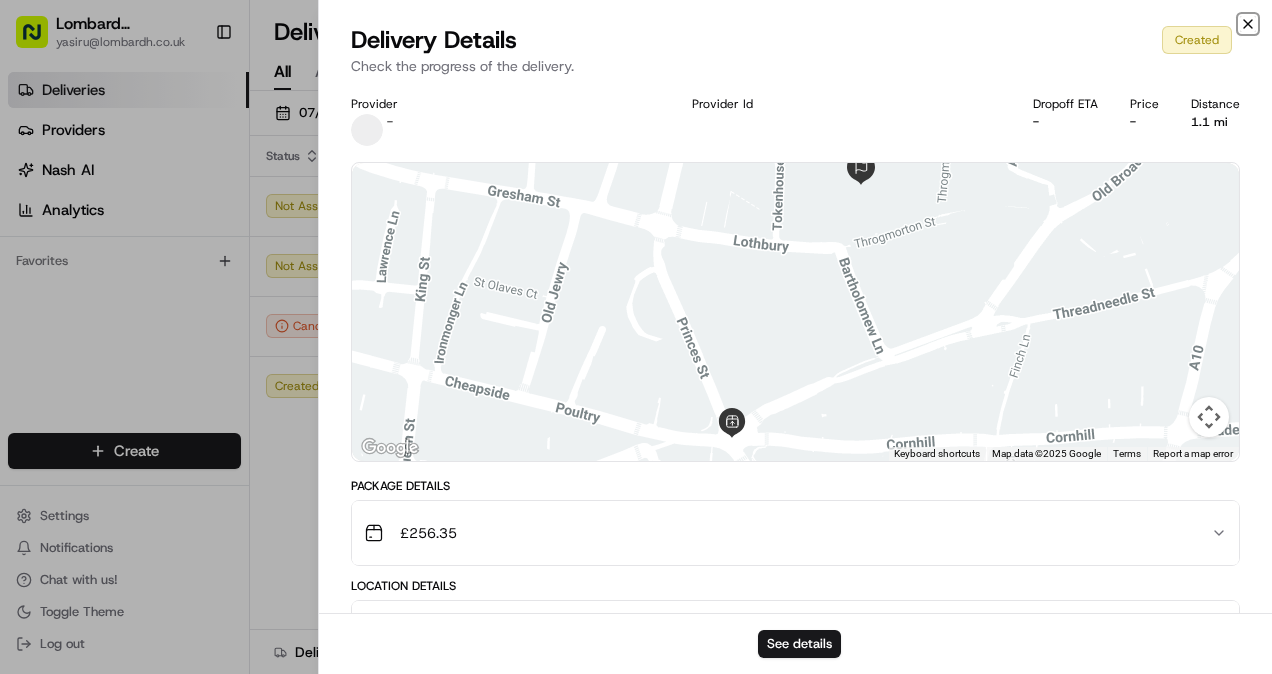 click 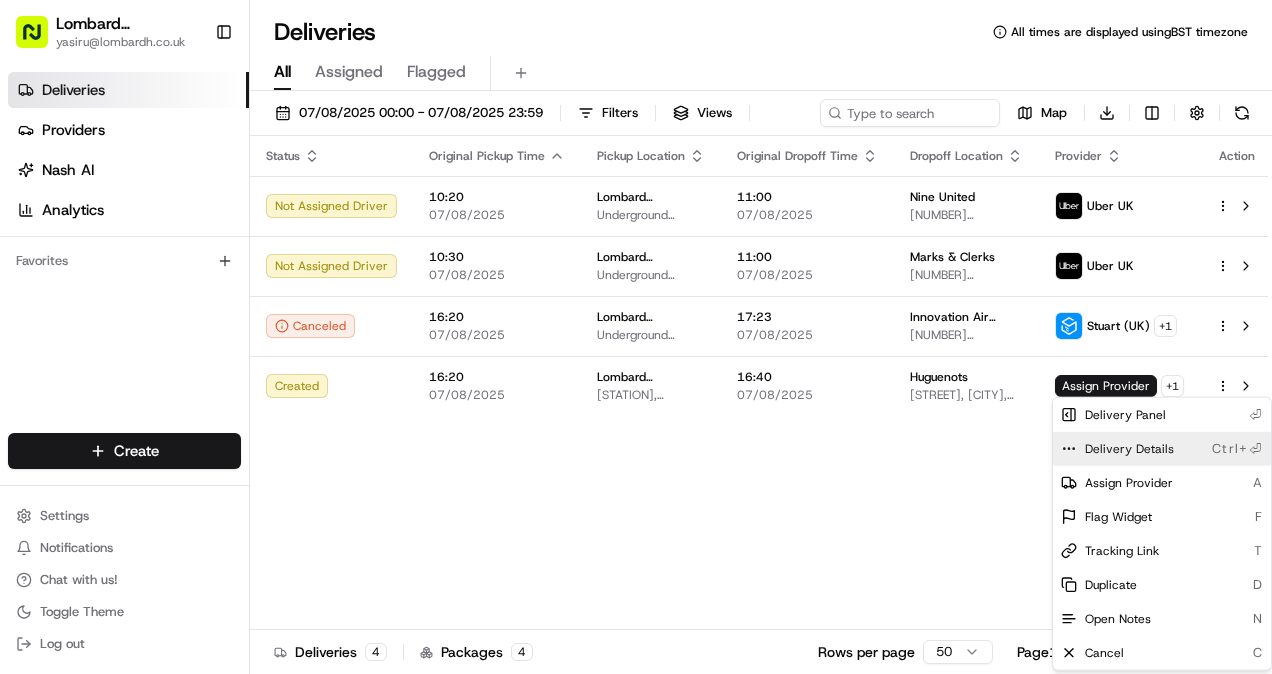 click on "Delivery Details" at bounding box center (1129, 449) 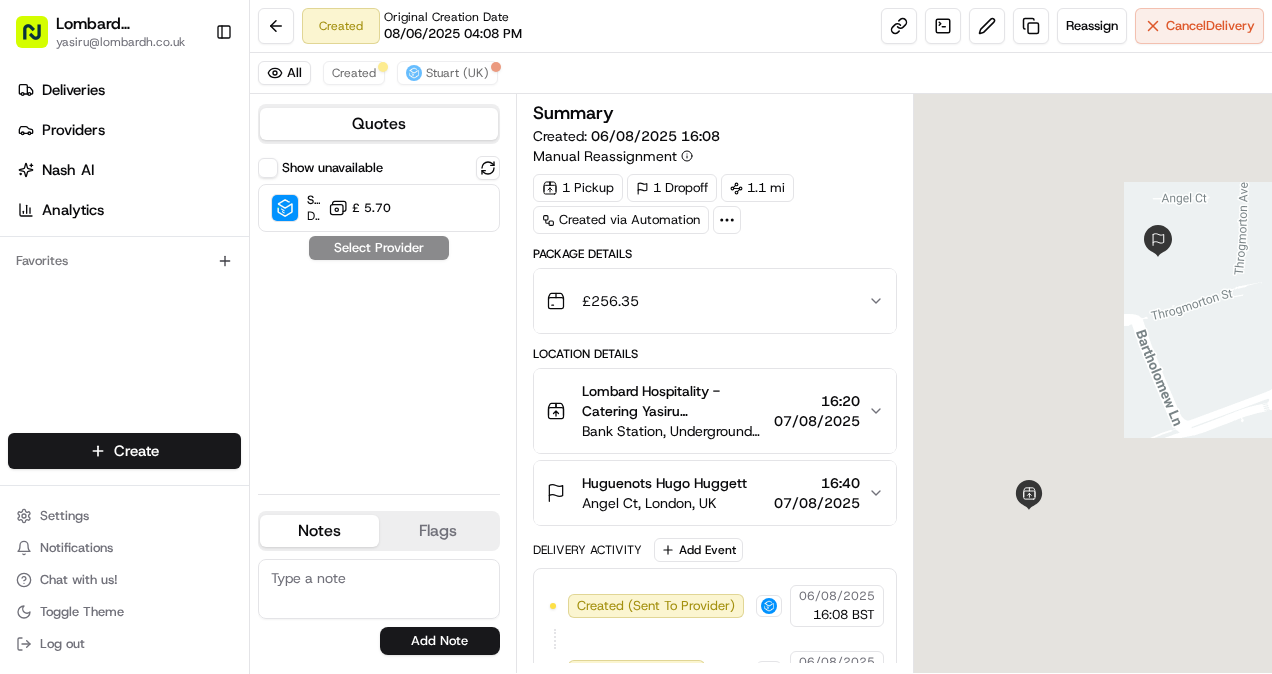 scroll, scrollTop: 0, scrollLeft: 0, axis: both 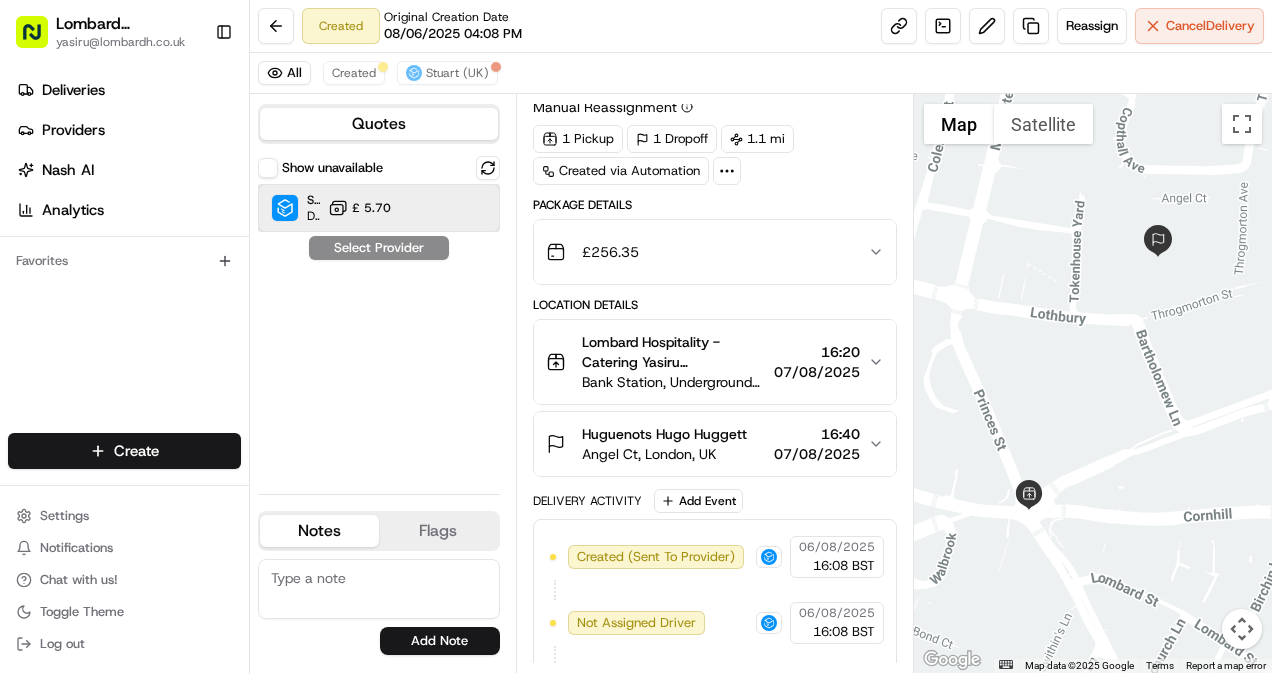 click on "Stuart (UK)" at bounding box center (313, 200) 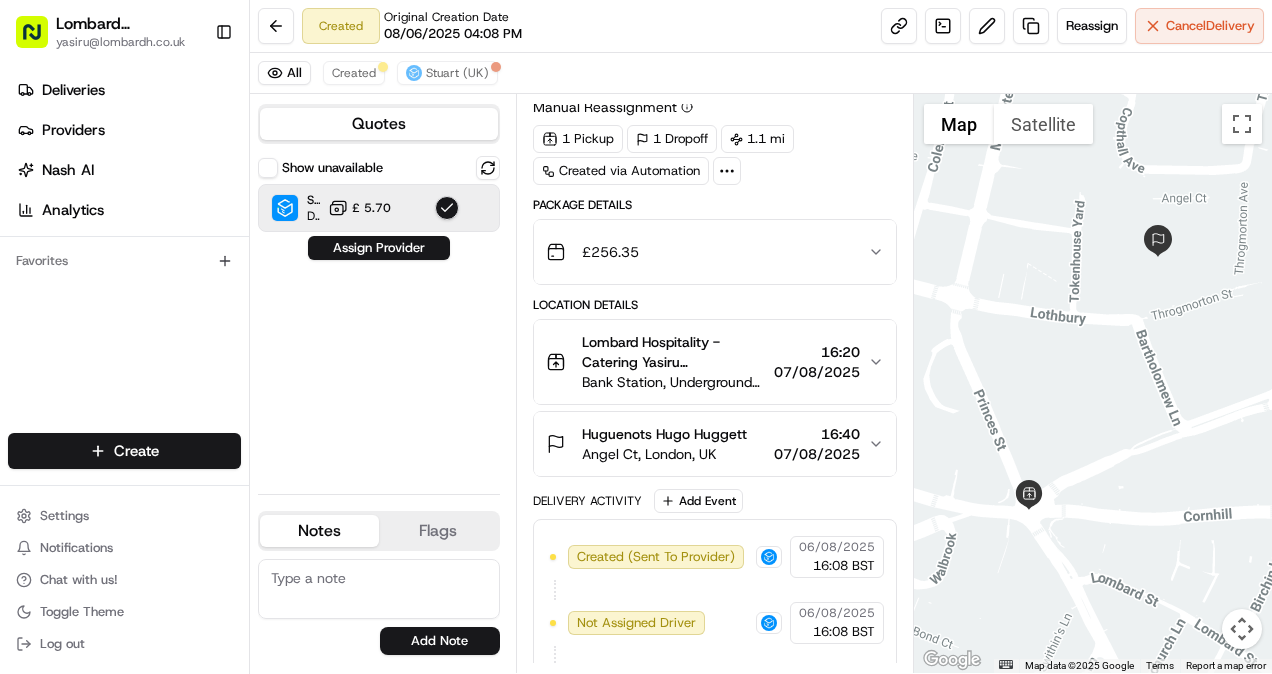 click on "Lombard Hospitality - Catering Yasiru Doluwegedara Bank Station, Underground Ltd, Bank/Monument Complex, Princes St, London EC3V 3LA, UK 16:20 07/08/2025" at bounding box center [715, 362] 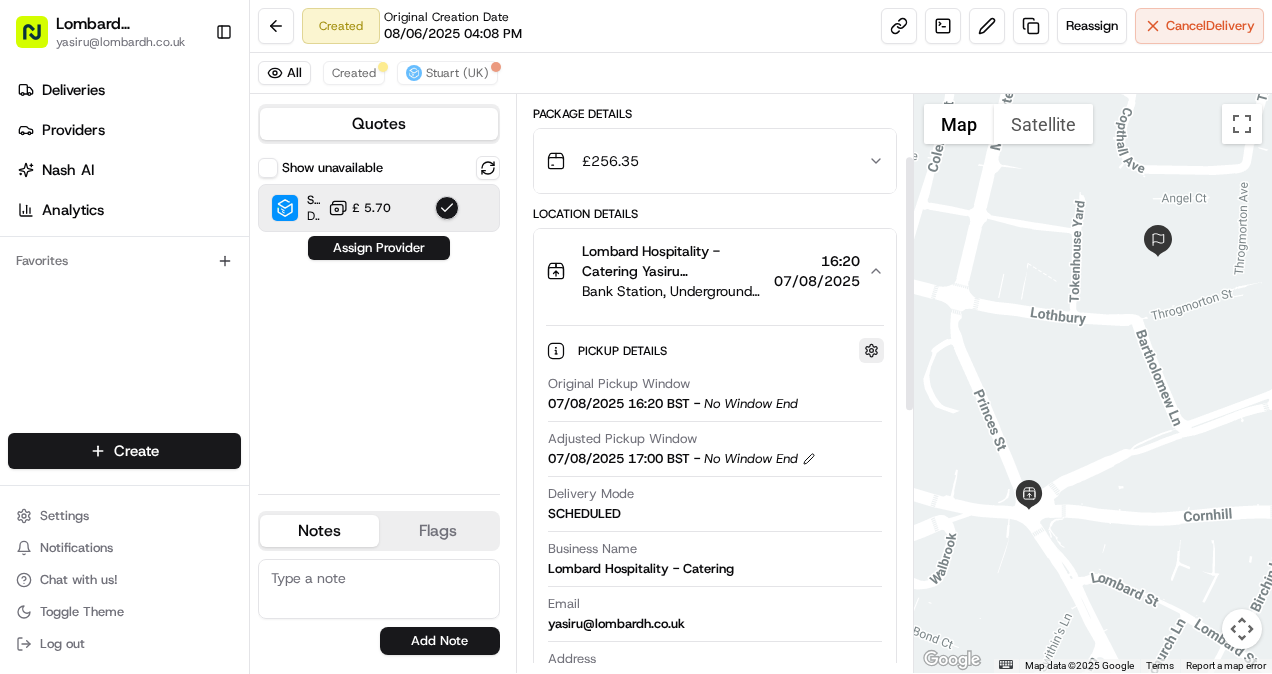 scroll, scrollTop: 141, scrollLeft: 0, axis: vertical 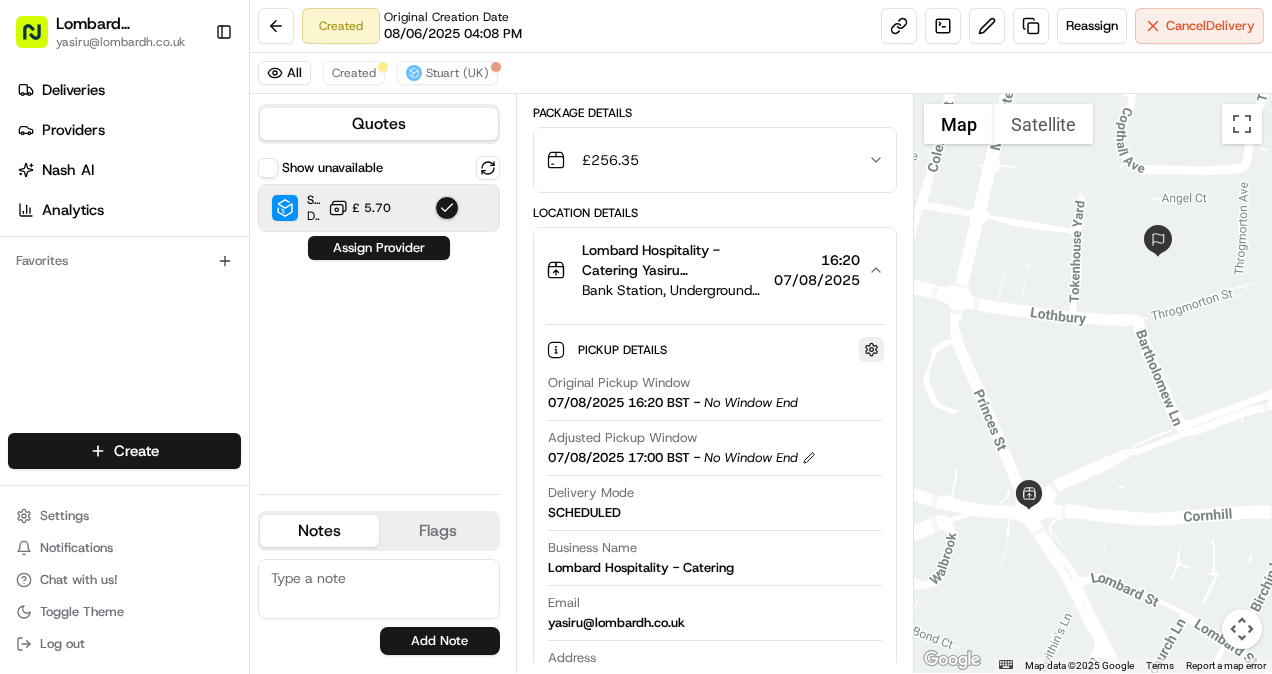 click at bounding box center (871, 349) 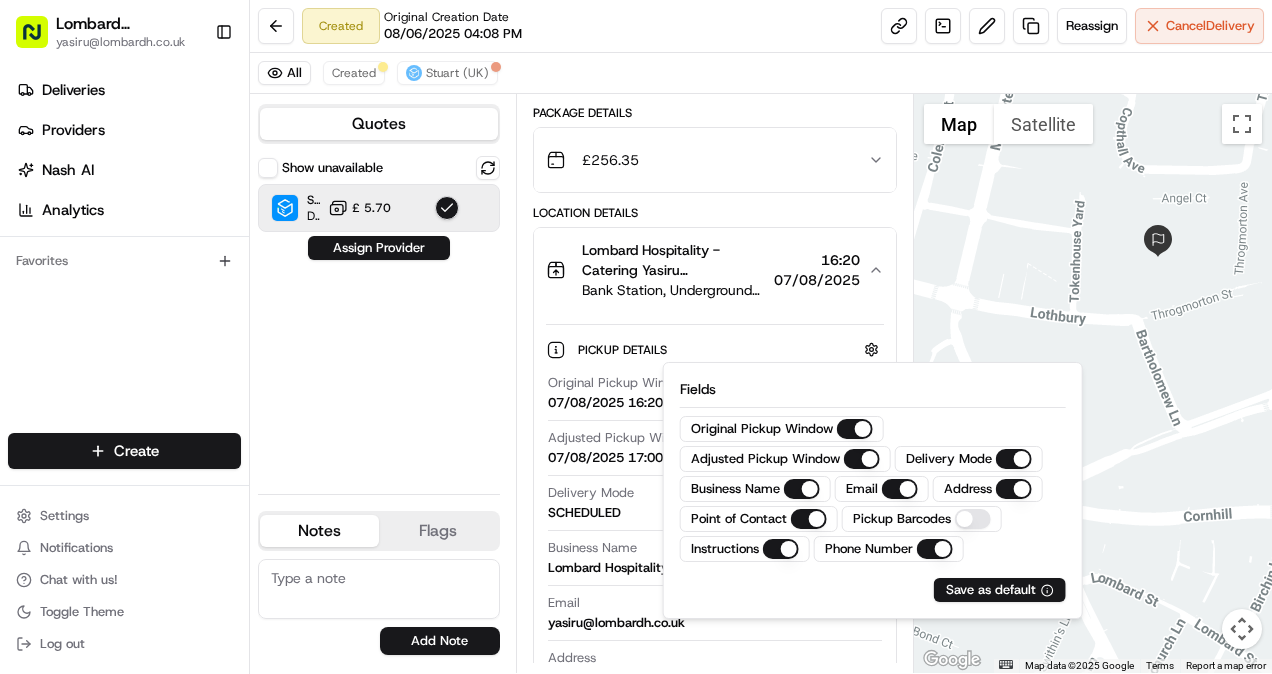 click on "Pickup Details Hidden ( 1 )" at bounding box center [731, 349] 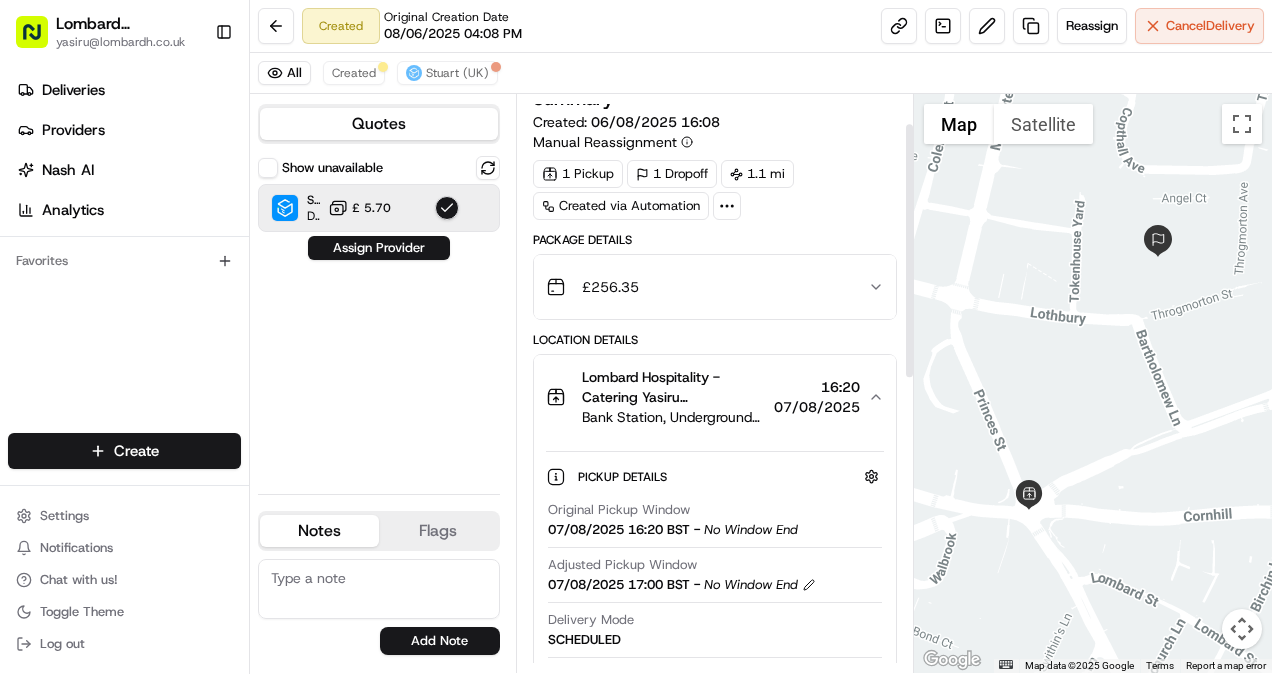 scroll, scrollTop: 0, scrollLeft: 0, axis: both 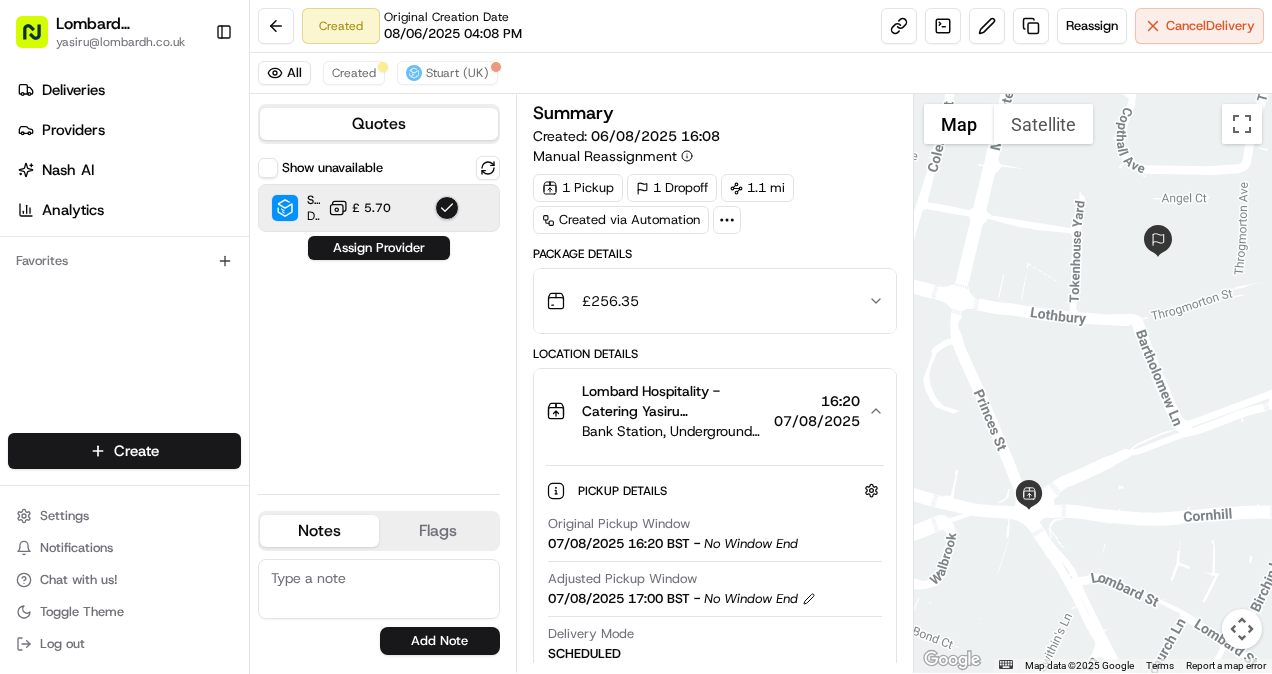 click on "16:20" at bounding box center [817, 401] 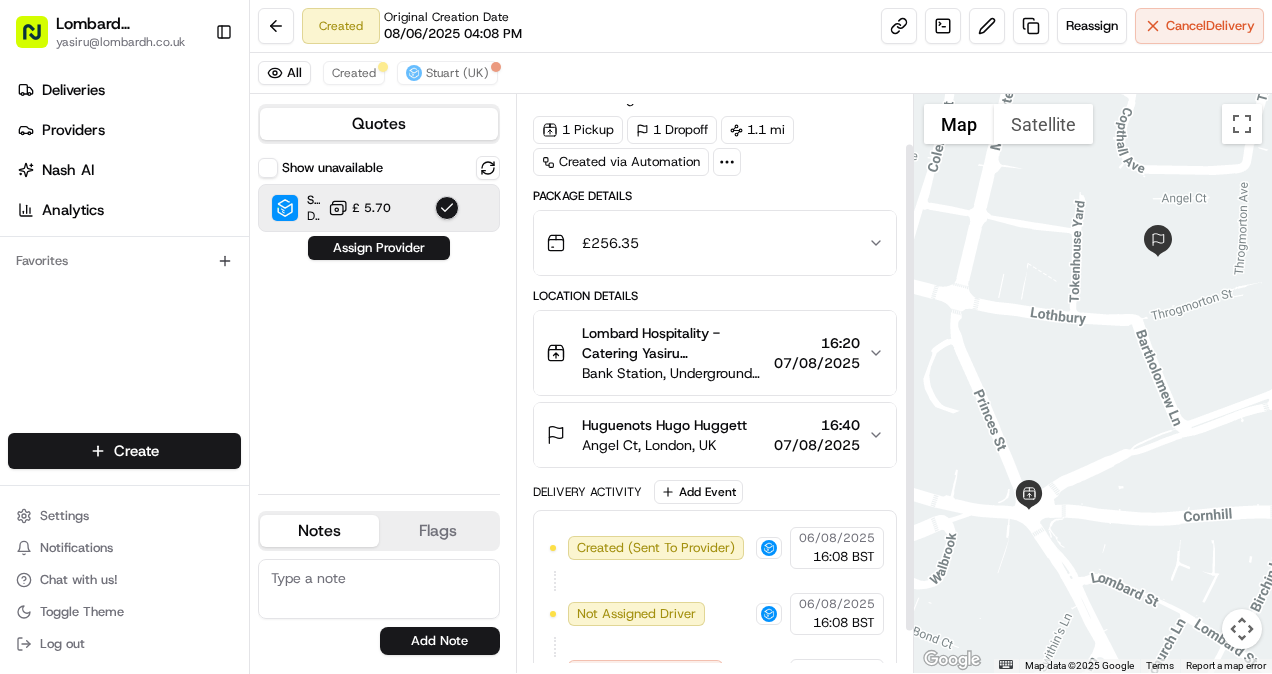 click on "16:40" at bounding box center [817, 425] 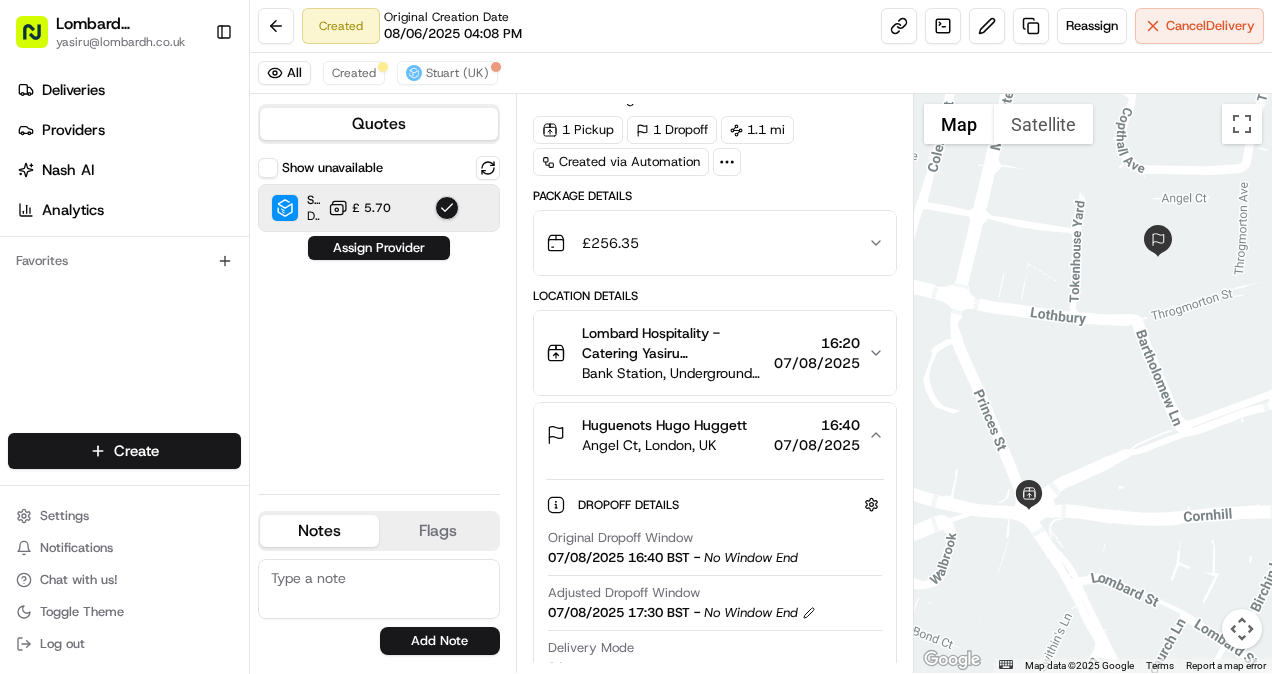 scroll, scrollTop: 157, scrollLeft: 0, axis: vertical 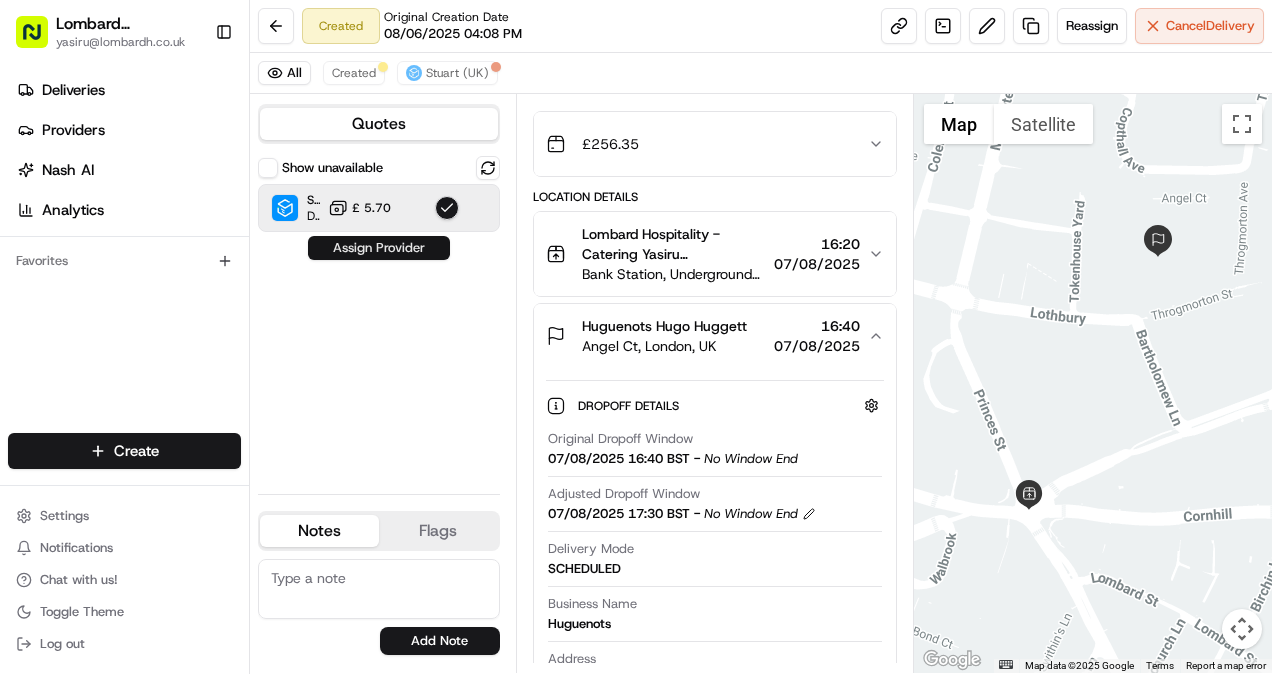 click on "Assign Provider" at bounding box center [379, 248] 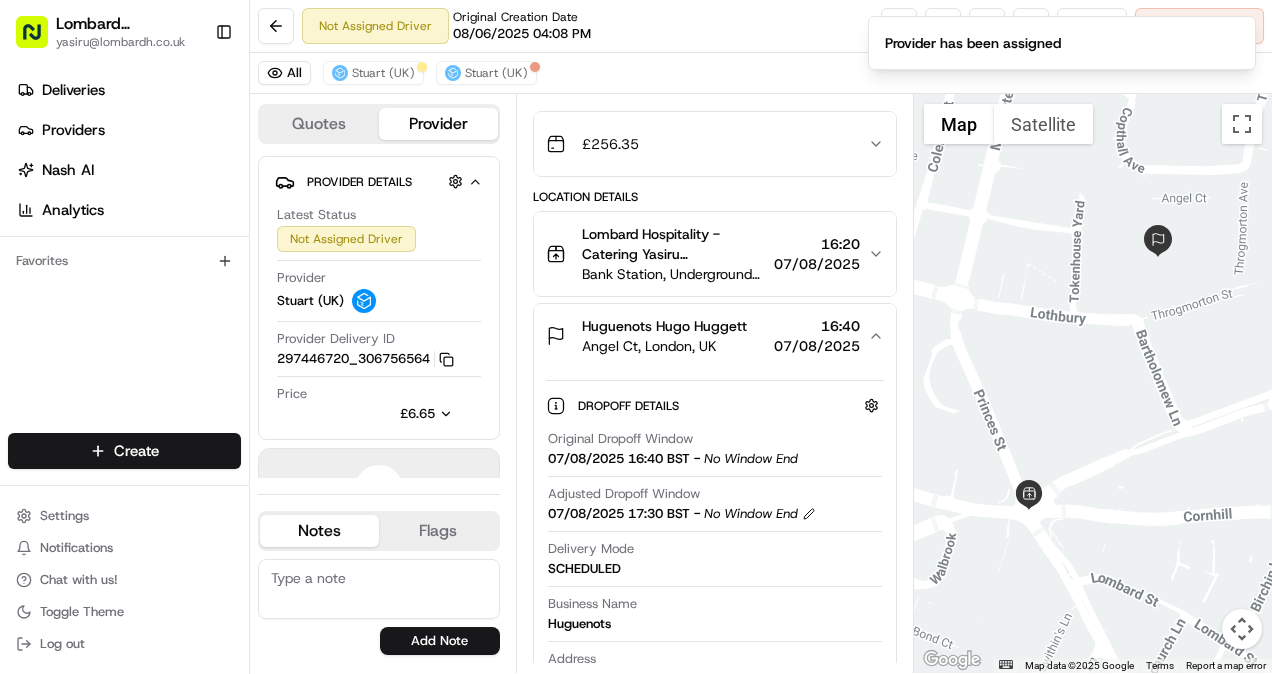 scroll, scrollTop: 0, scrollLeft: 0, axis: both 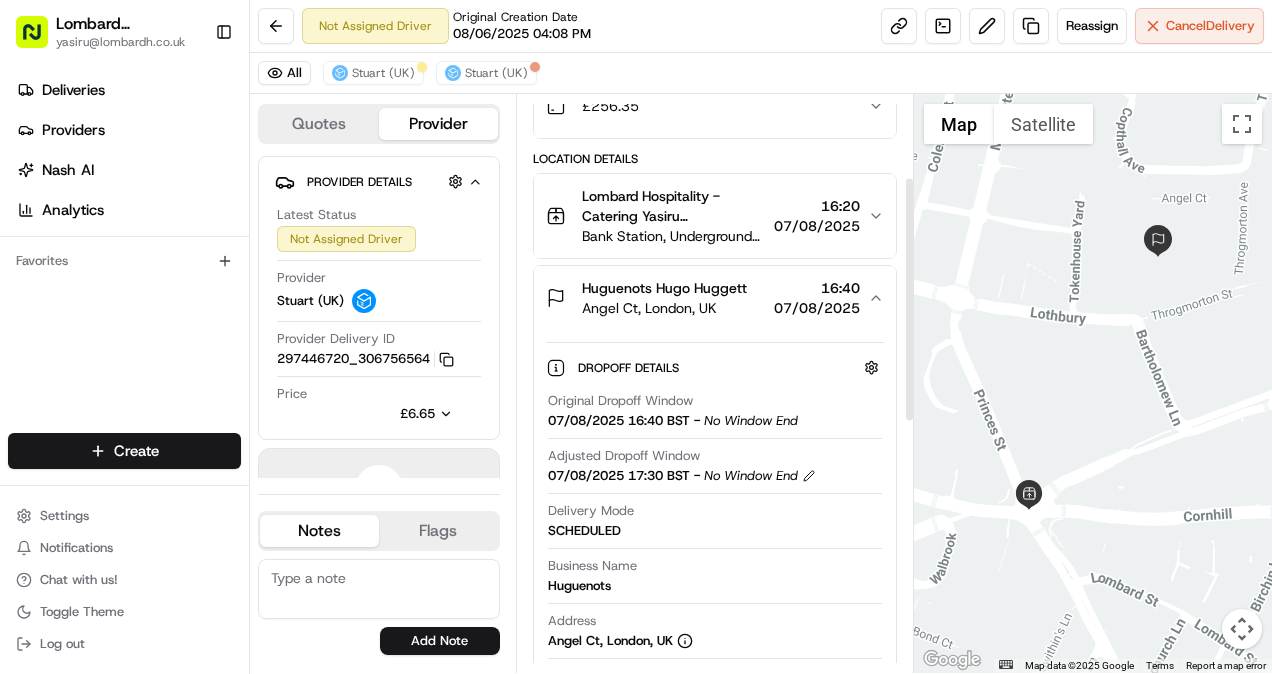 click on "No Window End" at bounding box center (751, 421) 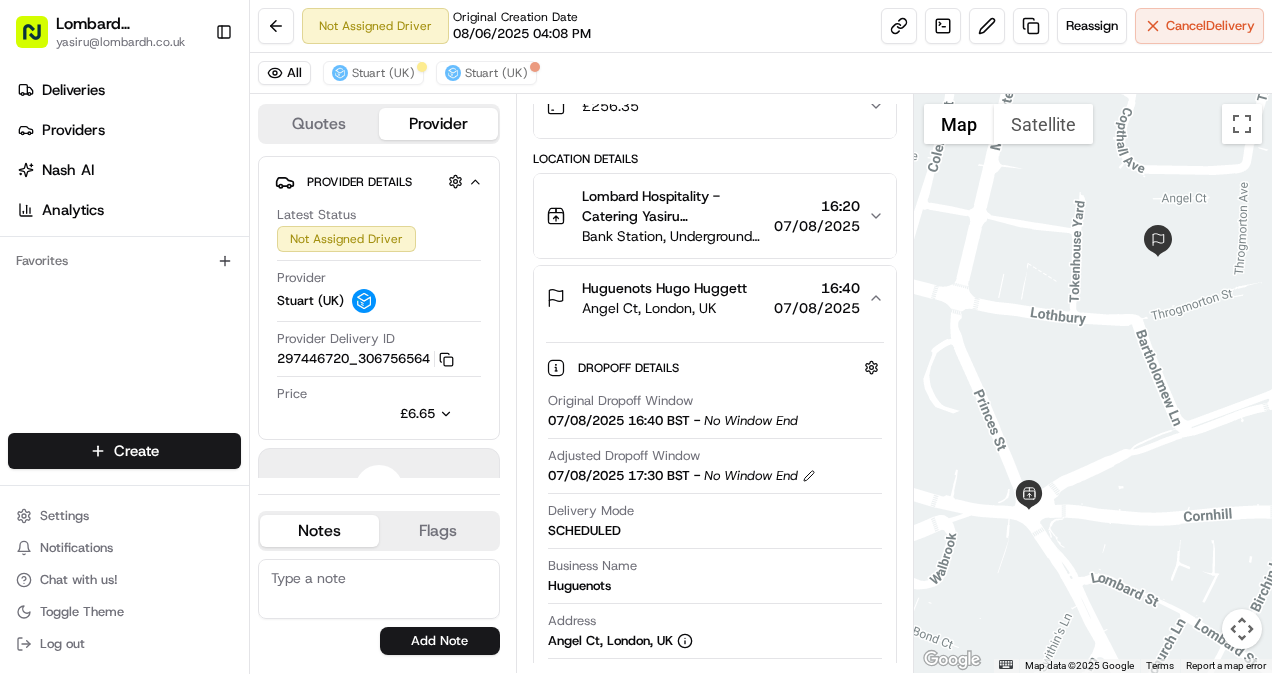 click on "07/08/2025 16:40 BST" at bounding box center [619, 421] 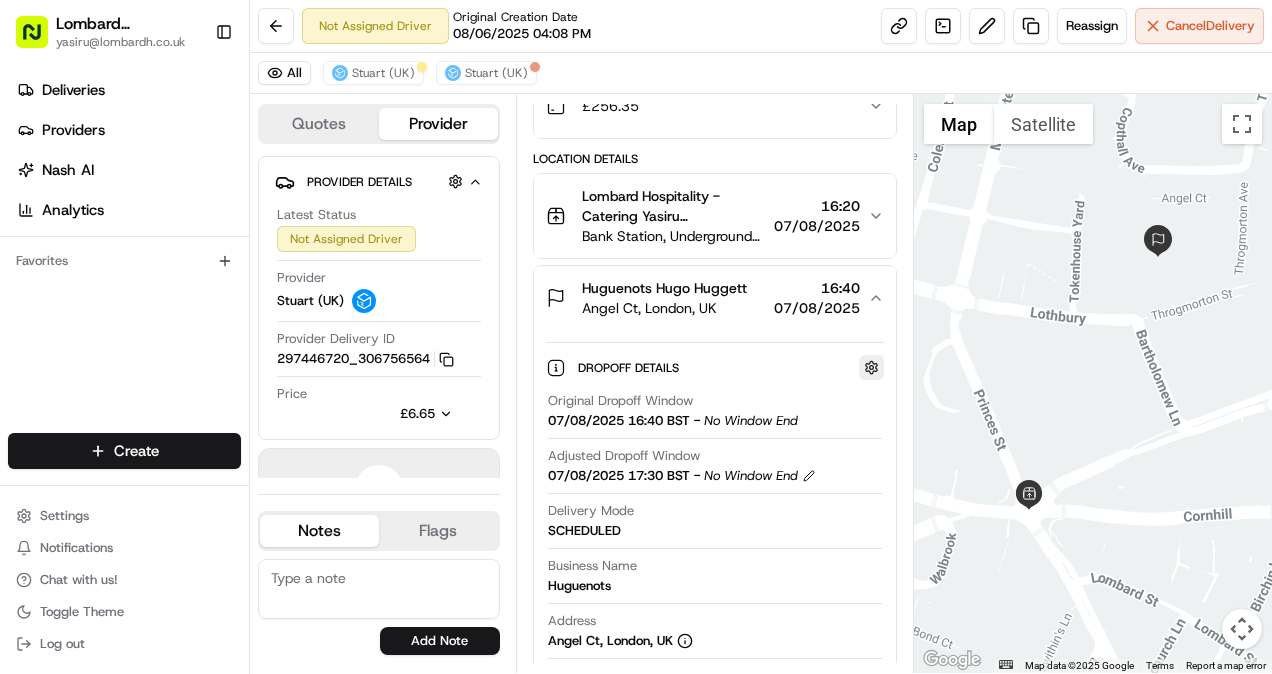 click at bounding box center [871, 367] 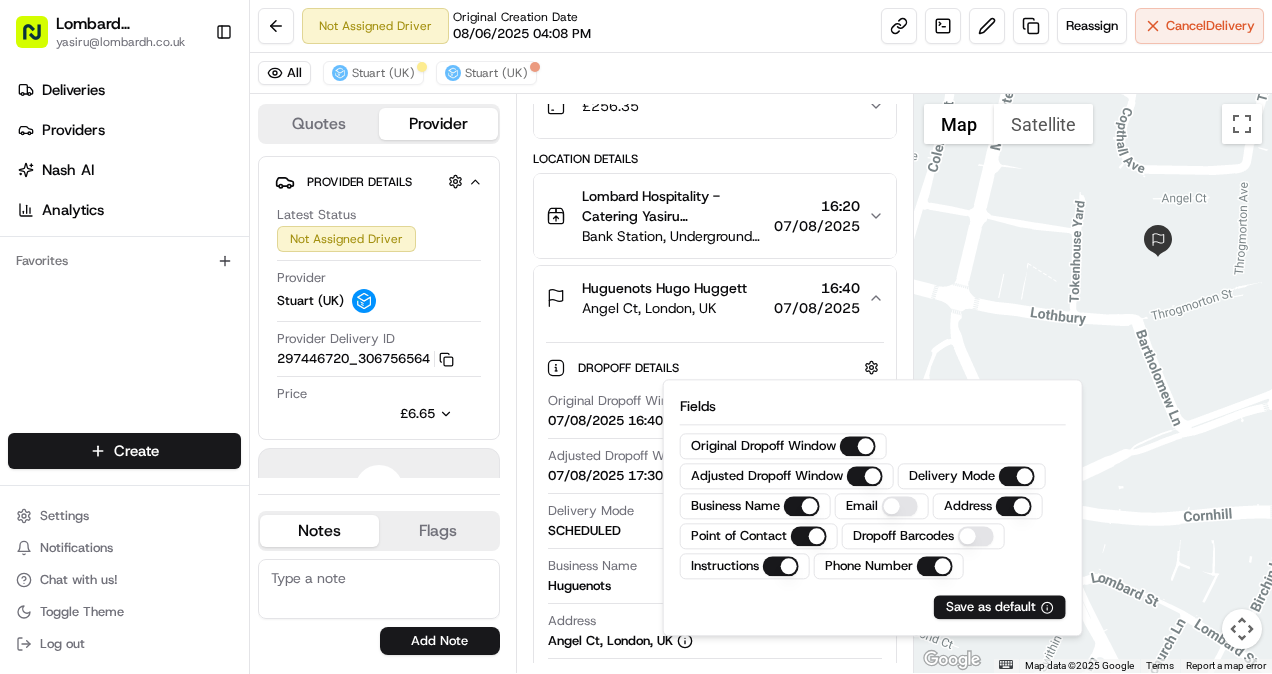 click on "Dropoff Details Hidden ( 2 )" at bounding box center (731, 367) 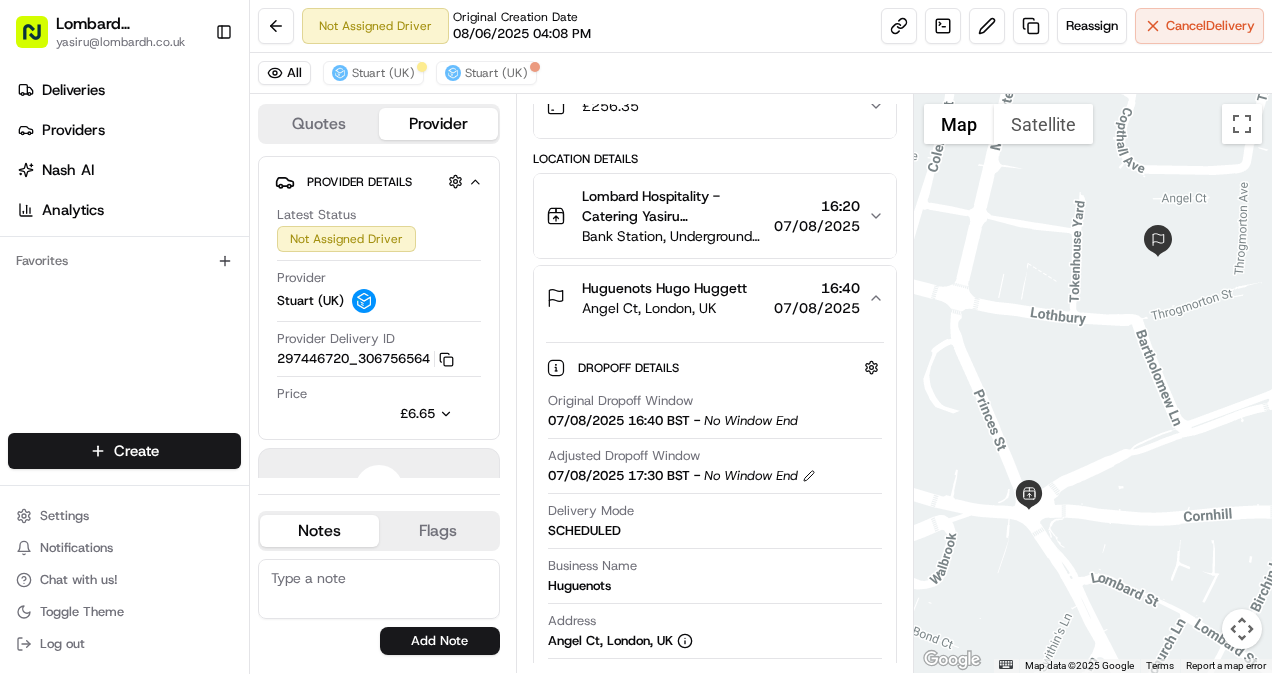 scroll, scrollTop: 0, scrollLeft: 0, axis: both 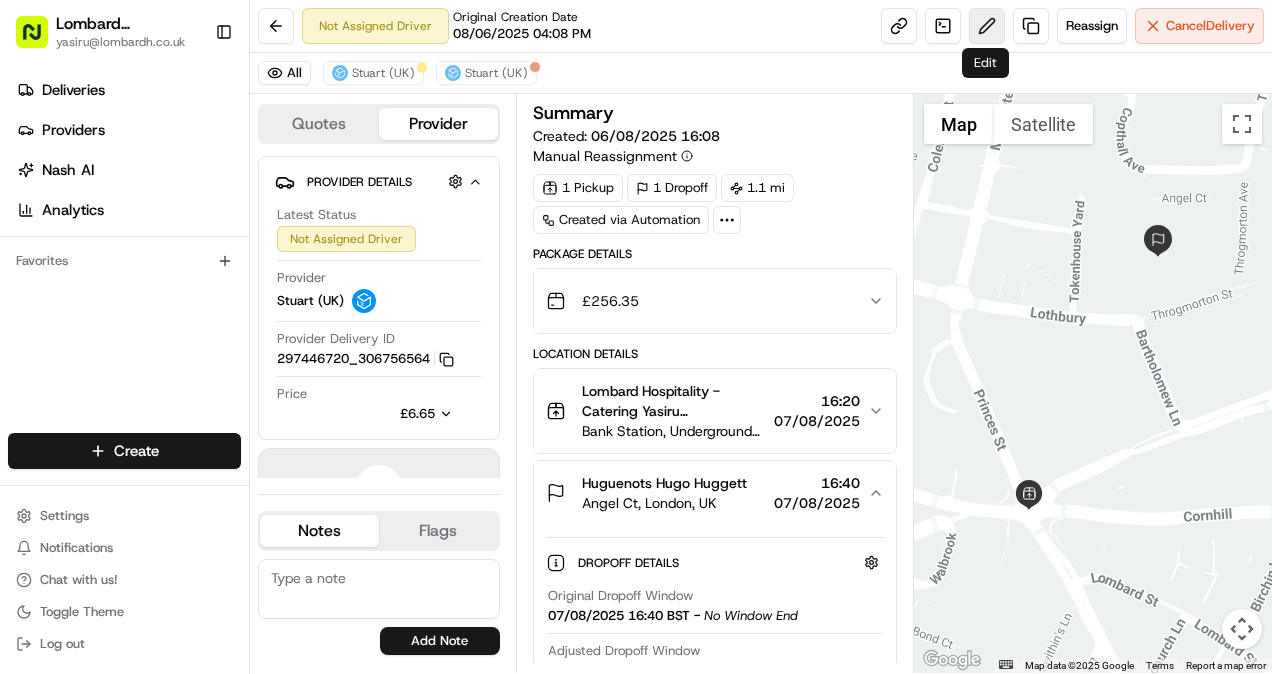 click at bounding box center (987, 26) 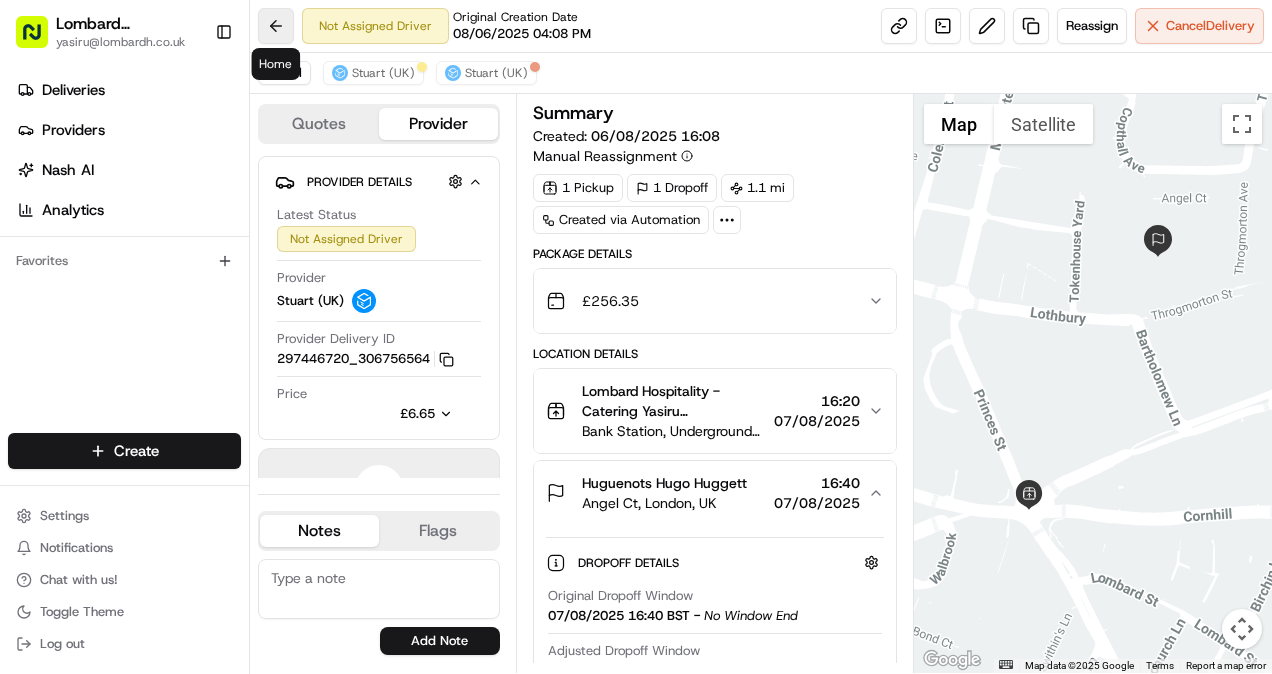 click at bounding box center [276, 26] 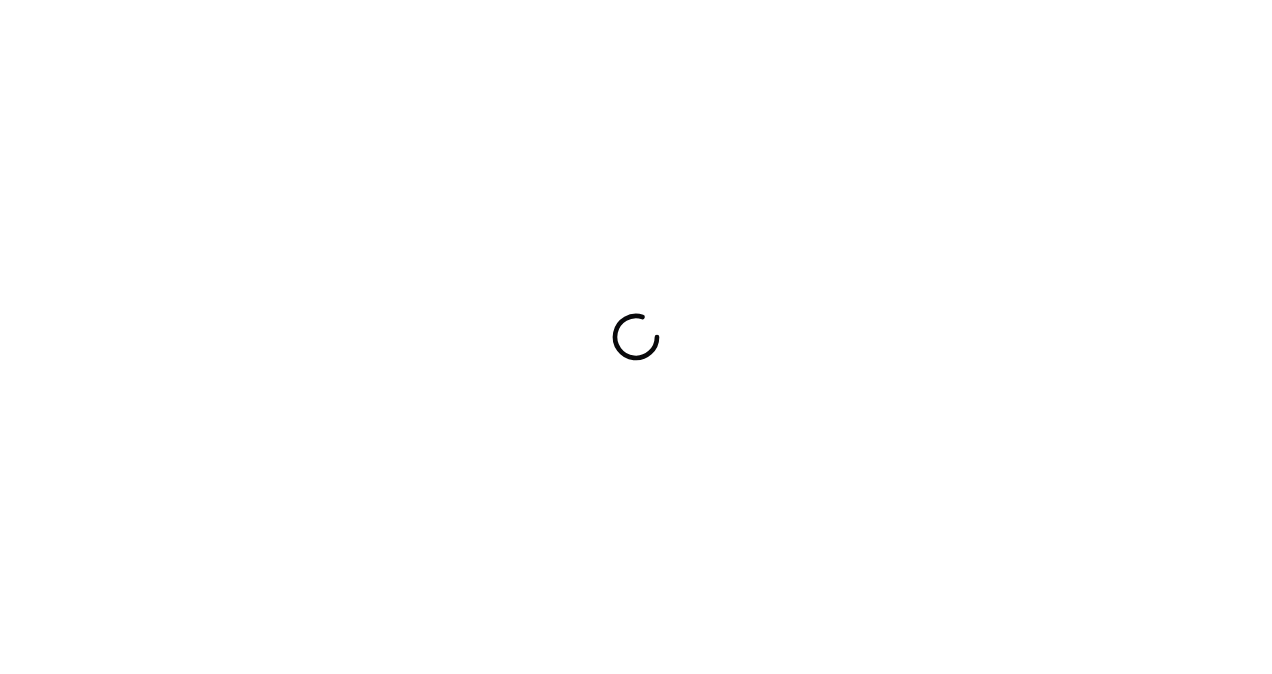 scroll, scrollTop: 0, scrollLeft: 0, axis: both 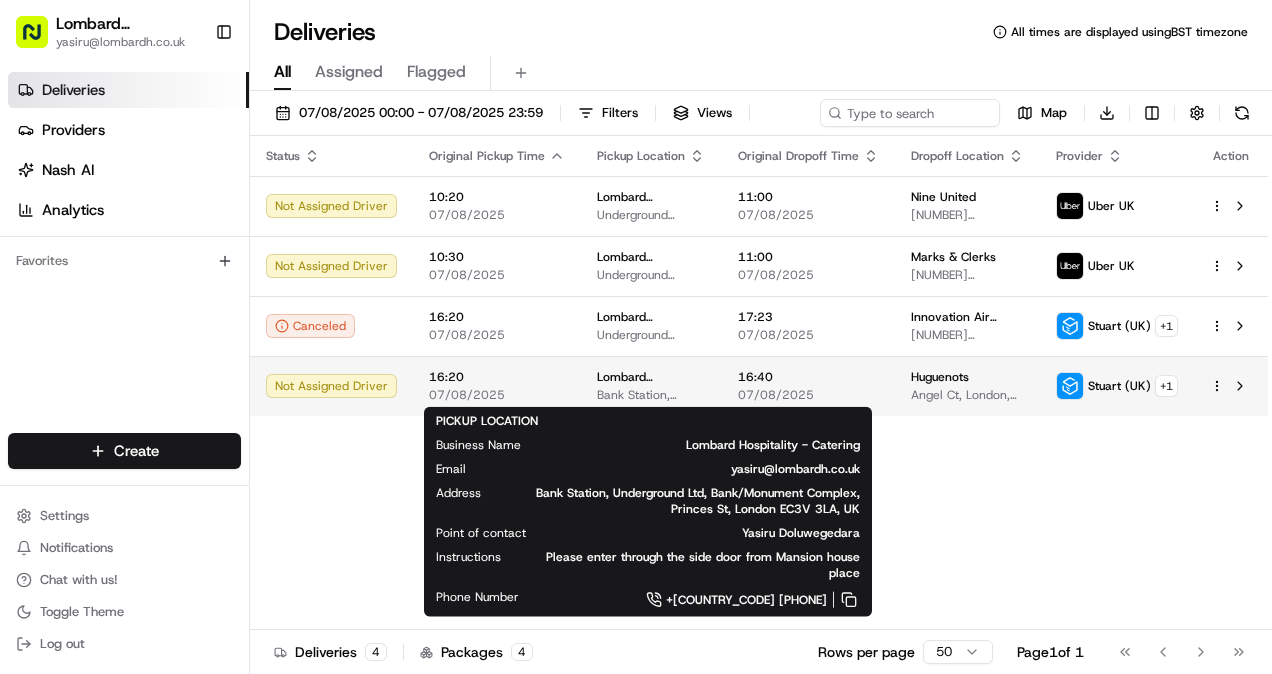 click on "Lombard Hospitality - Catering" at bounding box center (651, 377) 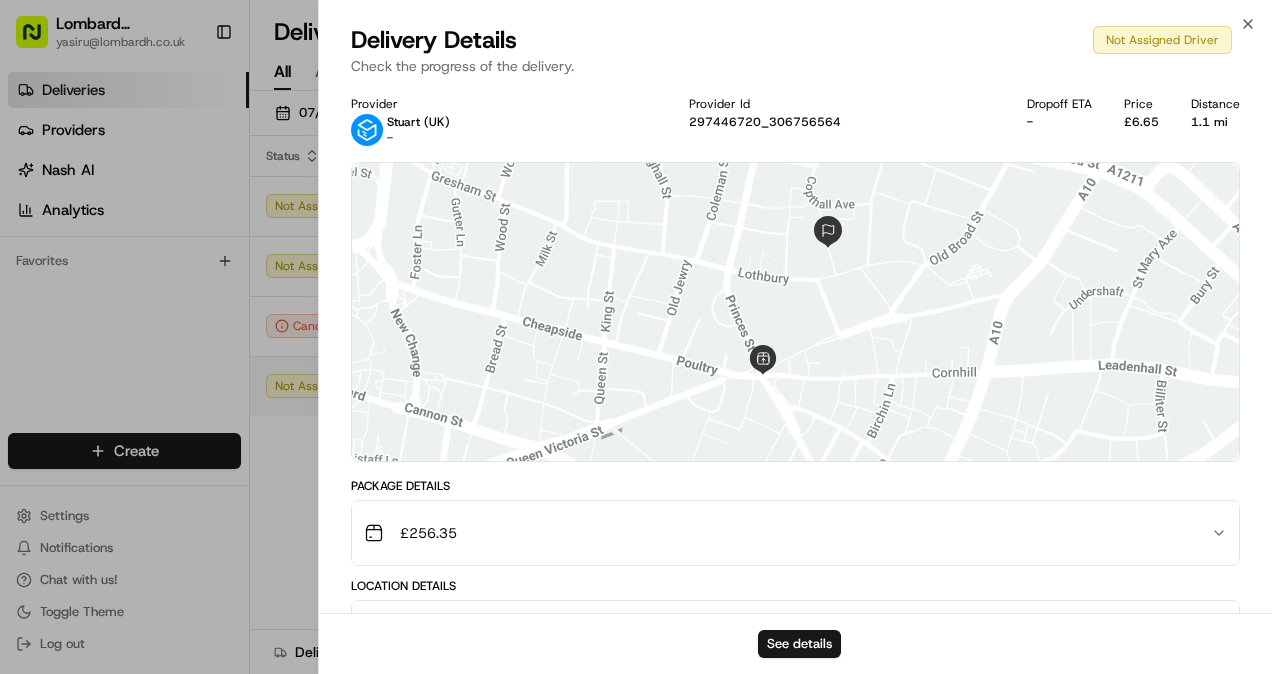 click at bounding box center (795, 312) 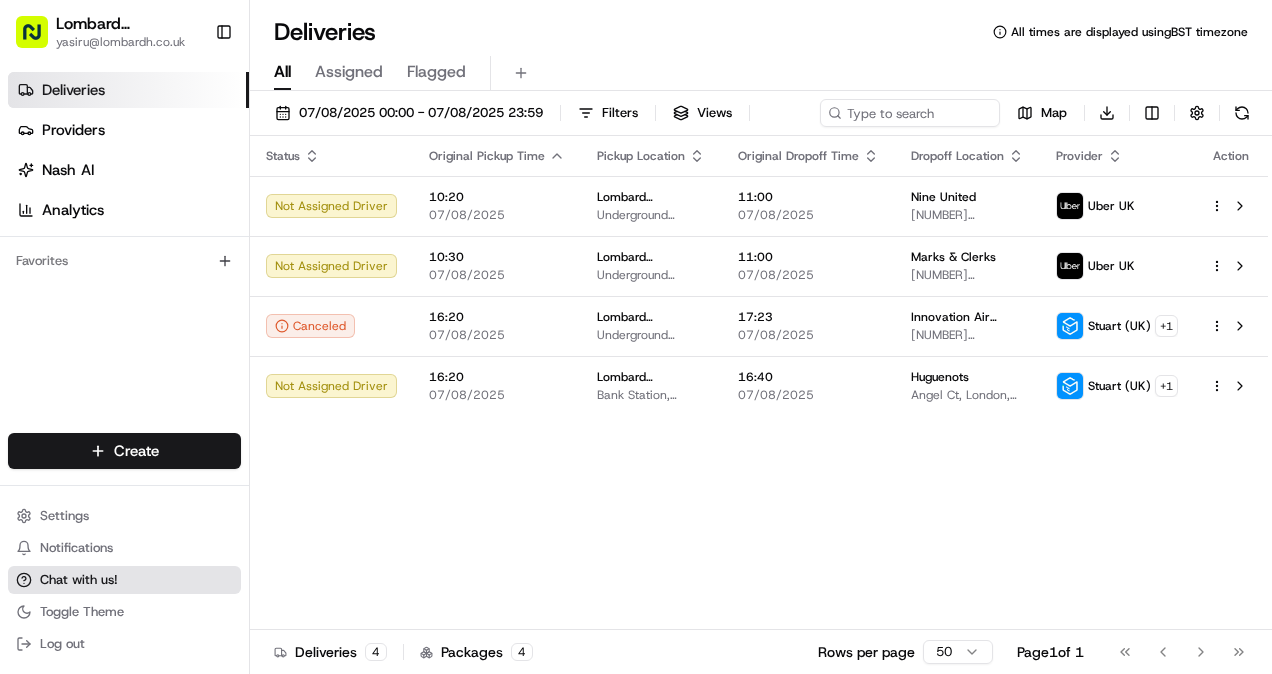 click on "Chat with us!" at bounding box center [79, 580] 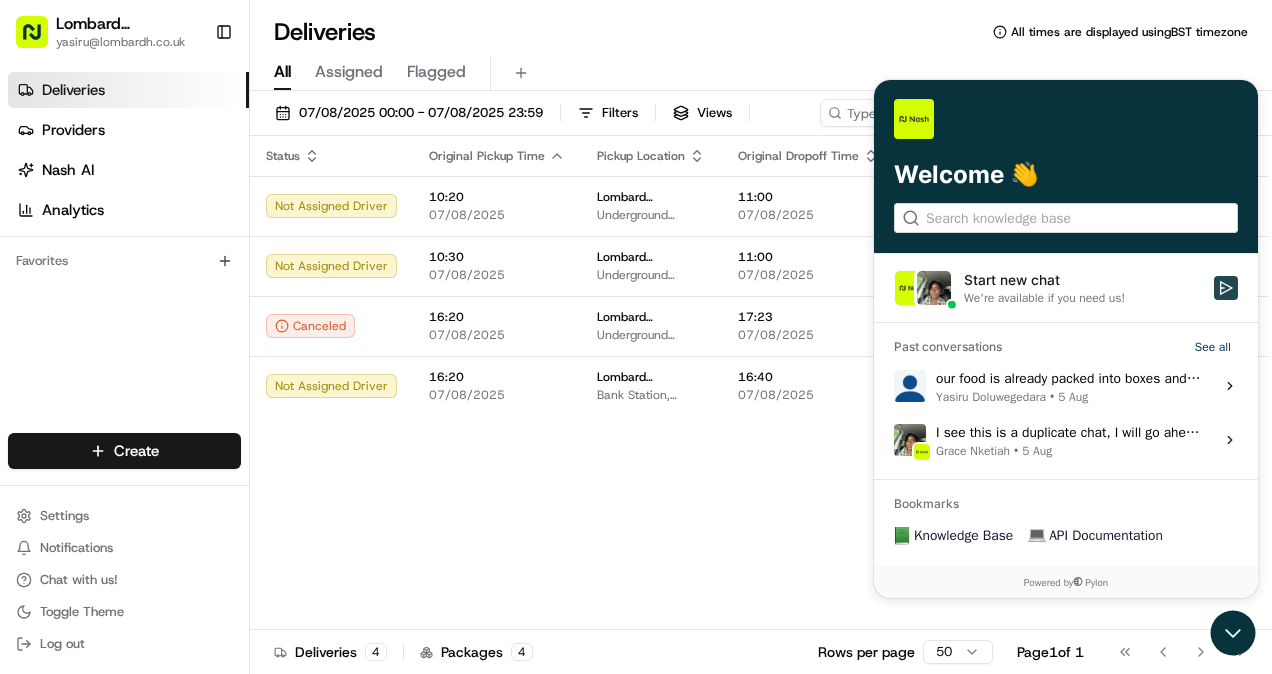 click 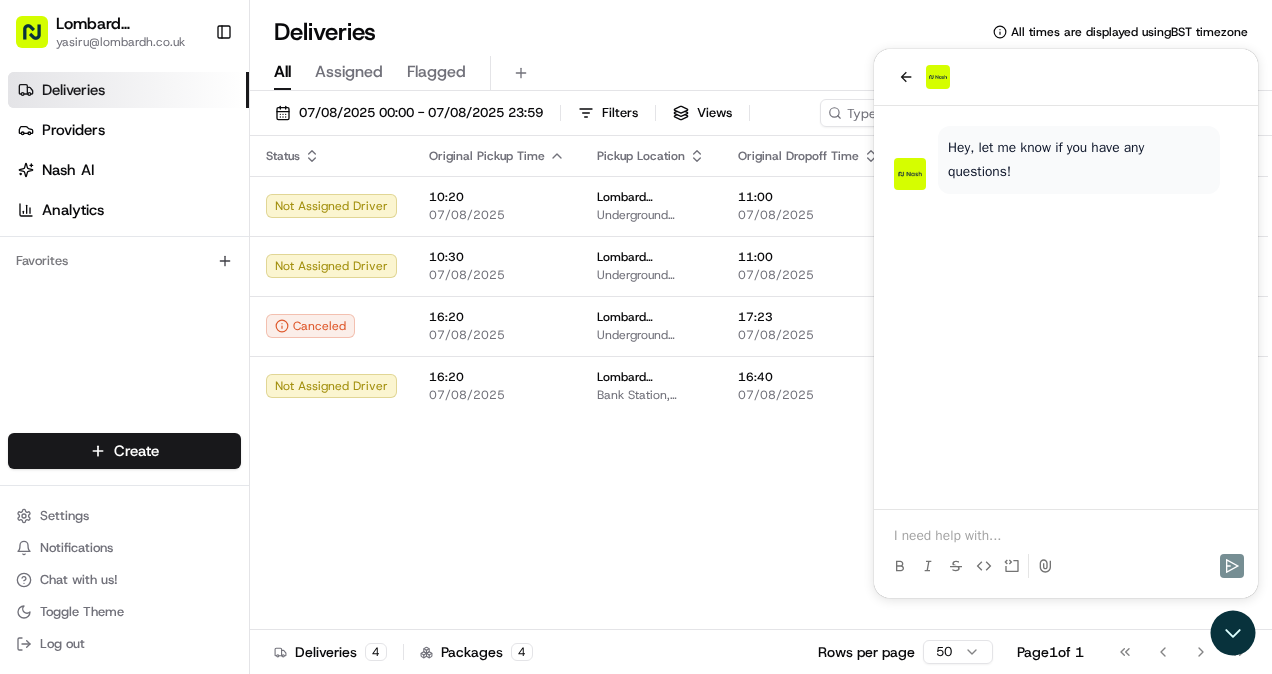 type 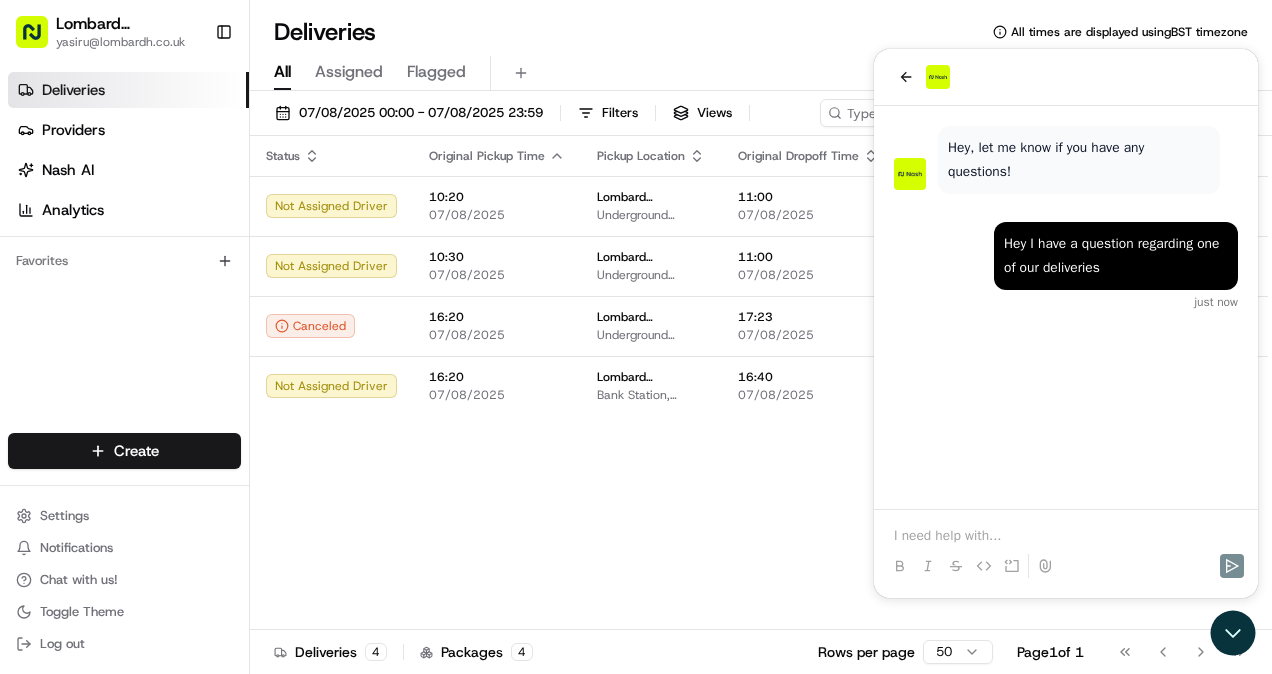 click at bounding box center (1066, 536) 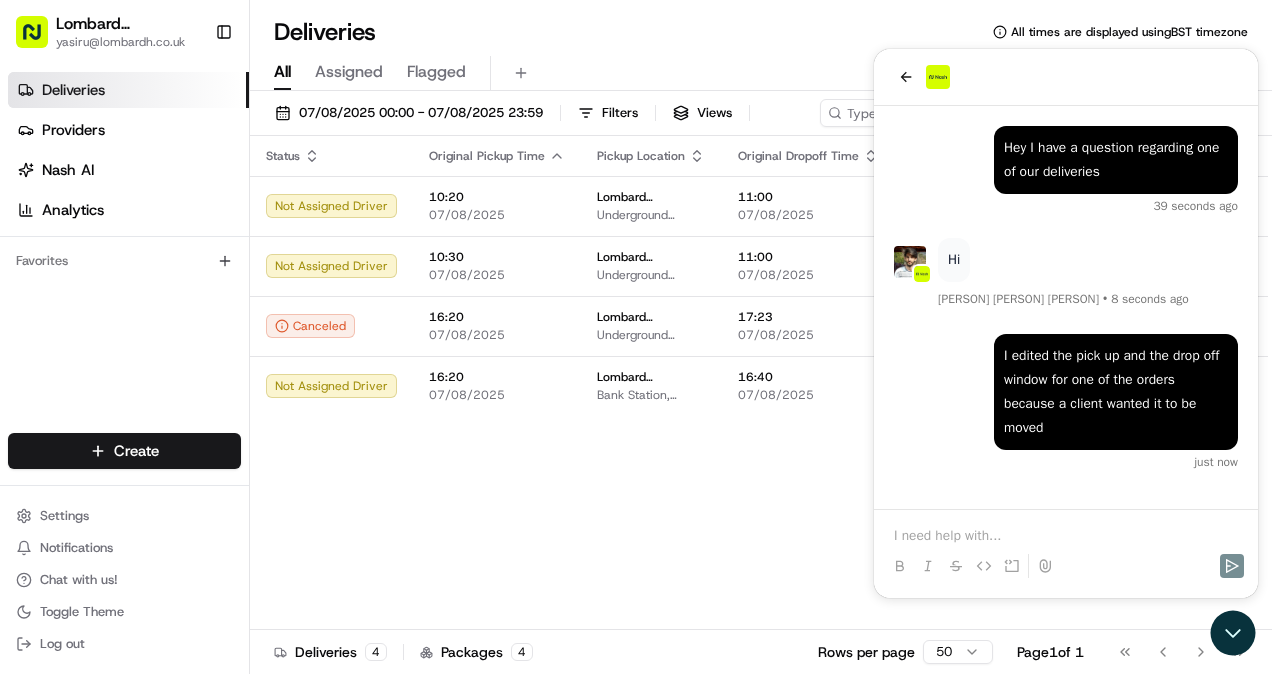 click on "Status Original Pickup Time Pickup Location Original Dropoff Time Dropoff Location Provider Action Not Assigned Driver [TIME] [DATE] Lombard Hospitality - Catering Underground Station Shop, [NUMBER] [STREET], [CITY] [POSTAL_CODE], [COUNTRY] [TIME] [DATE] Nine United [NUMBER] [STREET], [CITY] [POSTAL_CODE], [COUNTRY] Uber [COUNTRY] Not Assigned Driver [TIME] [DATE] Lombard Hospitality - Catering Underground Station Shop, [NUMBER] [STREET], [CITY] [POSTAL_CODE], [COUNTRY] [TIME] [DATE] Marks & Clerks [NUMBER] [STREET], [CITY] [POSTAL_CODE], [COUNTRY] Uber [COUNTRY] Canceled [TIME] [DATE] Lombard Hospitality - Catering Underground Station Shop, [NUMBER] [STREET], [CITY] [POSTAL_CODE], [COUNTRY] [TIME] [DATE] Innovation Air Conditioning and Building Services Limited [NUMBER] [STREET], [CITY] [POSTAL_CODE], [COUNTRY] [NAME] ([COUNTRY]) + [NUMBER] Not Assigned Driver [TIME] [DATE] Lombard Hospitality - Catering Bank Station, Underground Ltd, Bank/Monument Complex, Princes St, [CITY] [POSTAL_CODE], [COUNTRY] [TIME] [DATE] Huguenots [ADDRESS], [CITY] [POSTAL_CODE], [COUNTRY] [NAME] ([COUNTRY]) + [NUMBER]" at bounding box center (759, 383) 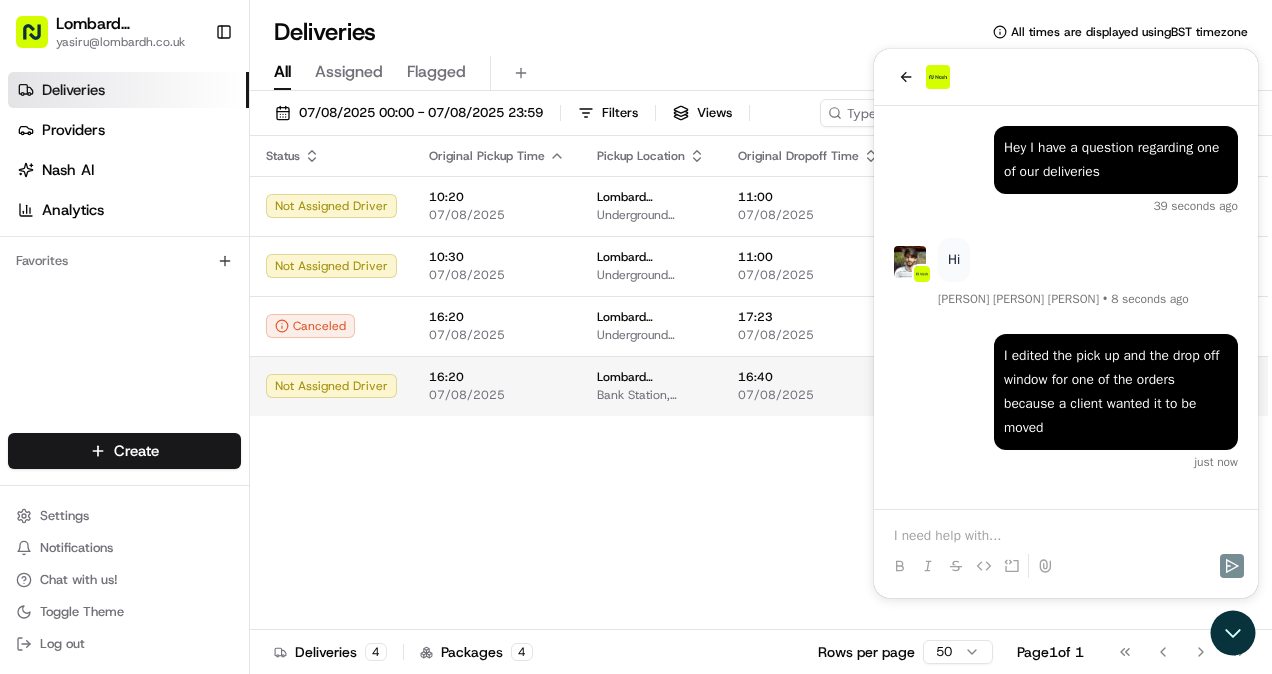 click on "Bank Station, Underground Ltd, Bank/Monument Complex, Princes St, London EC3V 3LA, UK" at bounding box center (651, 395) 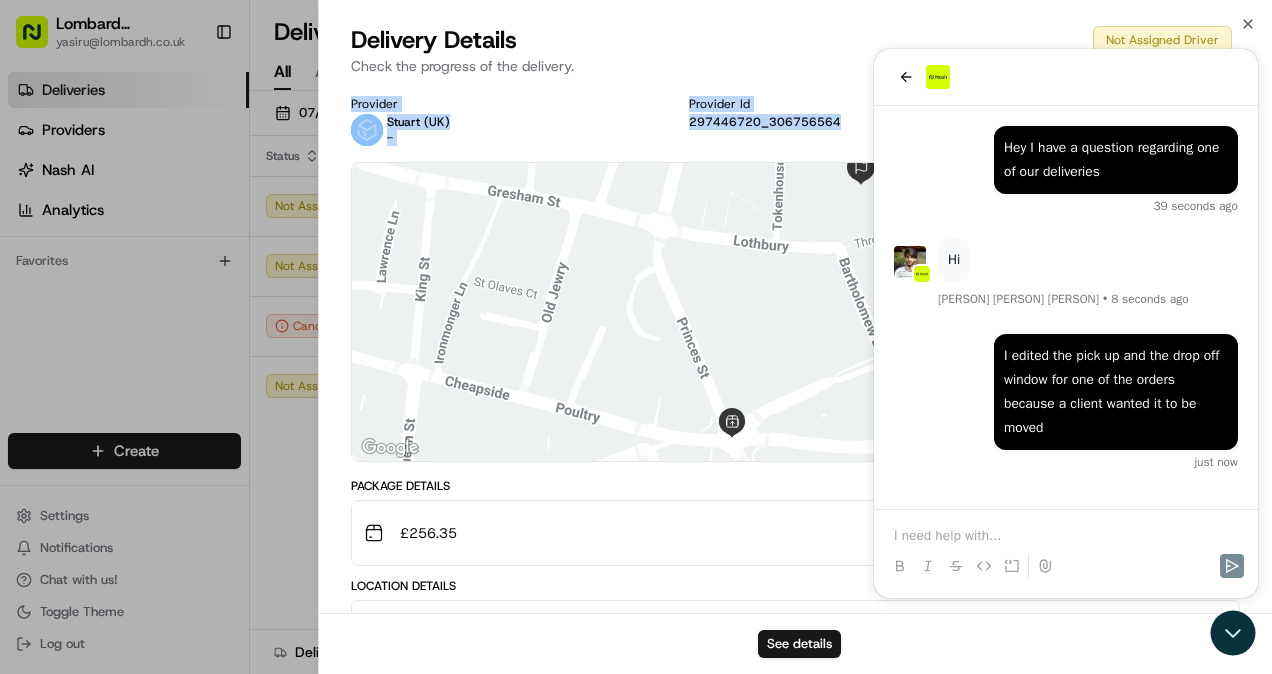 drag, startPoint x: 958, startPoint y: 72, endPoint x: 1006, endPoint y: 204, distance: 140.4564 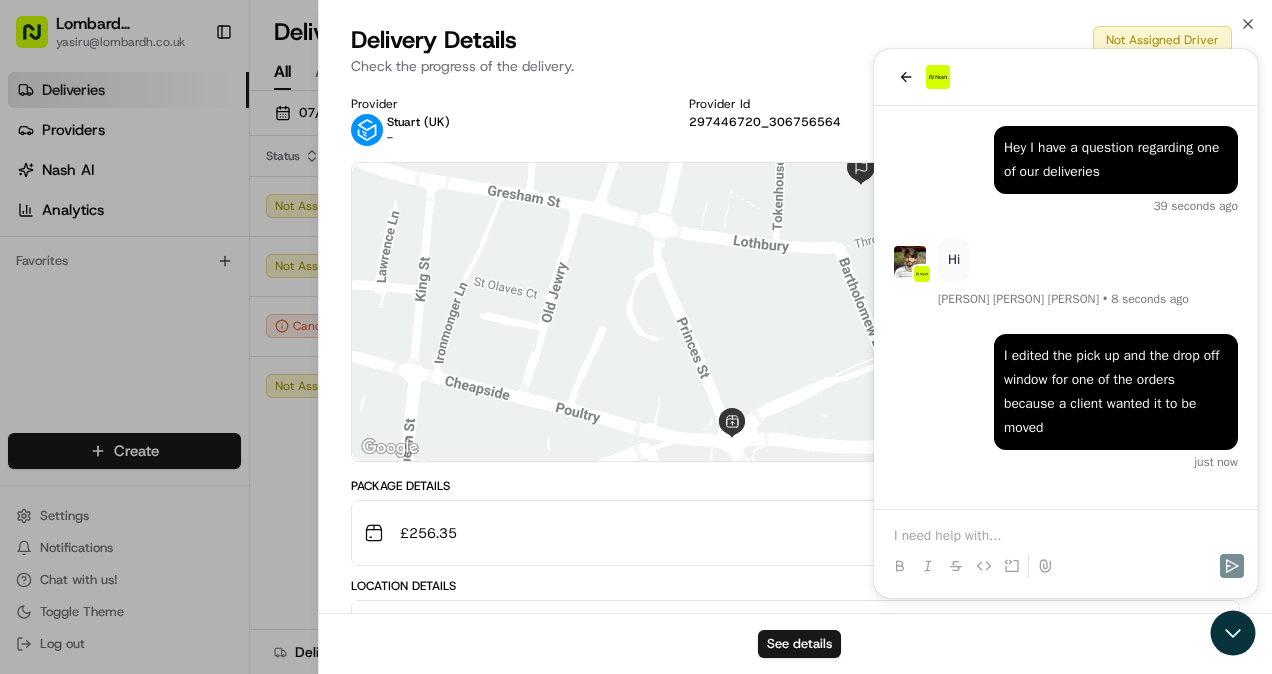 click on "£ 256.35" at bounding box center [787, 533] 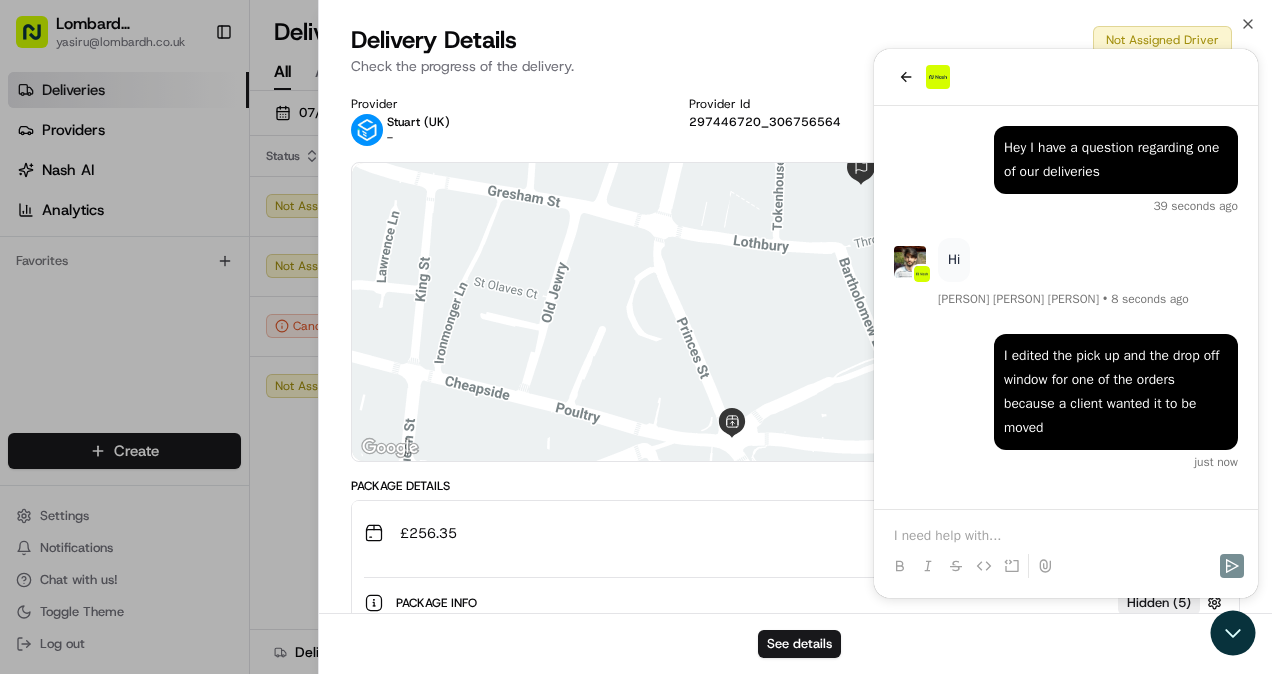 click on "£ 256.35" at bounding box center [787, 533] 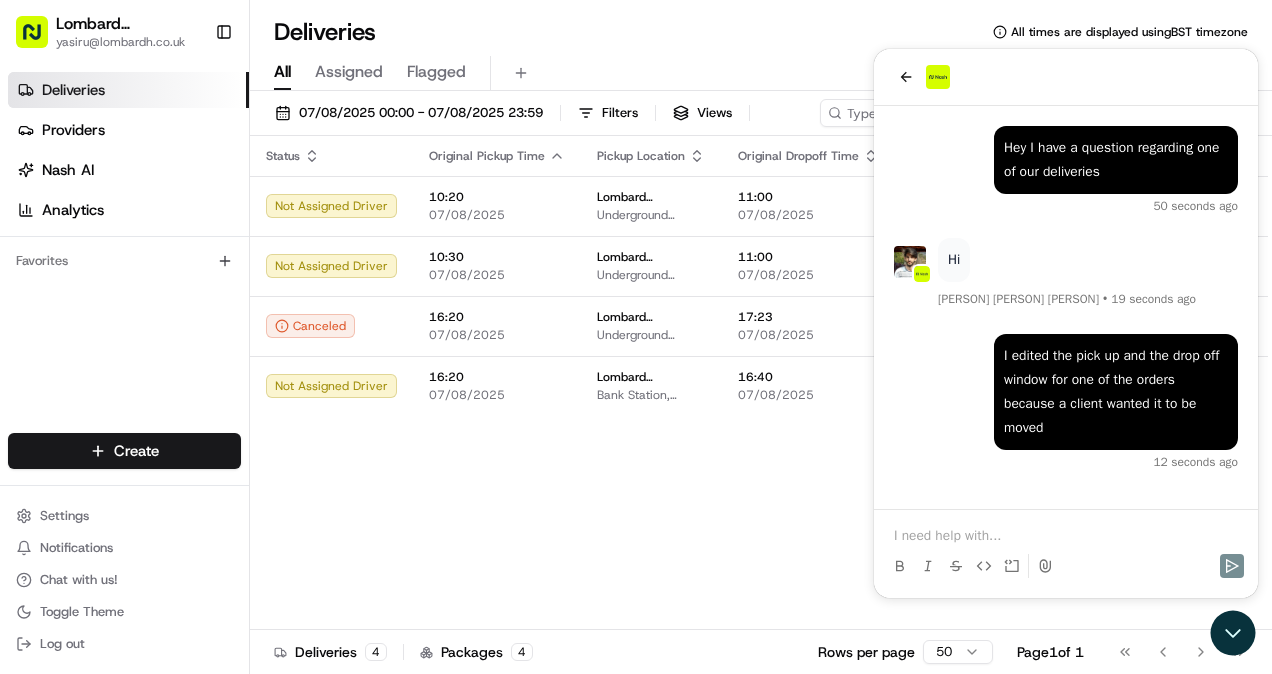 click at bounding box center [1066, 536] 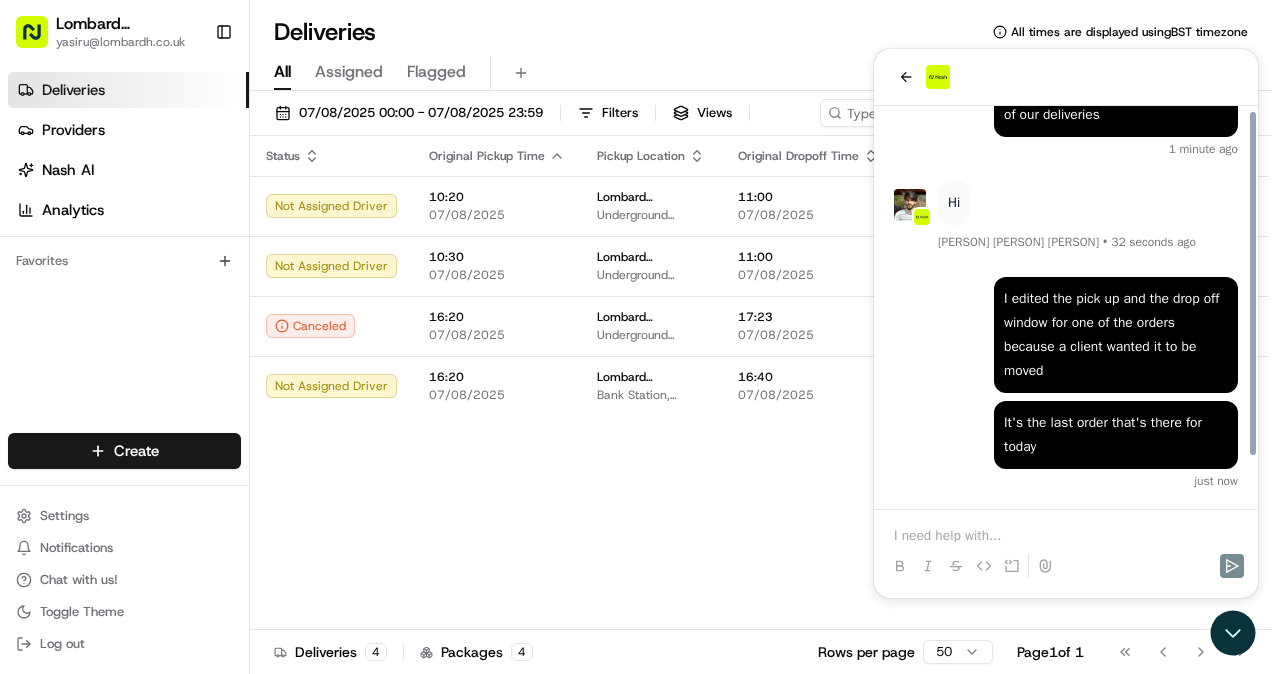 scroll, scrollTop: 56, scrollLeft: 0, axis: vertical 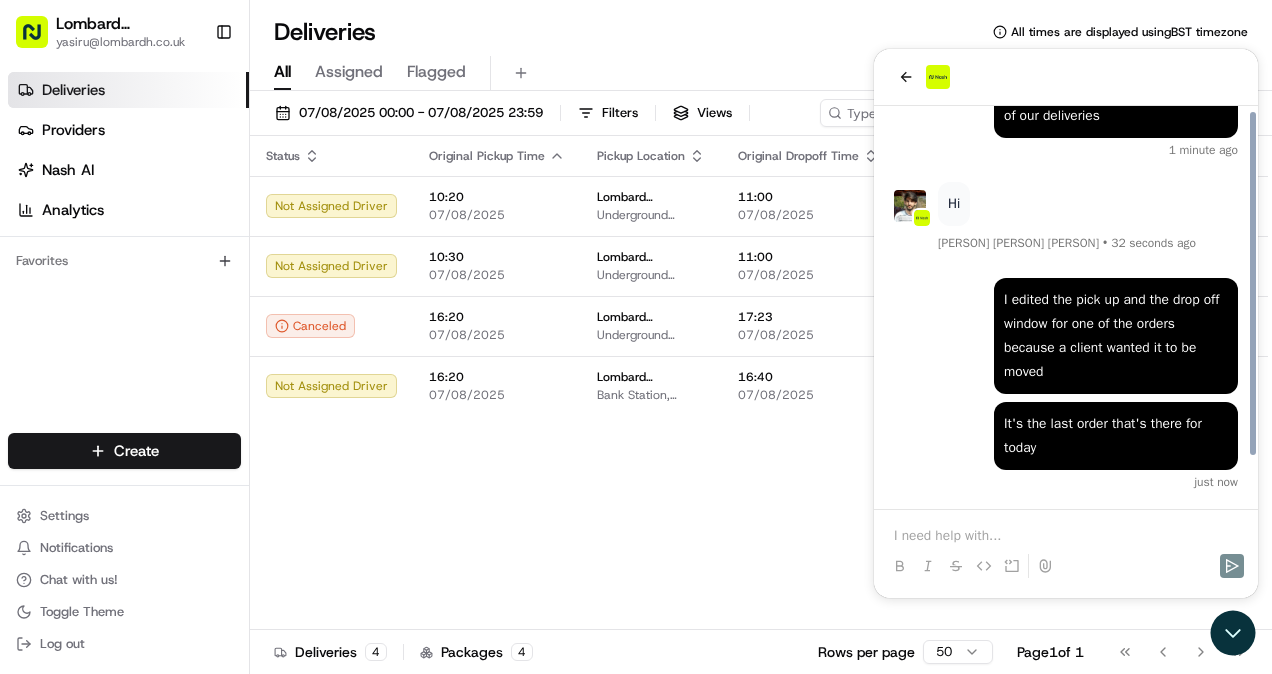 click at bounding box center (1066, 536) 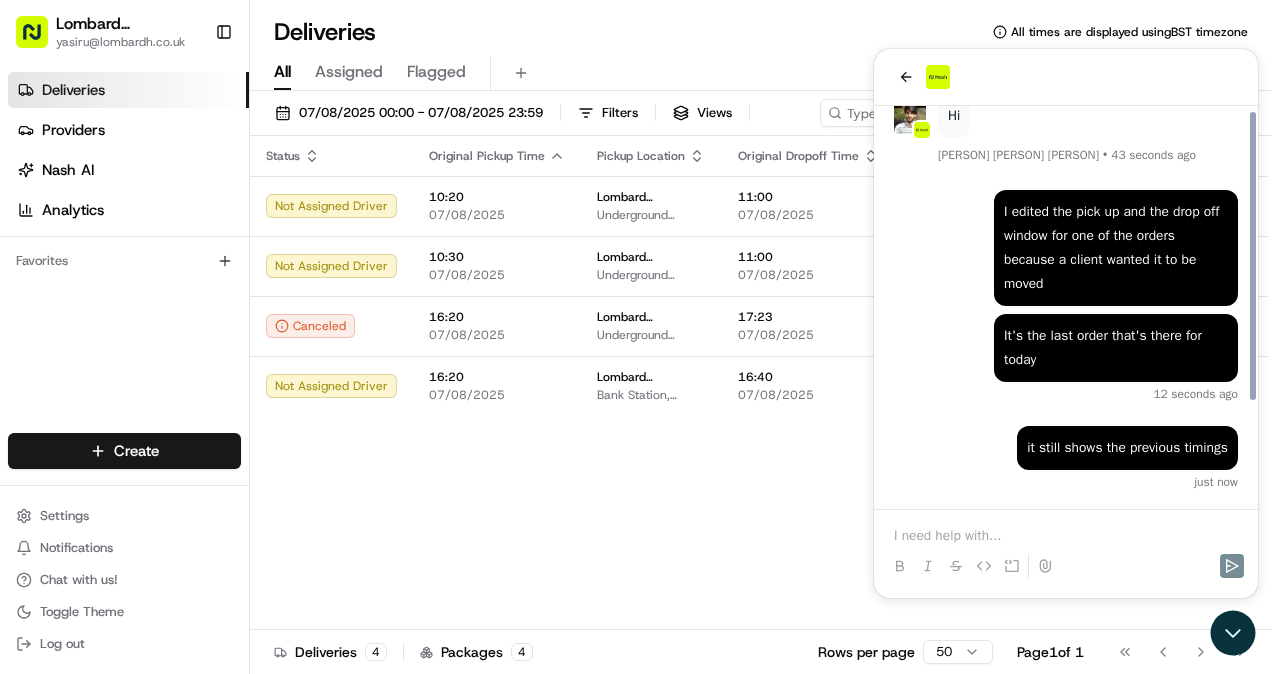scroll, scrollTop: 108, scrollLeft: 0, axis: vertical 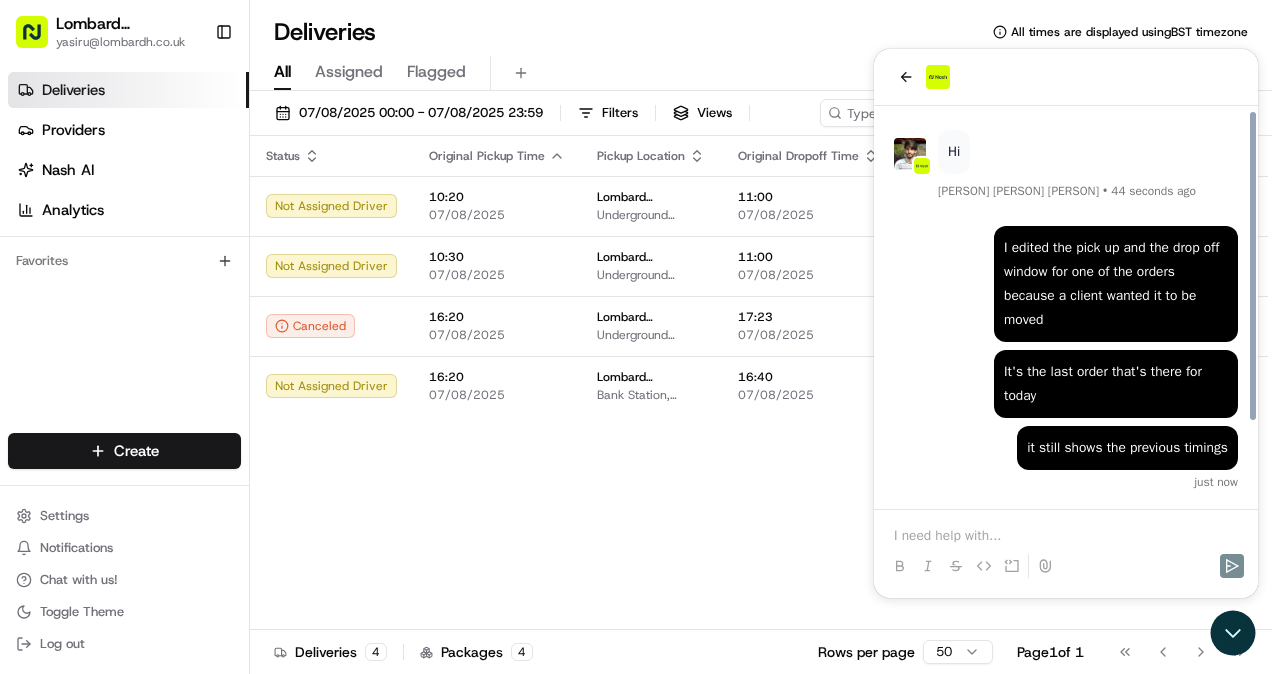 click at bounding box center [1066, 536] 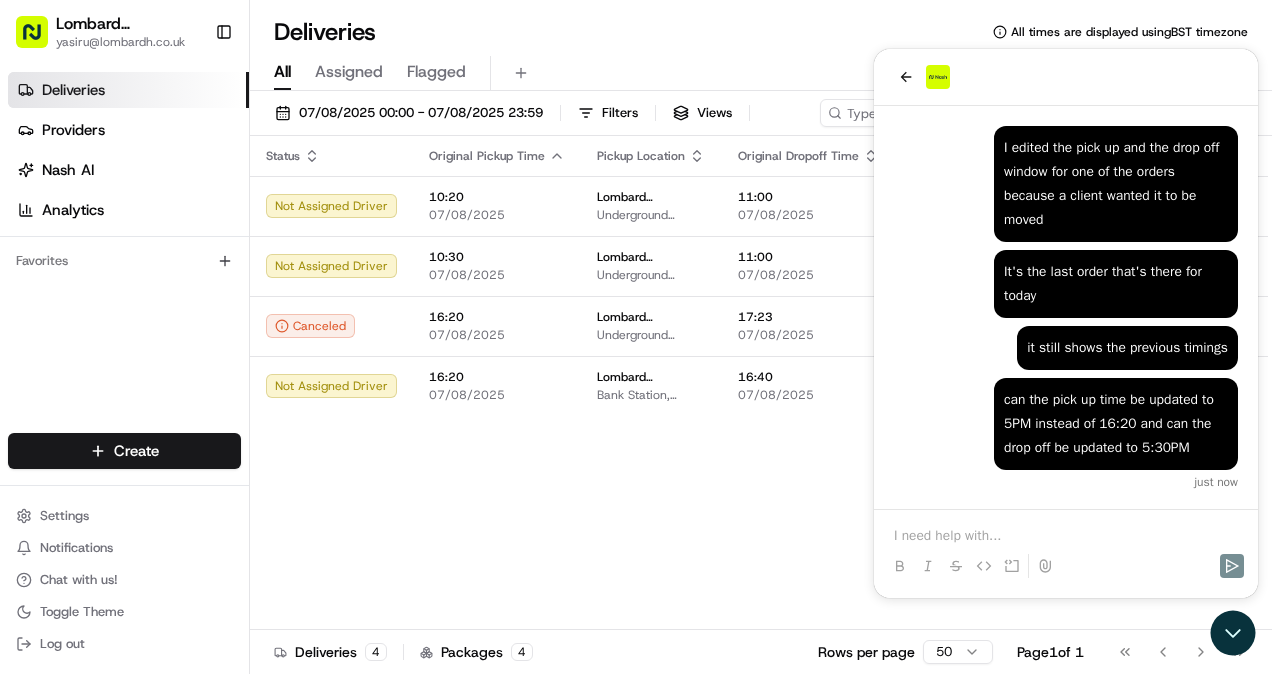 scroll, scrollTop: 312, scrollLeft: 0, axis: vertical 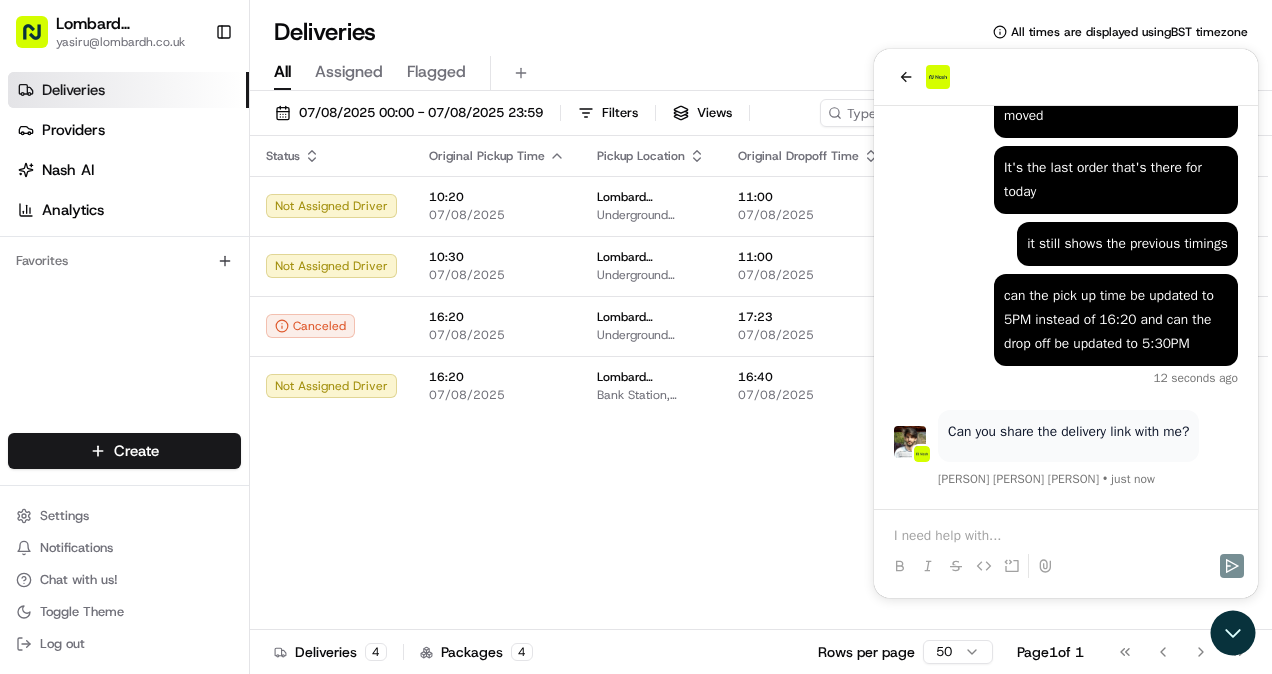 click on "Status Original Pickup Time Pickup Location Original Dropoff Time Dropoff Location Provider Action Not Assigned Driver 10:20 07/08/2025 Lombard Hospitality - Catering Underground Station Shop, 1 Lombard St, London EC3V 3LA, UK 11:00 07/08/2025 Nine United 34 Queen Anne's Gate, London SW1H 9AB, UK Uber UK Not Assigned Driver 10:30 07/08/2025 Lombard Hospitality - Catering Underground Station Shop, 1 Lombard St, London EC3V 3LA, UK 11:00 07/08/2025 Marks & Clerks 15 New Fetter Ln, London EC4A, UK Uber UK Canceled 16:20 07/08/2025 Lombard Hospitality - Catering Underground Station Shop, 1 Lombard St, London EC3V 3LA, UK 17:23 07/08/2025 Innovation Air Conditioning and Building Services Limited 2 Lansdowne Rd, Croydon CR9 2JT, UK Stuart (UK) + 1 Not Assigned Driver 16:20 07/08/2025 Lombard Hospitality - Catering Bank Station, Underground Ltd, Bank/Monument Complex, Princes St, London EC3V 3LA, UK 16:40 07/08/2025 Huguenots Angel Ct, London, UK Stuart (UK) + 1" at bounding box center (759, 383) 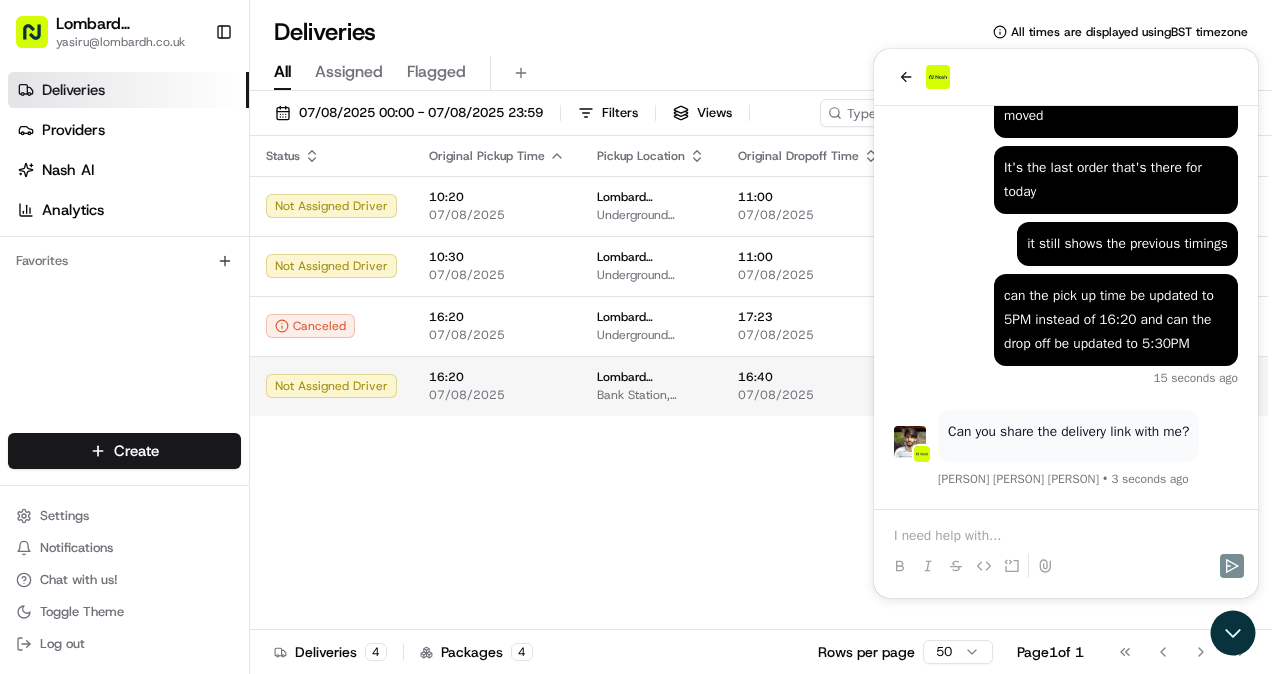 click on "Bank Station, Underground Ltd, Bank/Monument Complex, Princes St, London EC3V 3LA, UK" at bounding box center [651, 395] 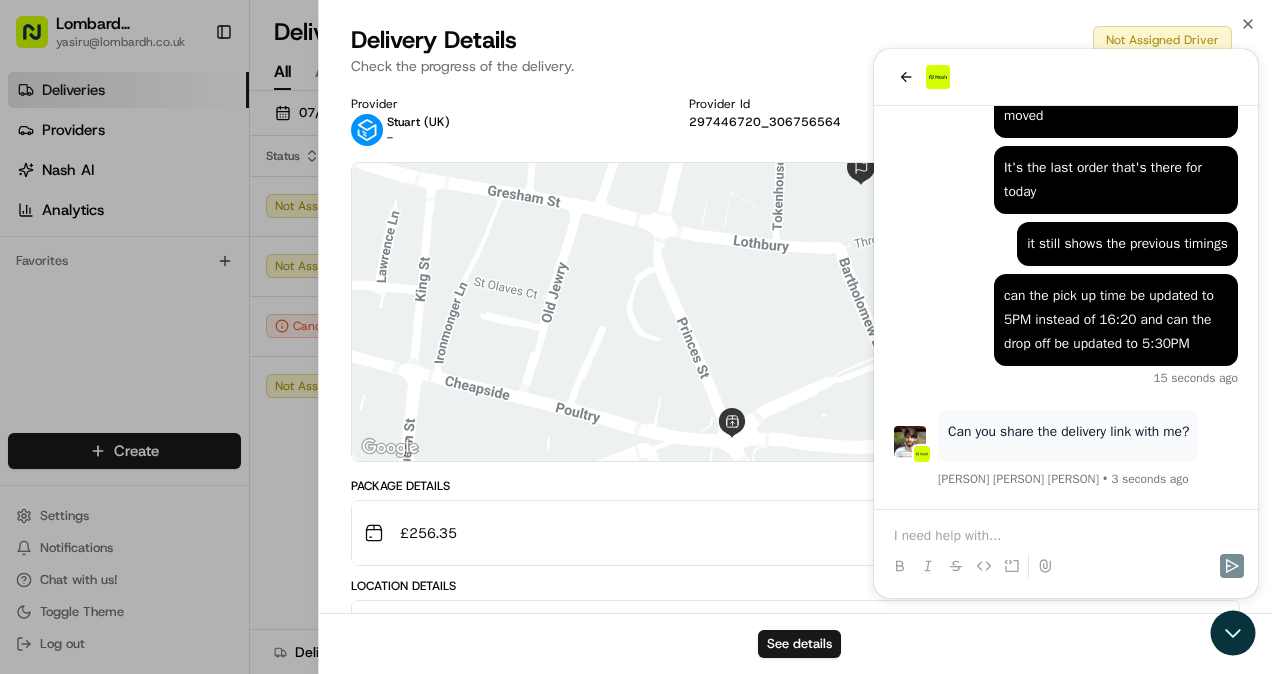 click on "Check the progress of the delivery." at bounding box center (795, 66) 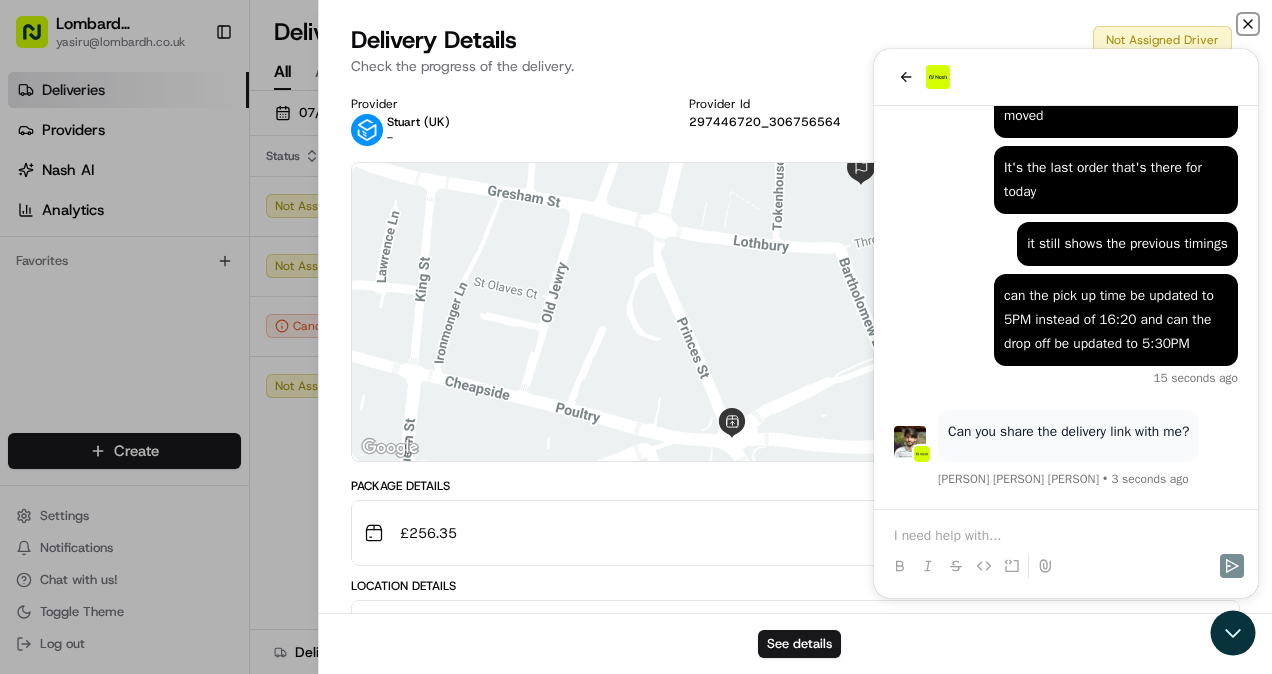 click 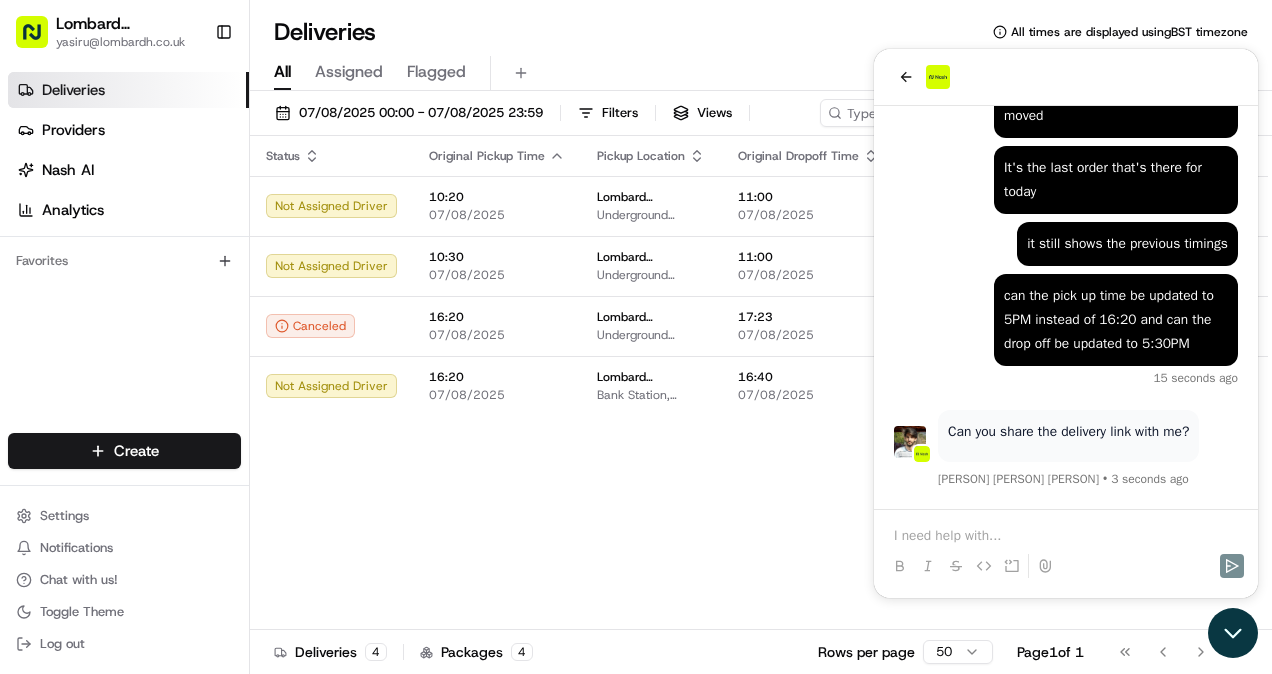 click 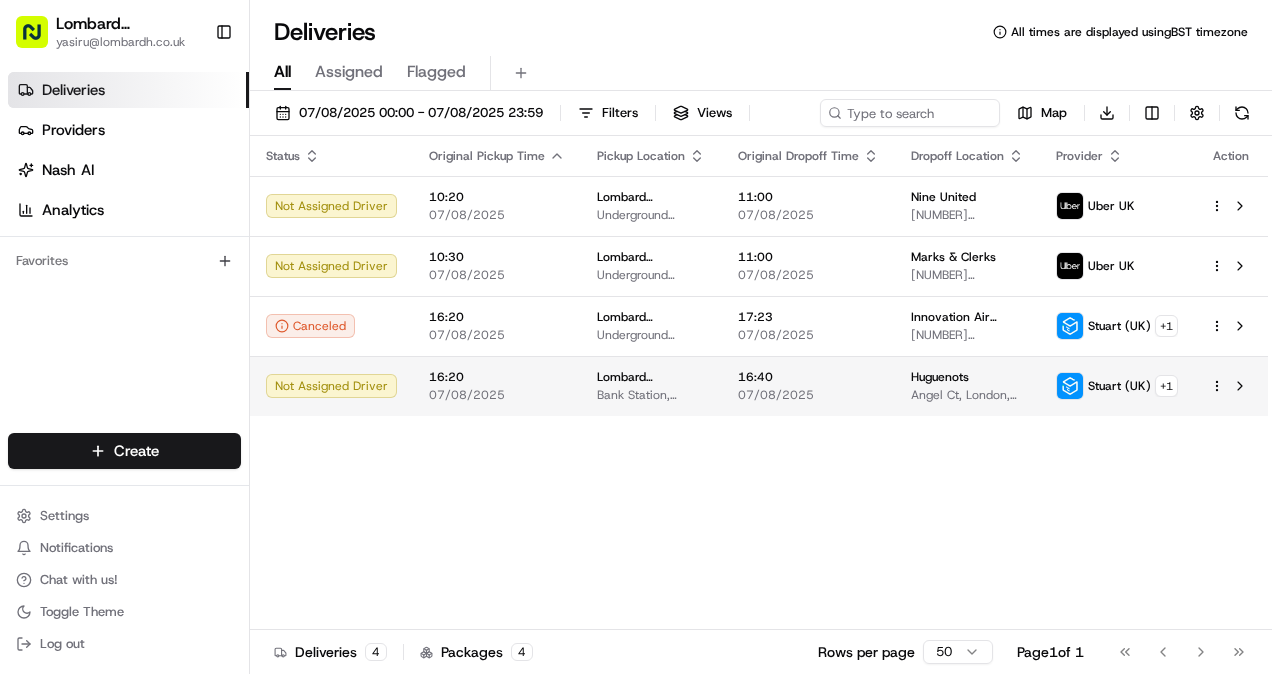 click on "16:40" at bounding box center [808, 377] 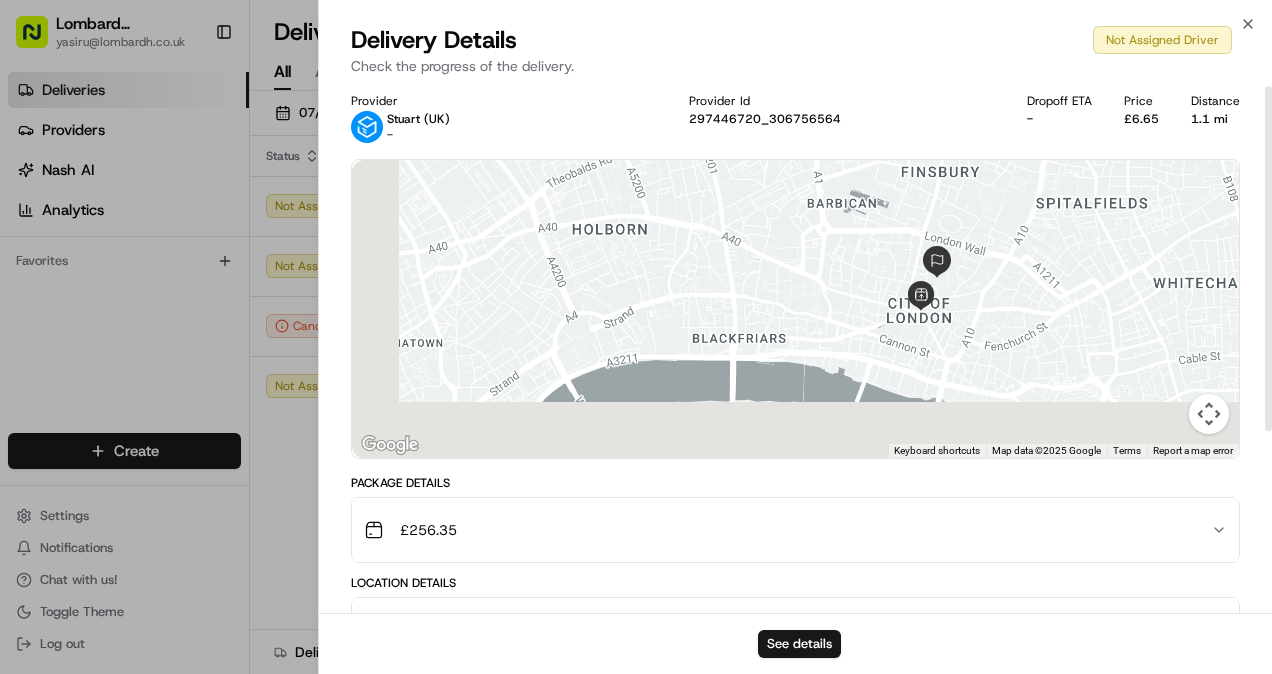 scroll, scrollTop: 280, scrollLeft: 0, axis: vertical 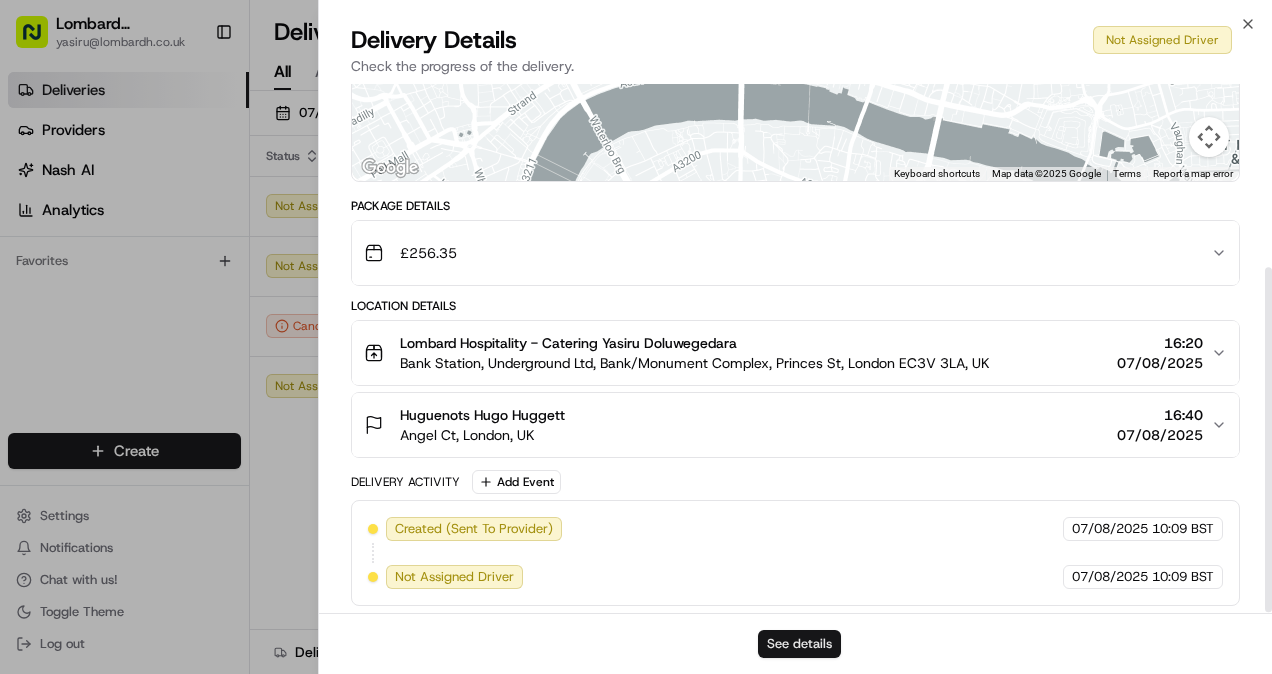 click on "See details" at bounding box center [799, 644] 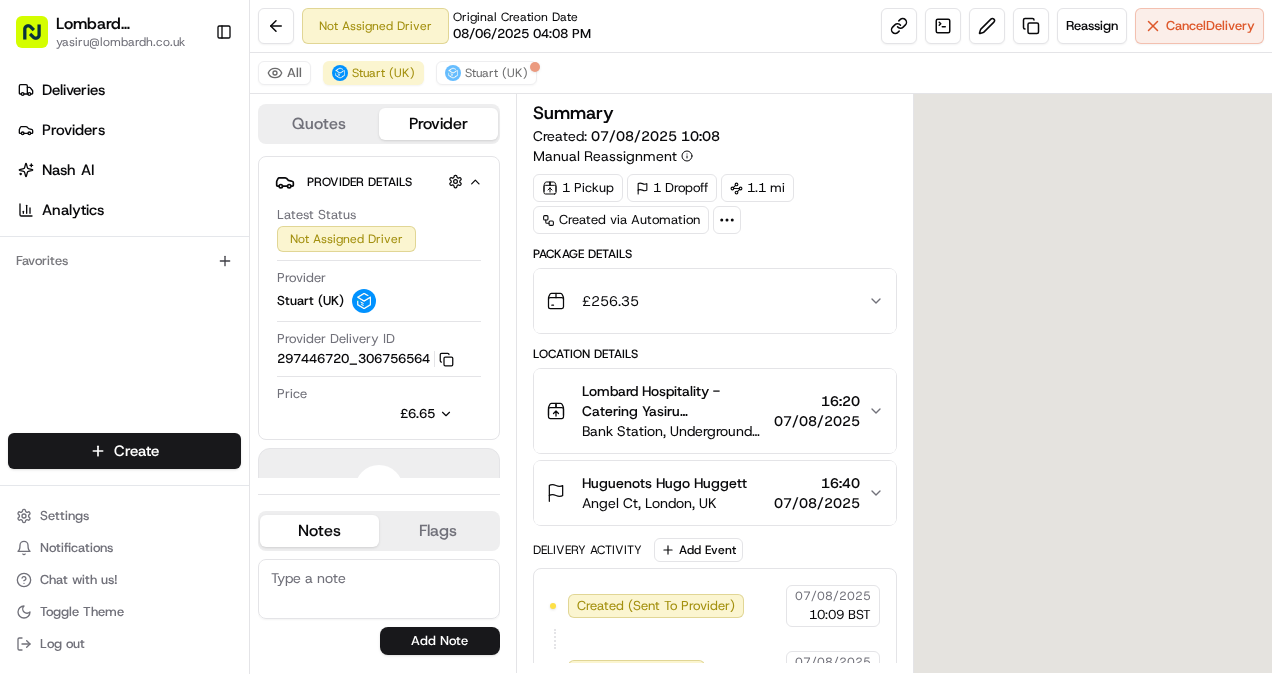 scroll, scrollTop: 0, scrollLeft: 0, axis: both 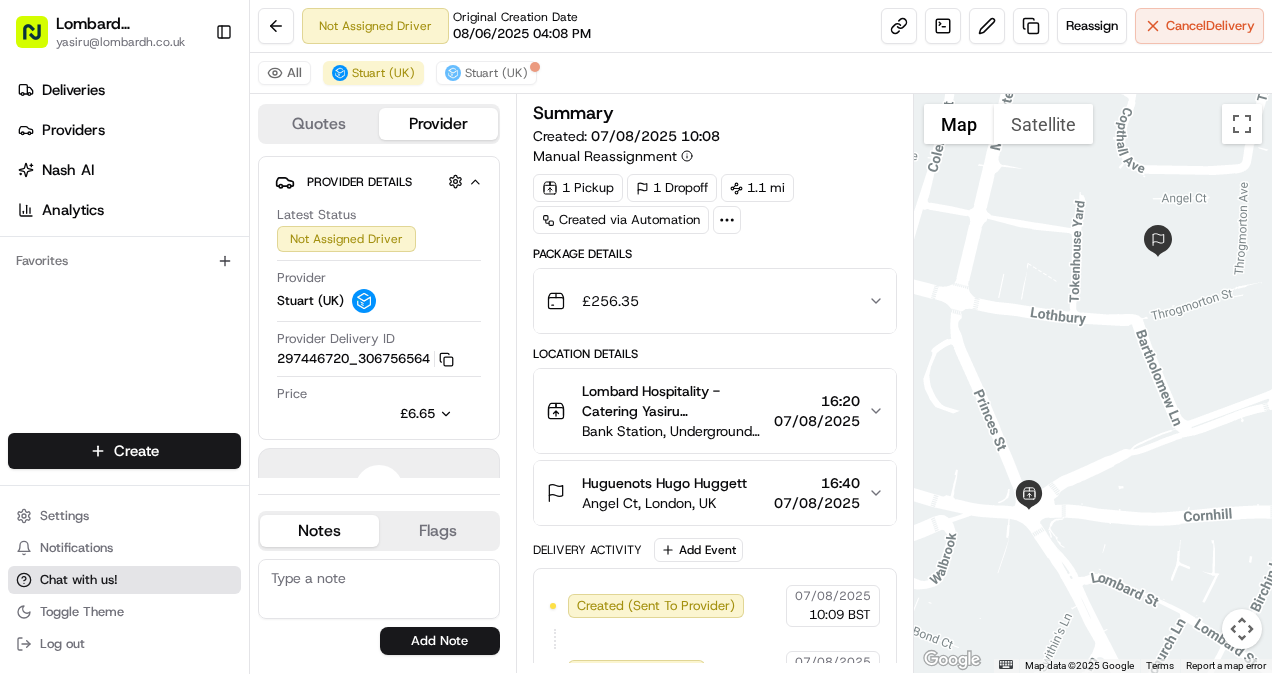 click on "Chat with us!" at bounding box center (79, 580) 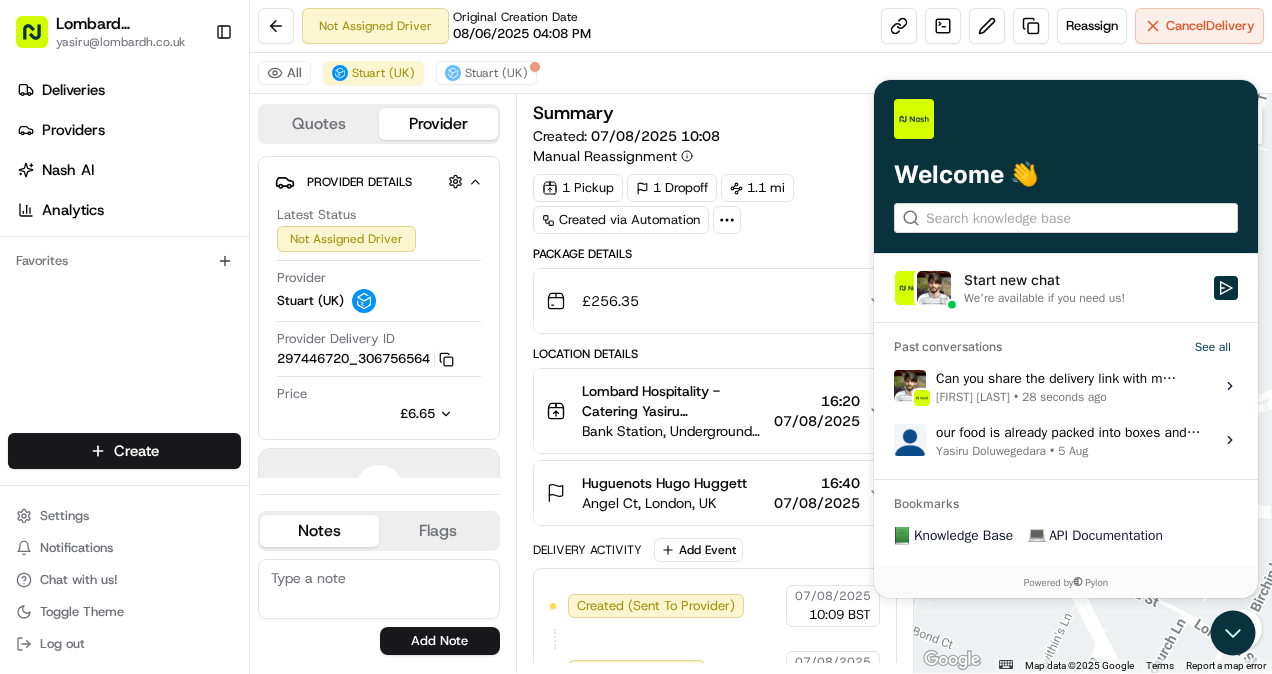 click on "[FIRST] [LAST]" at bounding box center (973, 397) 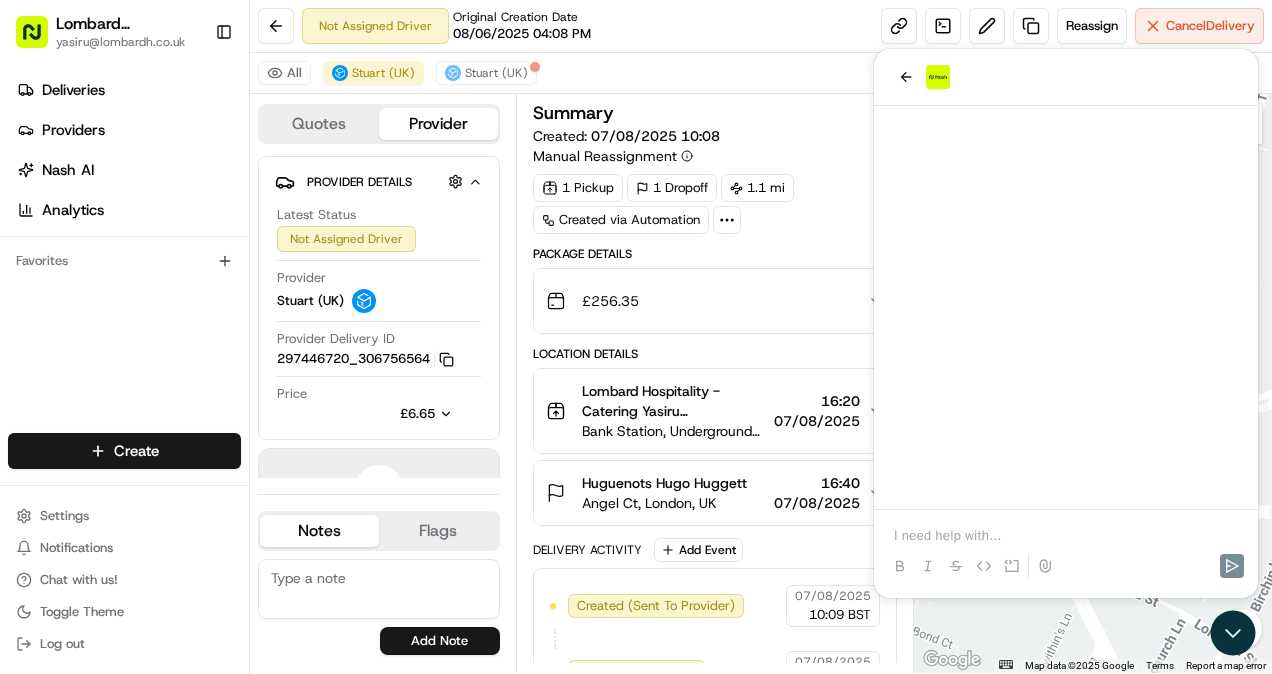 scroll, scrollTop: 312, scrollLeft: 0, axis: vertical 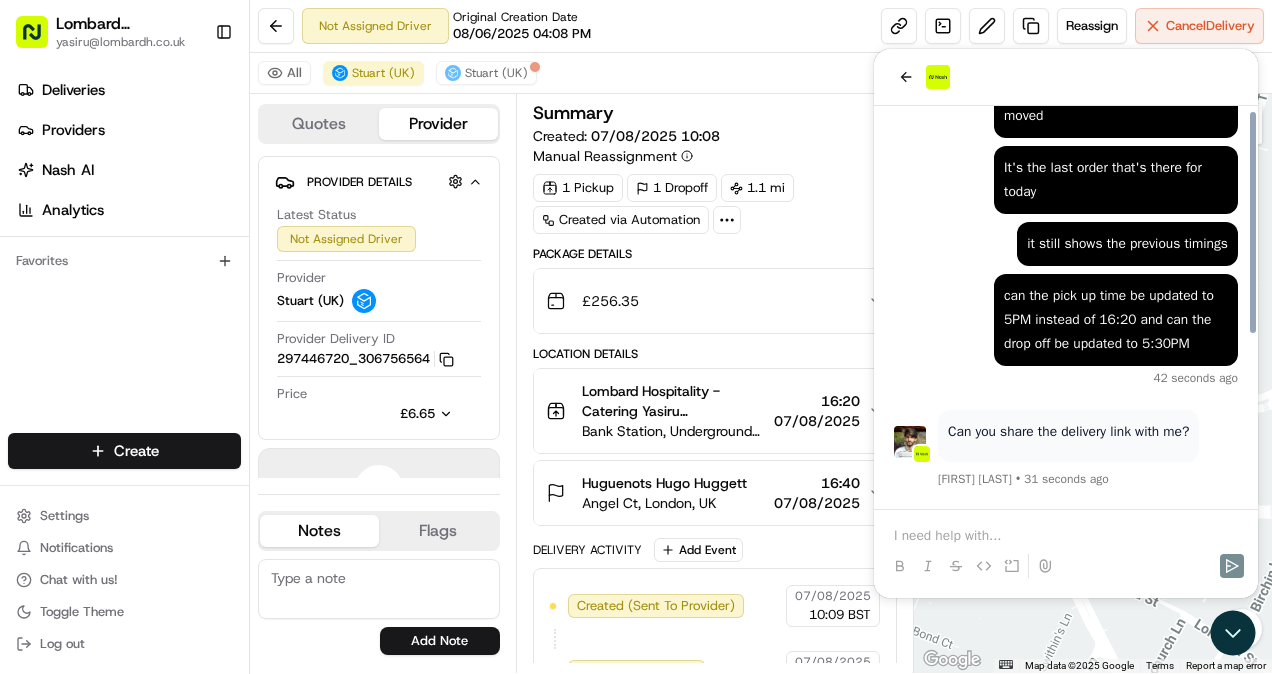 click at bounding box center (1066, 536) 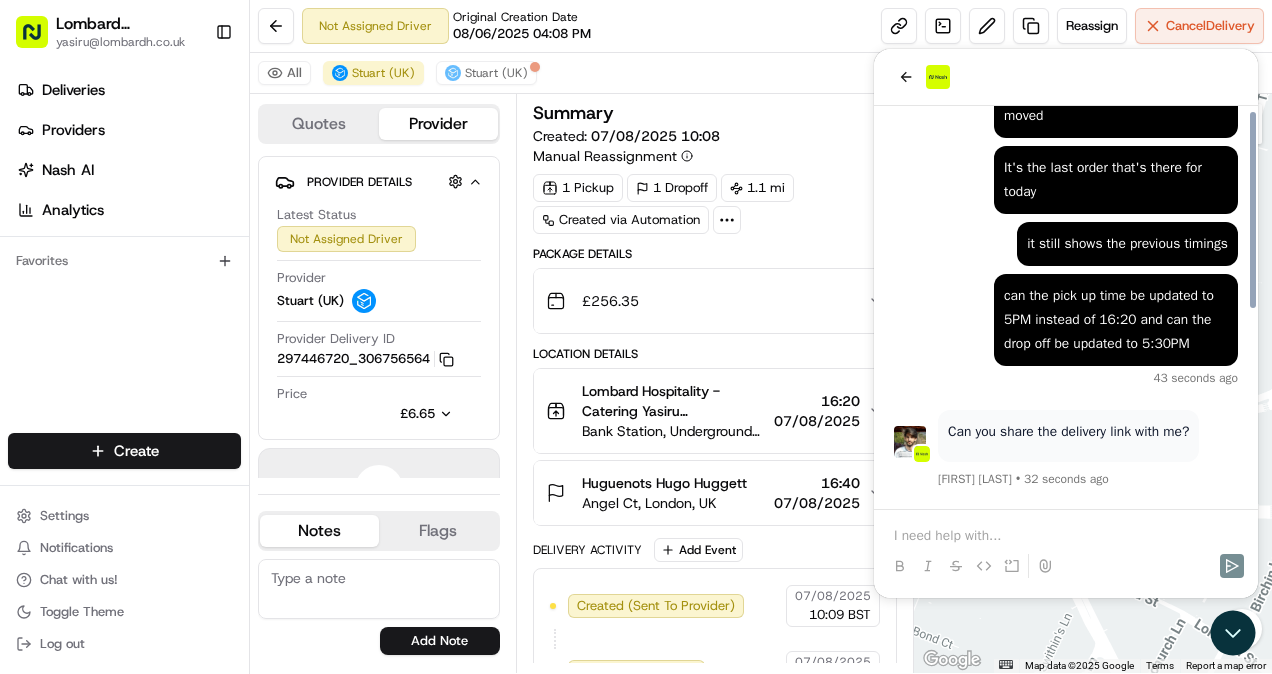 scroll, scrollTop: 400, scrollLeft: 0, axis: vertical 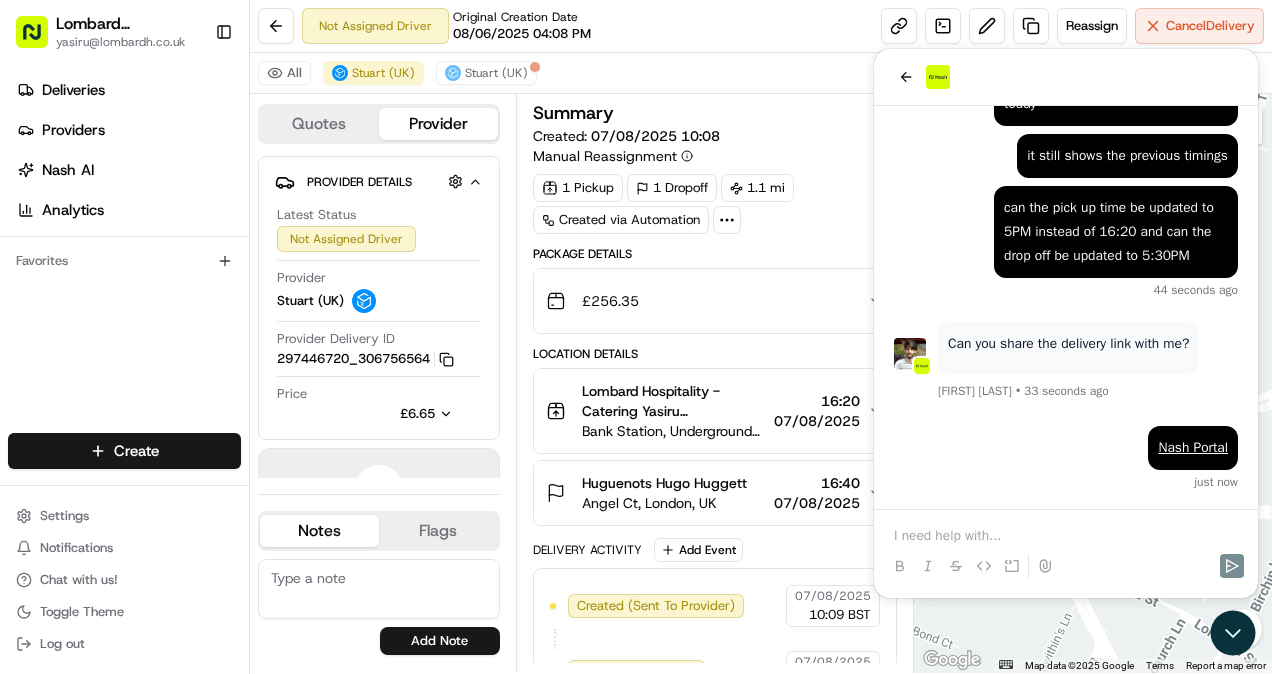 click on "1   Pickup 1   Dropoff 1.1 mi Created via Automation" at bounding box center [715, 204] 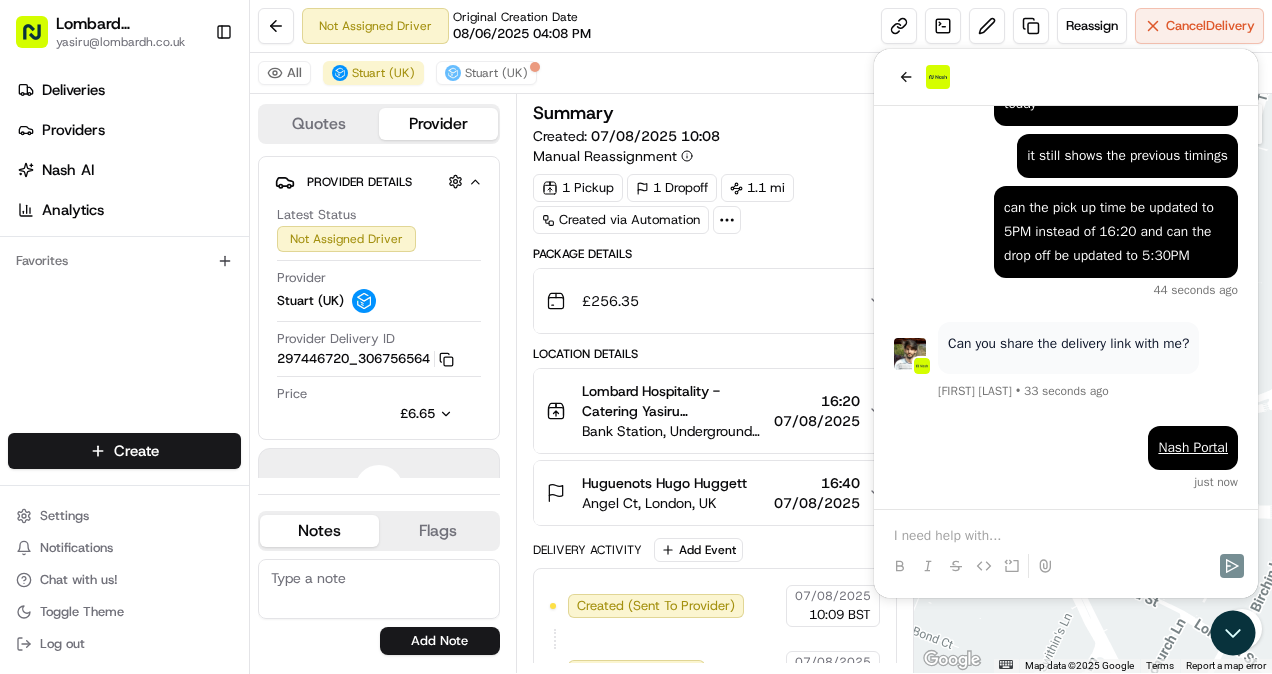click on "Nash Portal just now" at bounding box center (1066, 458) 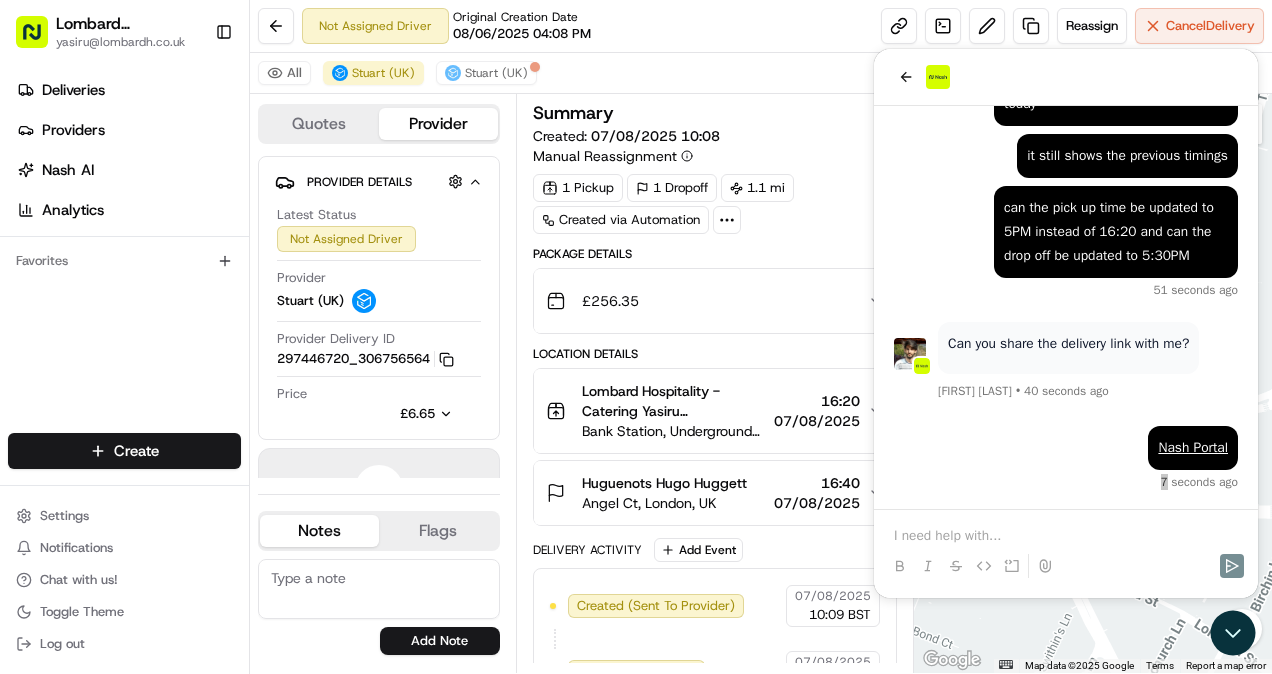 click on "Package Details" at bounding box center [715, 254] 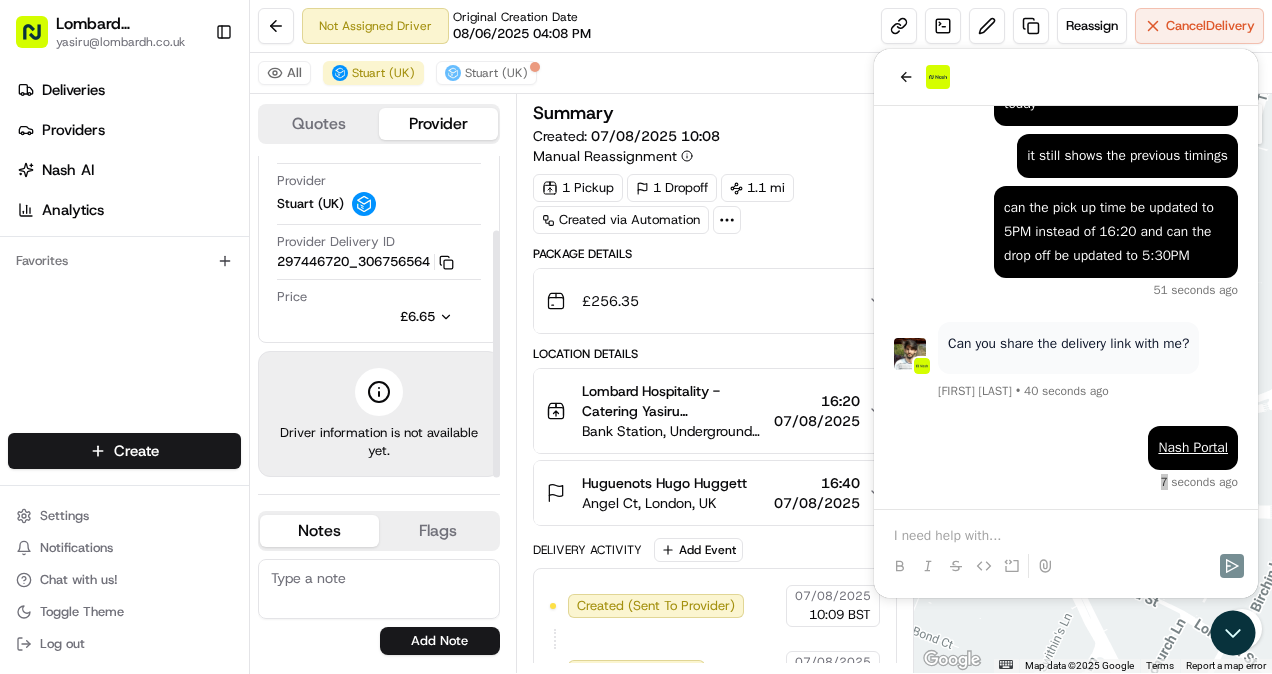 scroll, scrollTop: 0, scrollLeft: 0, axis: both 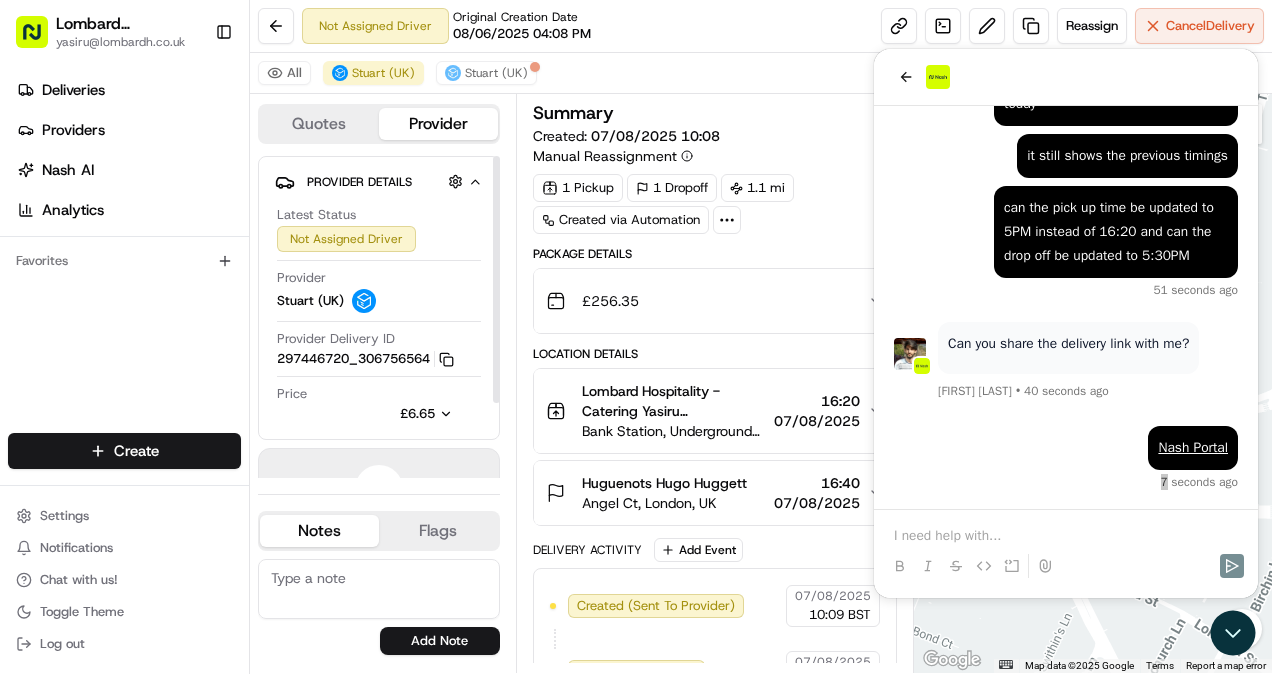 click on "Quotes" at bounding box center [319, 124] 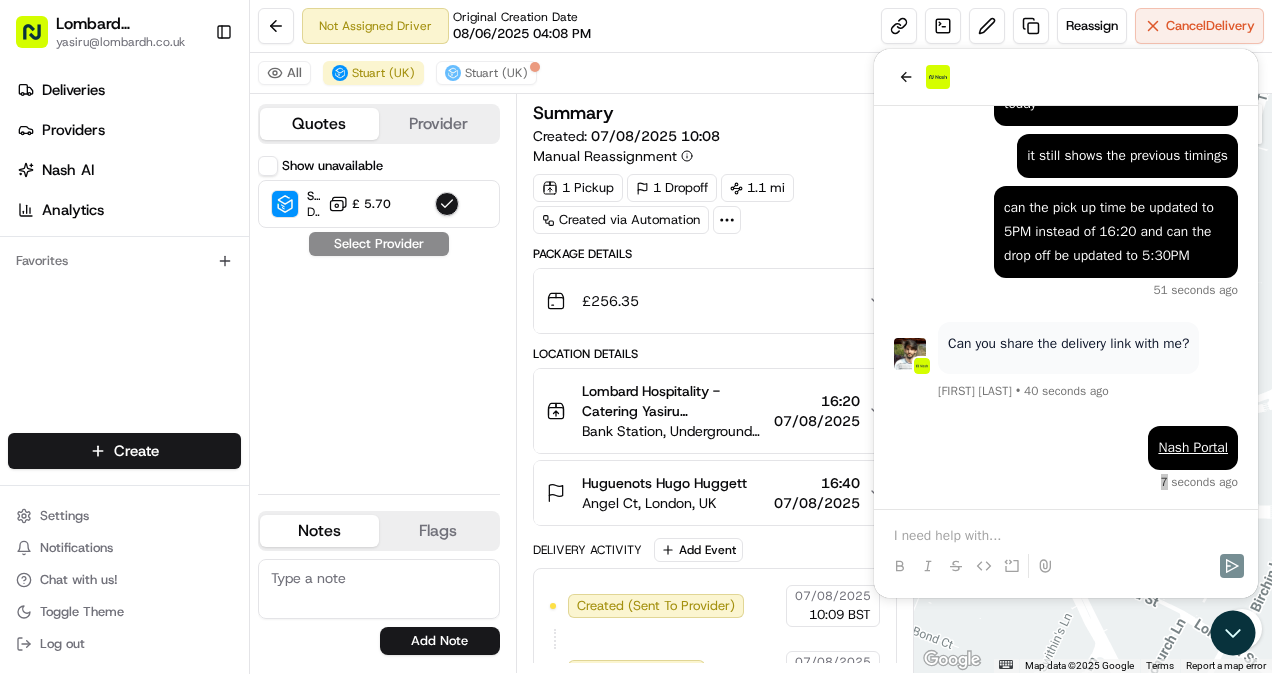 click on "Show unavailable Stuart (UK) Dropoff ETA   - £   5.70 Select Provider" at bounding box center (379, 317) 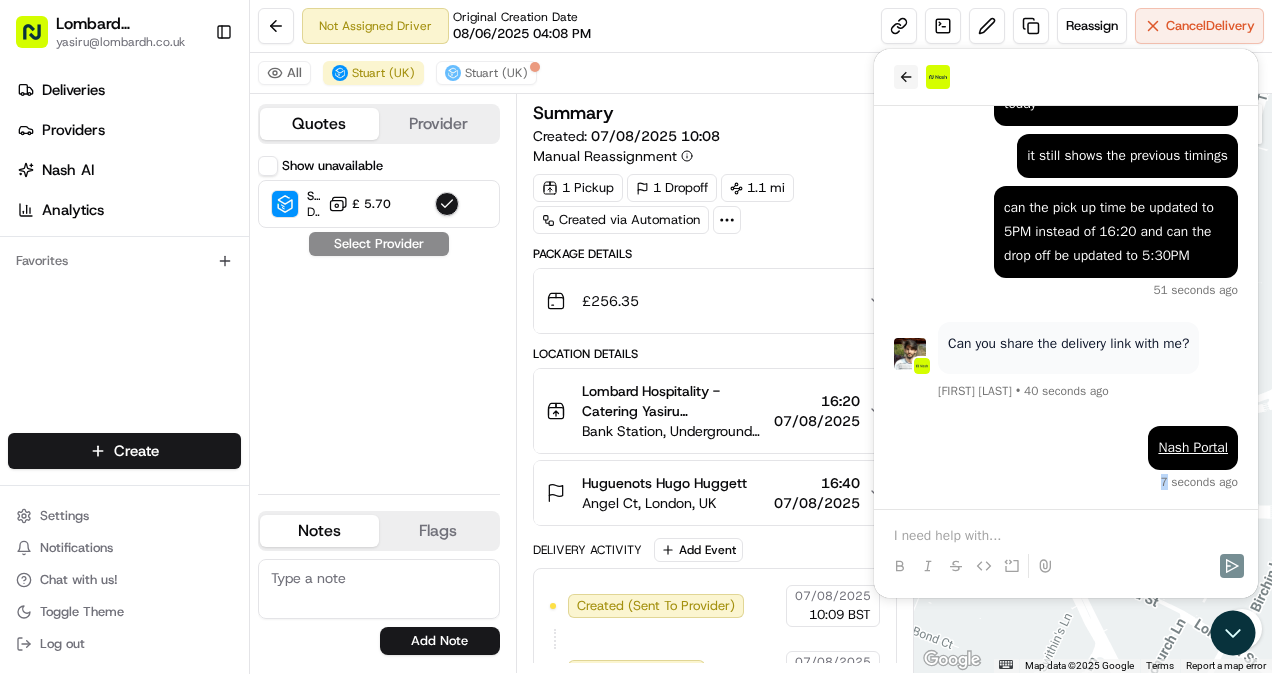 click 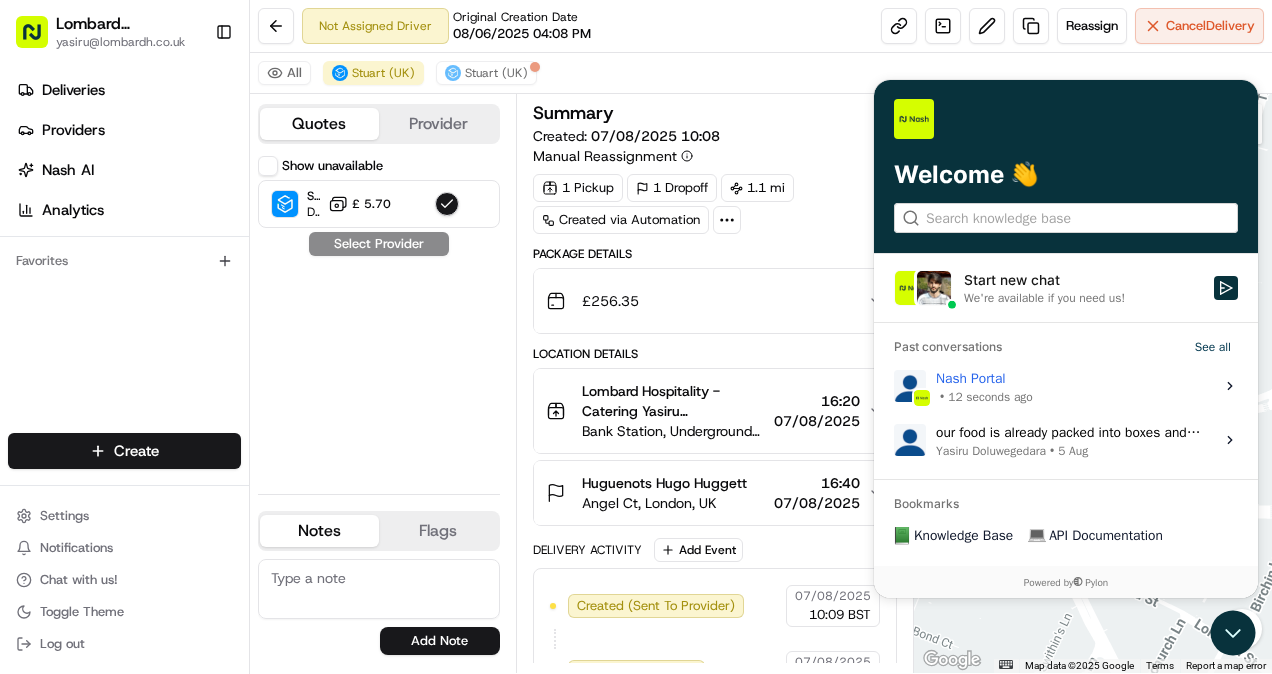 click on "All Stuart (UK) Stuart (UK)" at bounding box center [761, 73] 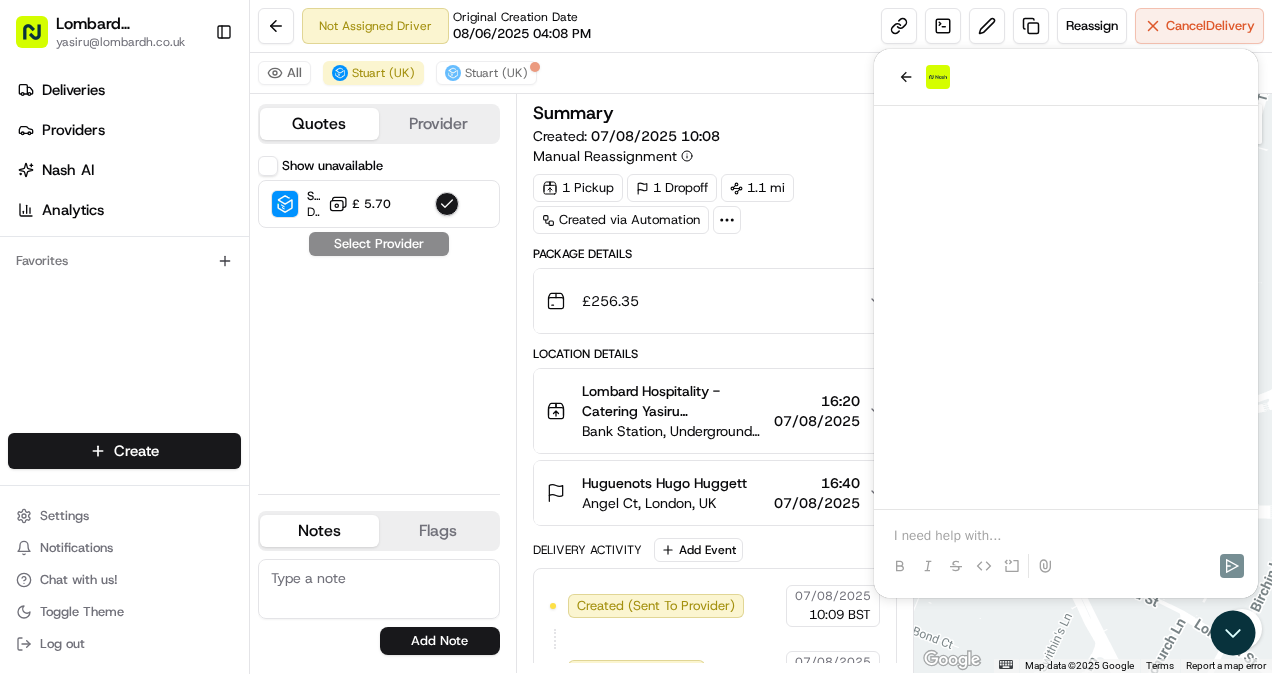 click at bounding box center (1066, 307) 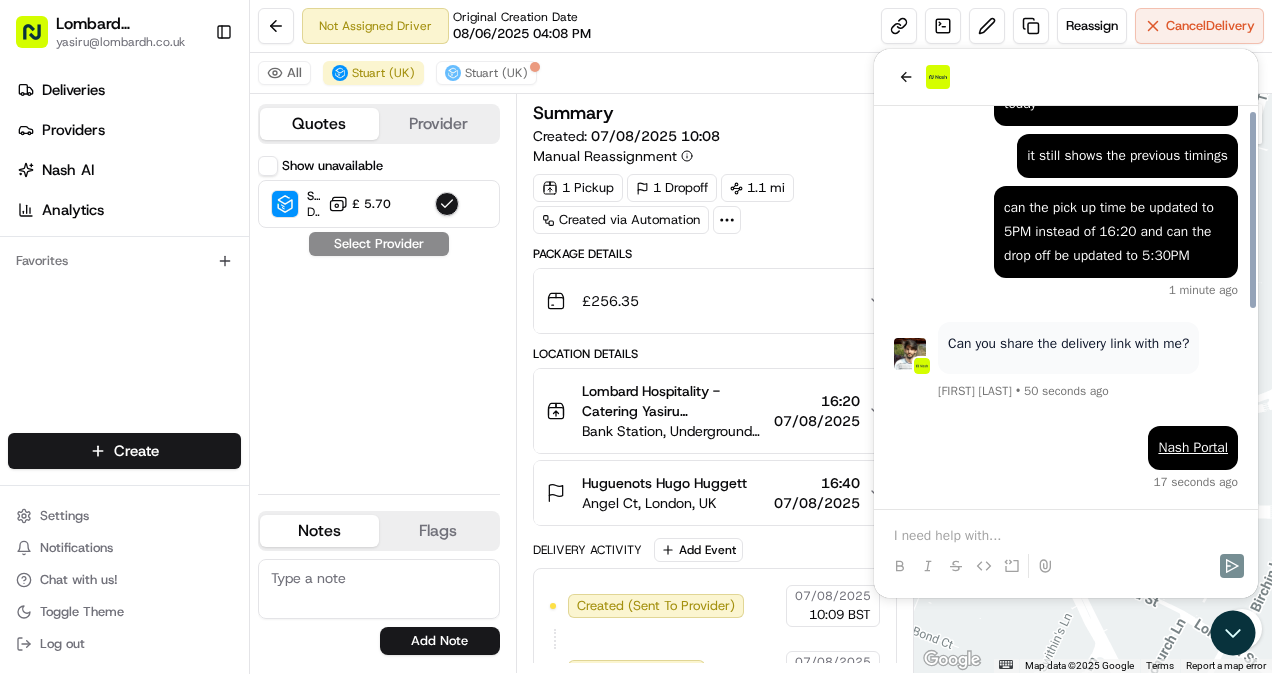 click on "Nash Portal" at bounding box center [1193, 447] 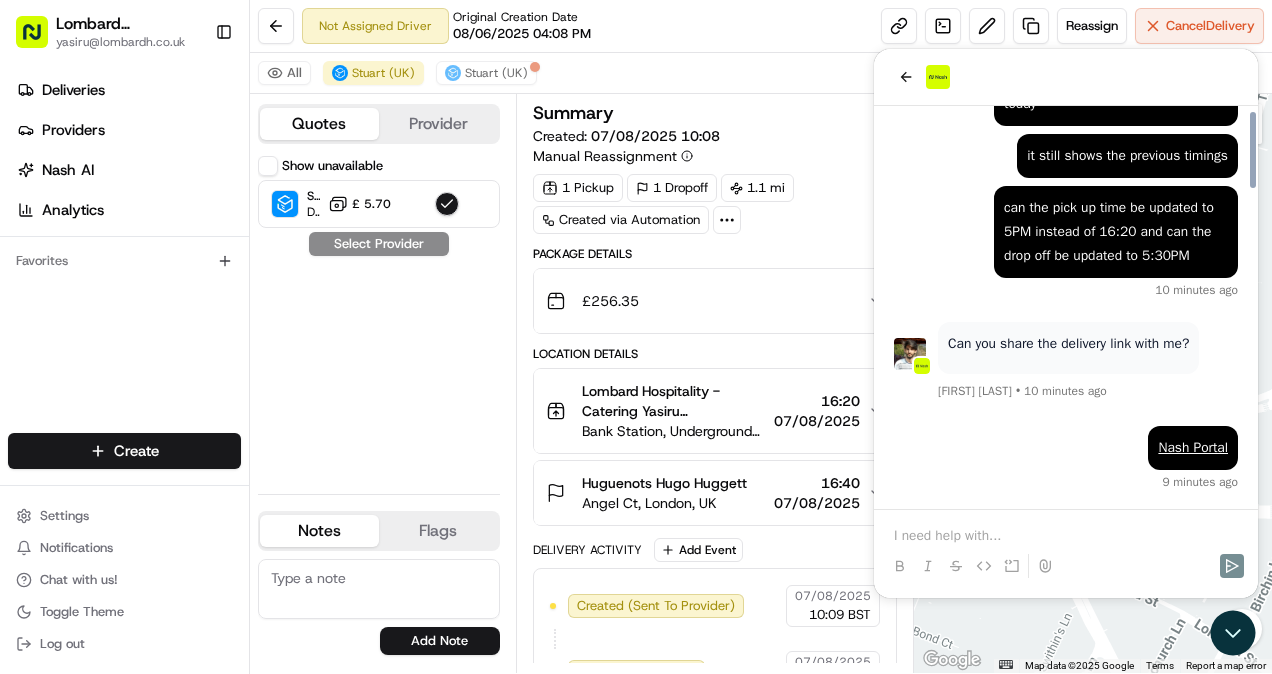 scroll, scrollTop: 1662, scrollLeft: 0, axis: vertical 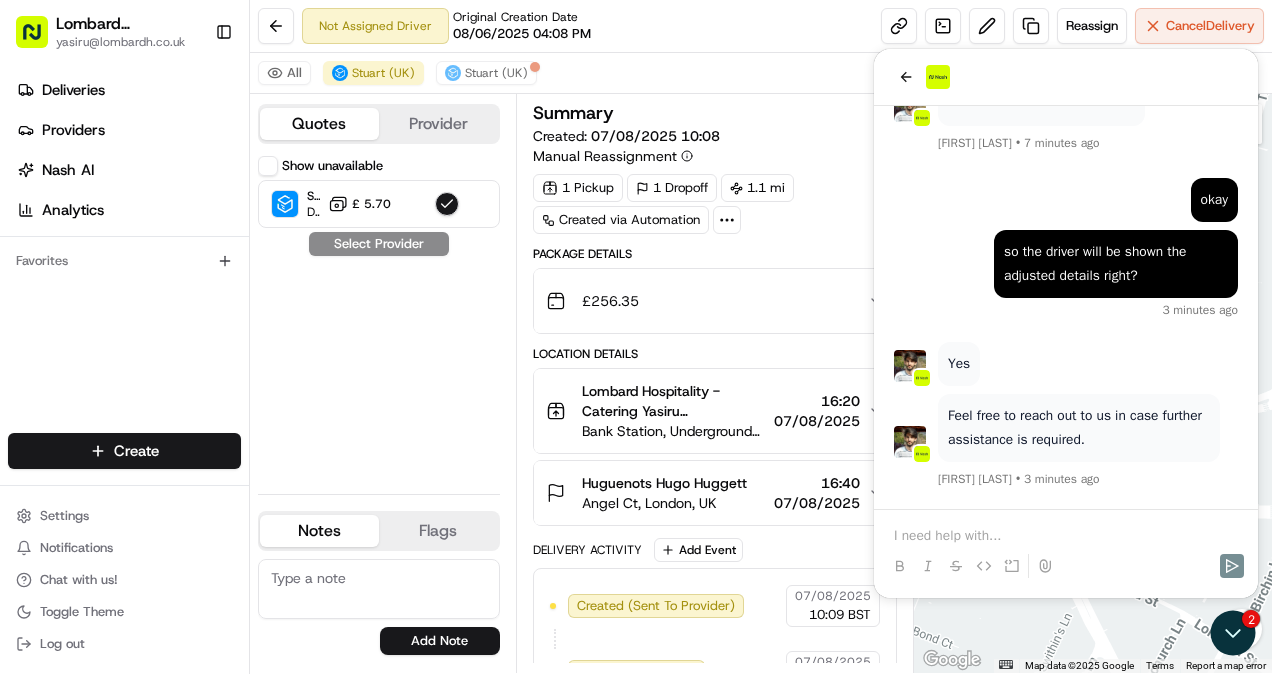 click on "Feel free to reach out to us in case further assistance is required. Asif Zaman Khan • 3 minutes ago Yes  so the driver will be shown the adjusted details right? 3 minutes ago okay Its already updated to 5:30 PM Asif Zaman Khan • 7 minutes ago Nash Portal 9 minutes ago Can you share the delivery link with me? Asif Zaman Khan • 10 minutes ago can the pick up time be updated to 5PM instead of 16:20 and can the drop off be updated to 5:30PM 10 minutes ago it still shows the previous timings It's the last order that's there for today I edited the pick up and the drop off window for one of the orders because a client wanted it to be moved Hi Asif Zaman Khan • 11 minutes ago Hey I have a question regarding one of our deliveries 12 minutes ago" at bounding box center [1066, -523] 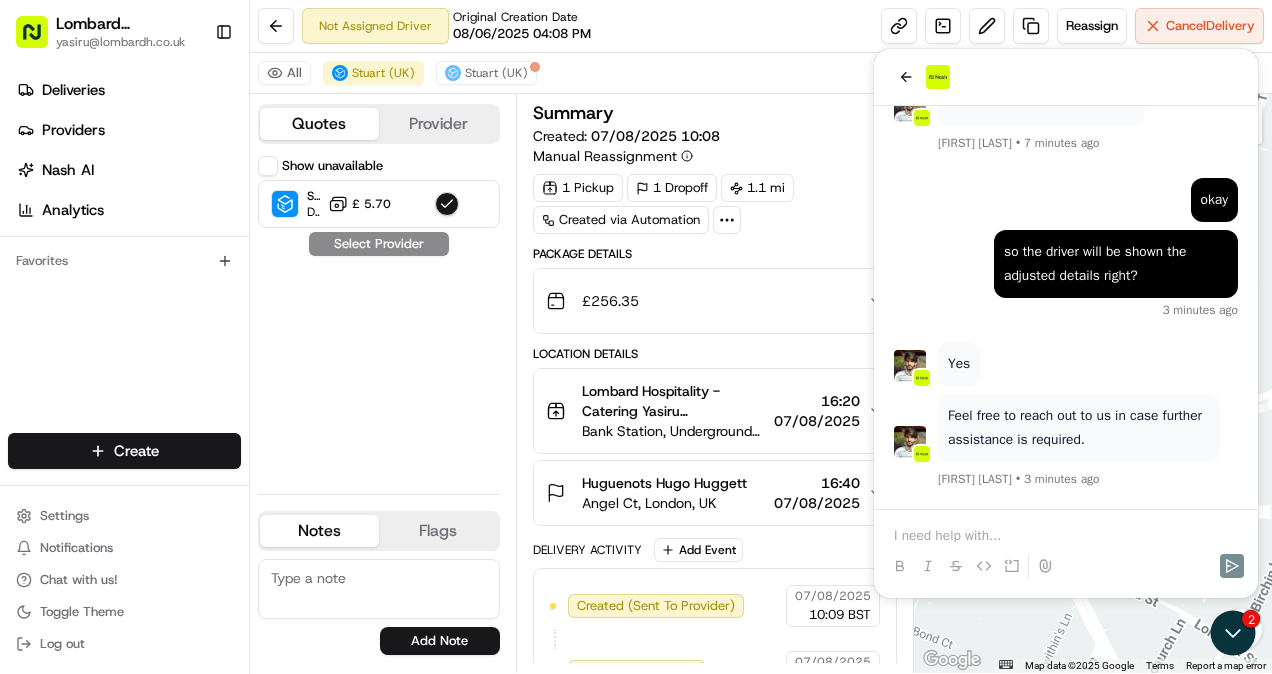 click at bounding box center (1066, 548) 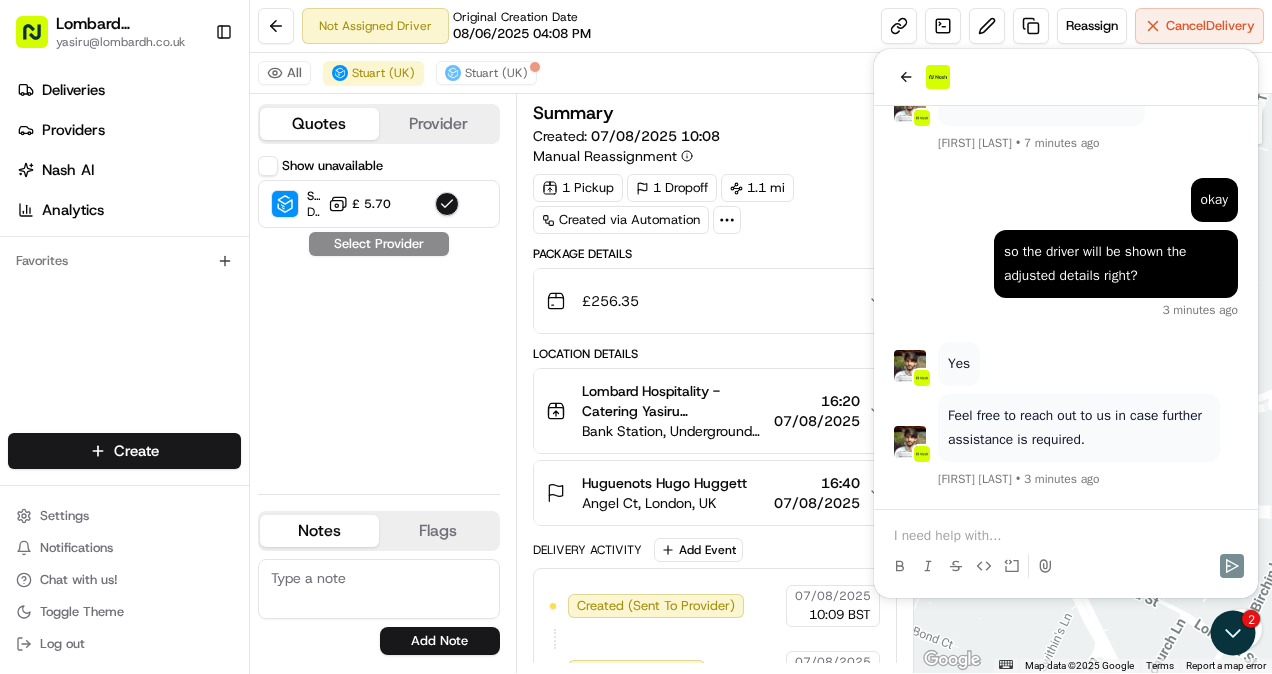 type 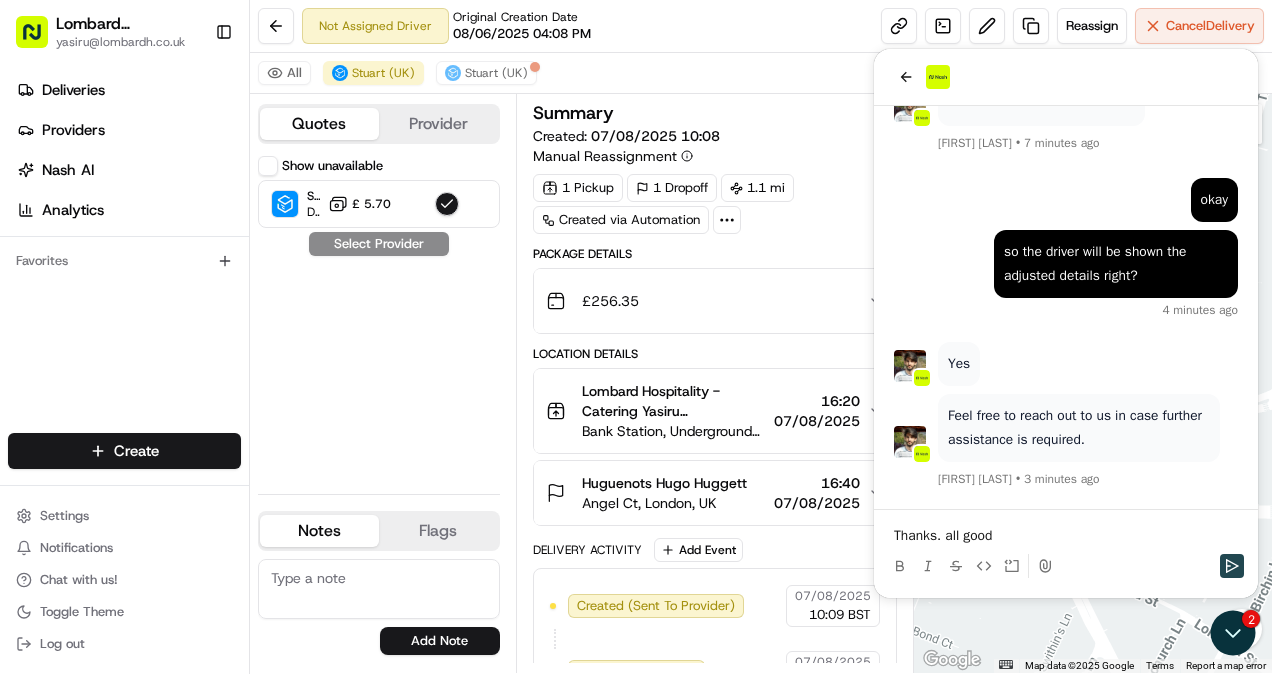 click 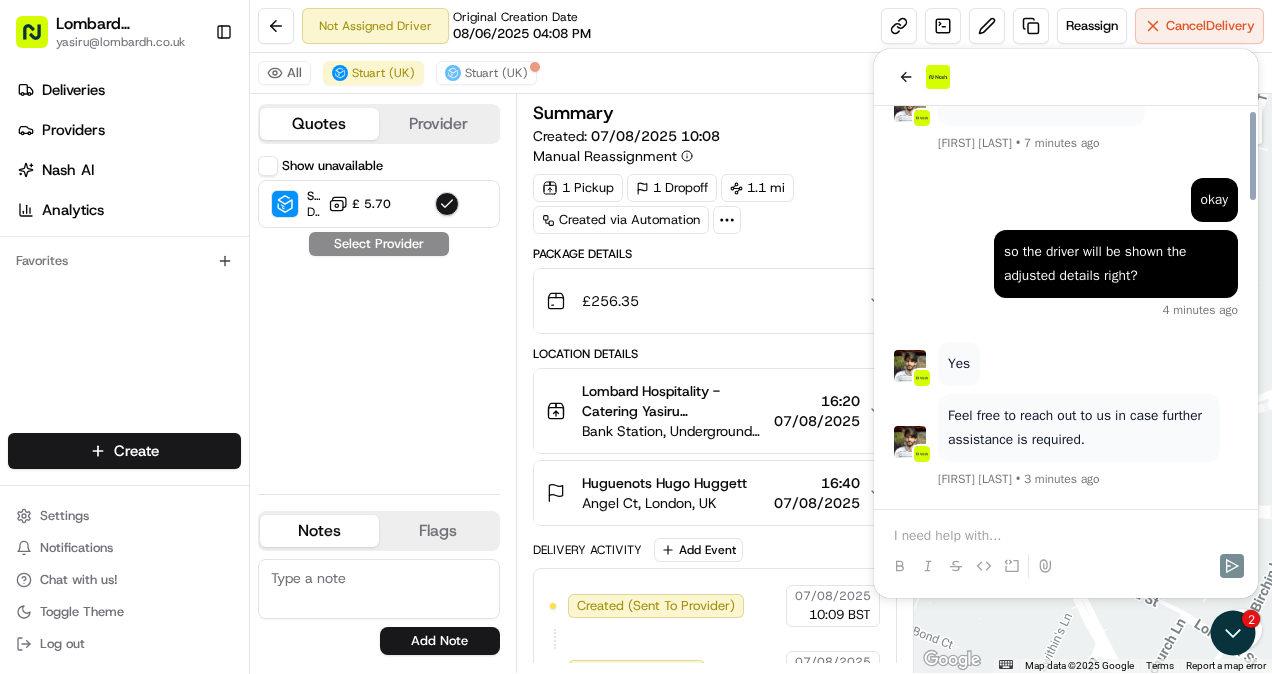 scroll, scrollTop: 1750, scrollLeft: 0, axis: vertical 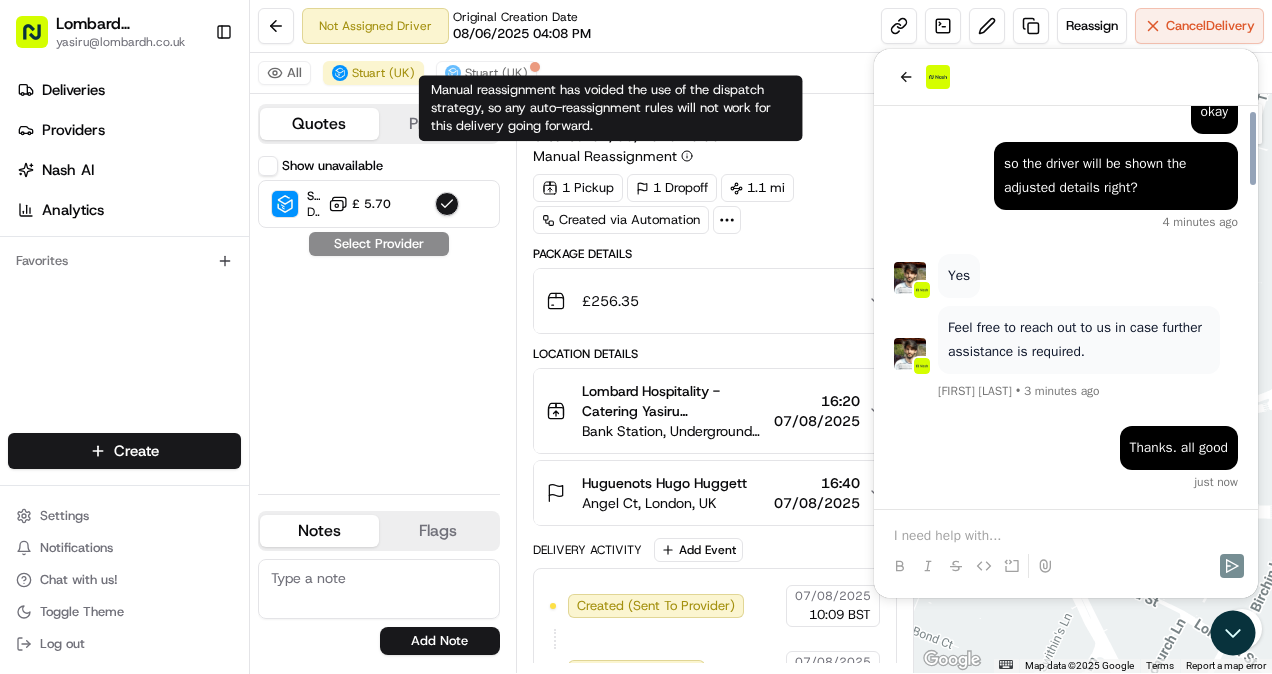 click on "Manual reassignment has voided the use of the dispatch strategy, so any auto-reassignment rules will not work for this delivery going forward. Manual reassignment has voided the use of the dispatch strategy, so any auto-reassignment rules will not work for this delivery going forward." at bounding box center [611, 108] 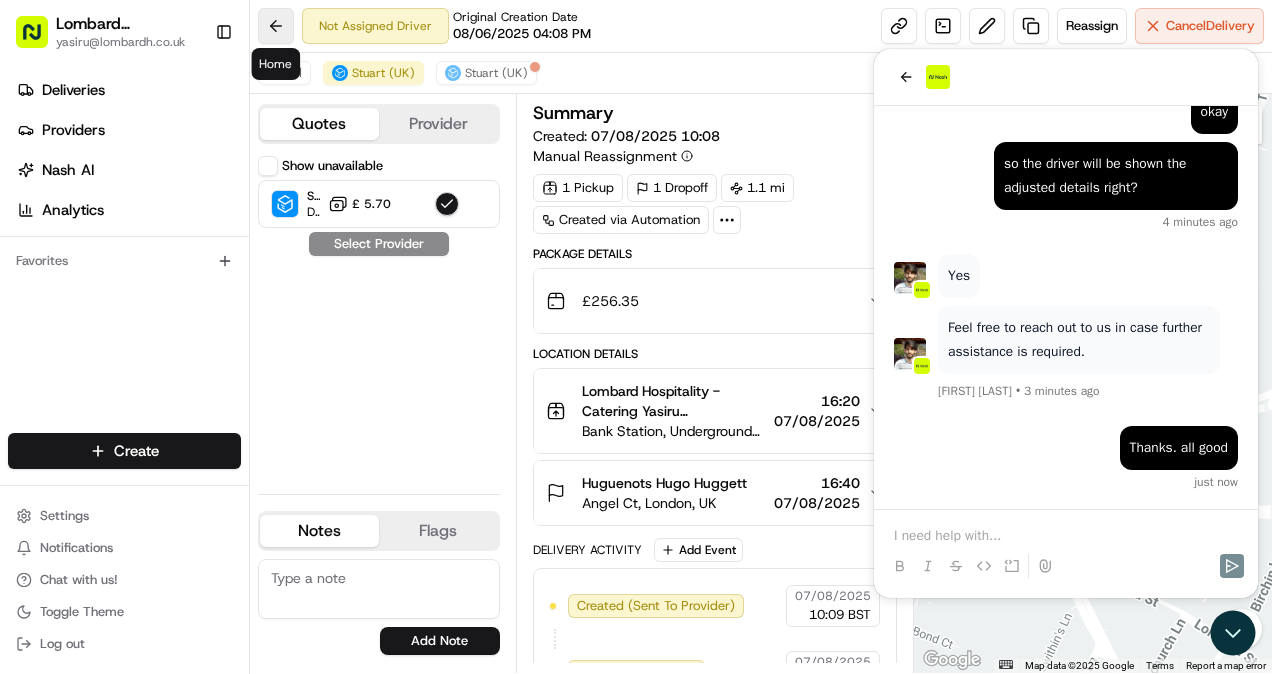 click at bounding box center (276, 26) 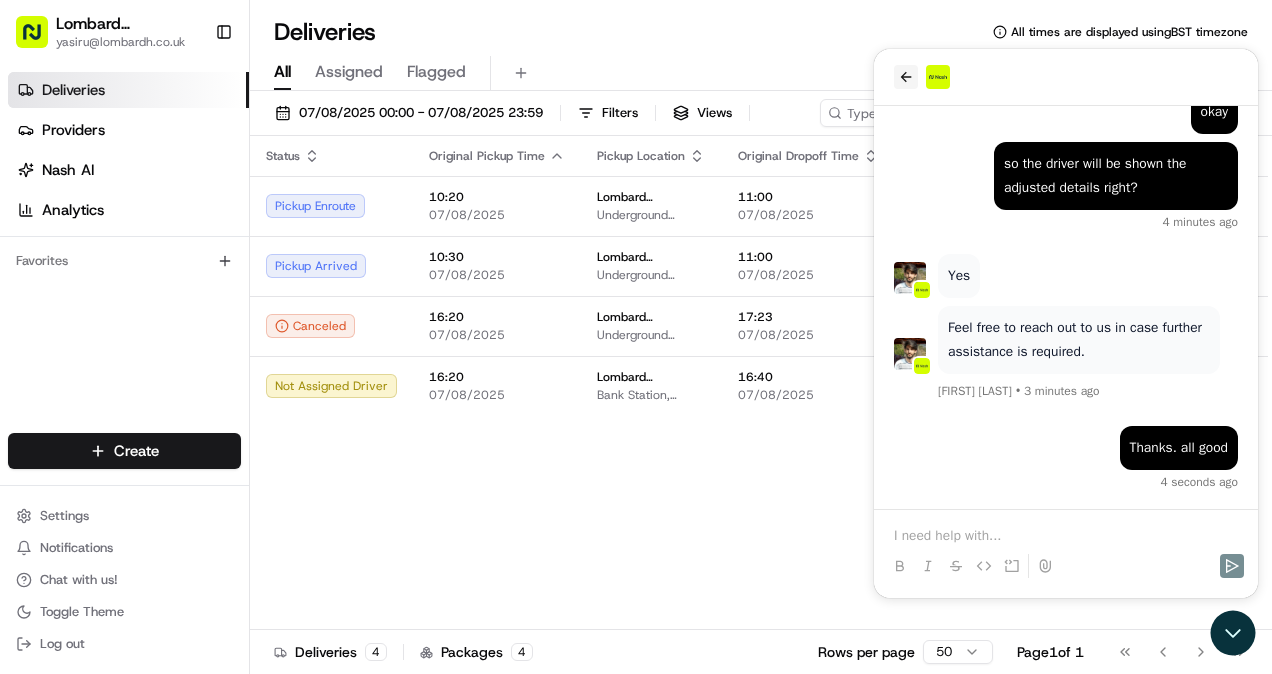 click 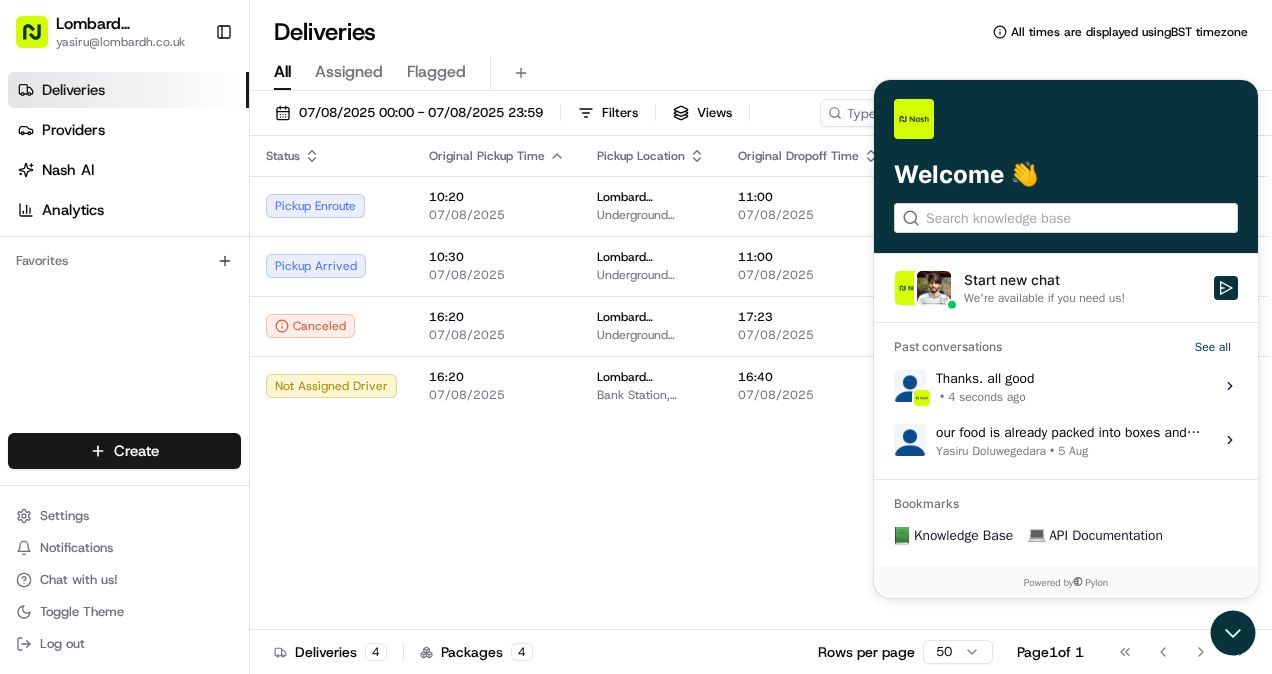 click on "Status Original Pickup Time Pickup Location Original Dropoff Time Dropoff Location Provider Action Pickup Enroute 10:20 07/08/2025 Lombard Hospitality - Catering Underground Station Shop, 1 Lombard St, London EC3V 3LA, UK 11:00 07/08/2025 Nine United 34 Queen Anne's Gate, London SW1H 9AB, UK Uber UK JYE T. Pickup Arrived 10:30 07/08/2025 Lombard Hospitality - Catering Underground Station Shop, 1 Lombard St, London EC3V 3LA, UK 11:00 07/08/2025 Marks & Clerks 15 New Fetter Ln, London EC4A, UK Uber UK MEGHANA U. Canceled 16:20 07/08/2025 Lombard Hospitality - Catering Underground Station Shop, 1 Lombard St, London EC3V 3LA, UK 17:23 07/08/2025 Innovation Air Conditioning and Building Services Limited 2 Lansdowne Rd, Croydon CR9 2JT, UK Stuart (UK) + 1 Not Assigned Driver 16:20 07/08/2025 Lombard Hospitality - Catering Bank Station, Underground Ltd, Bank/Monument Complex, Princes St, London EC3V 3LA, UK 16:40 07/08/2025 Huguenots Angel Ct, London, UK Stuart (UK) + 1" at bounding box center (759, 383) 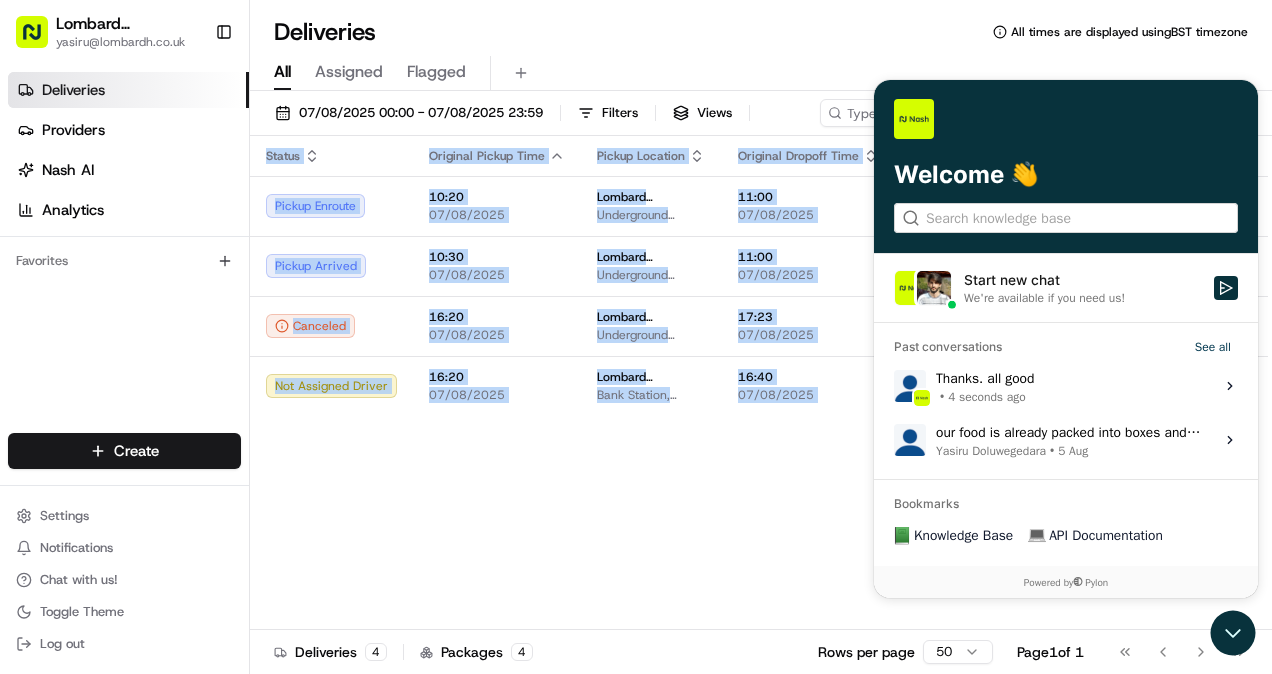drag, startPoint x: 1682, startPoint y: 540, endPoint x: 1108, endPoint y: 530, distance: 574.0871 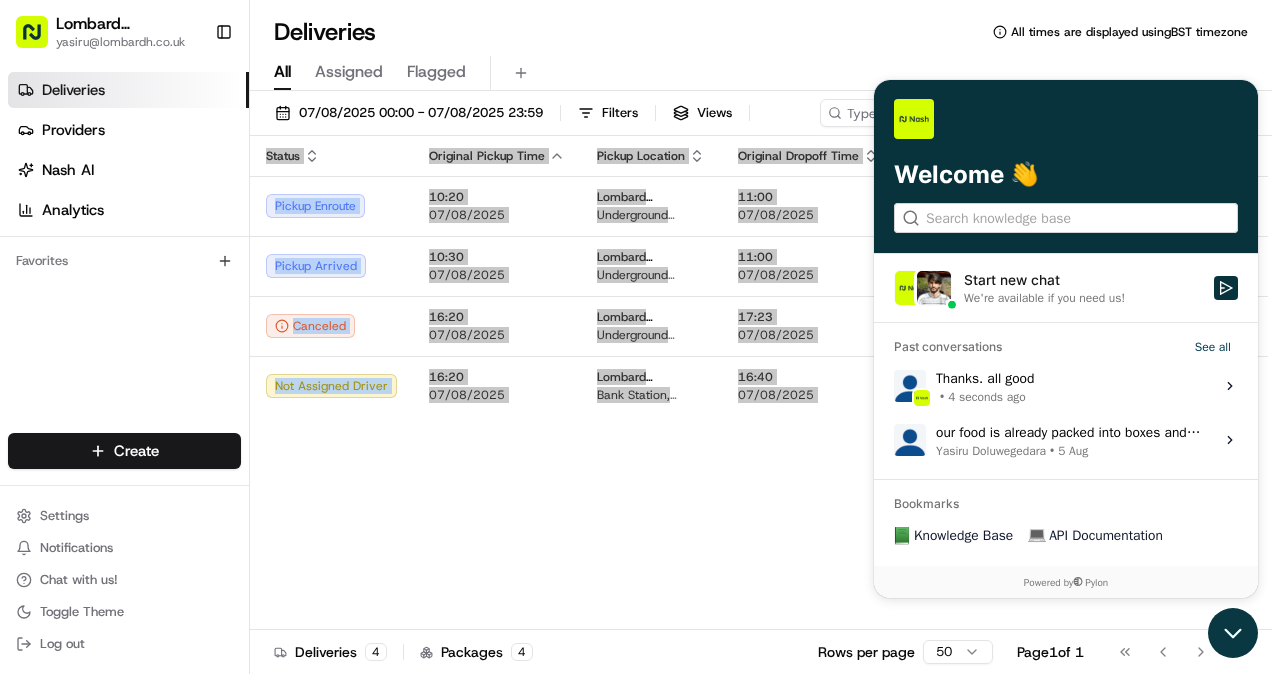 click 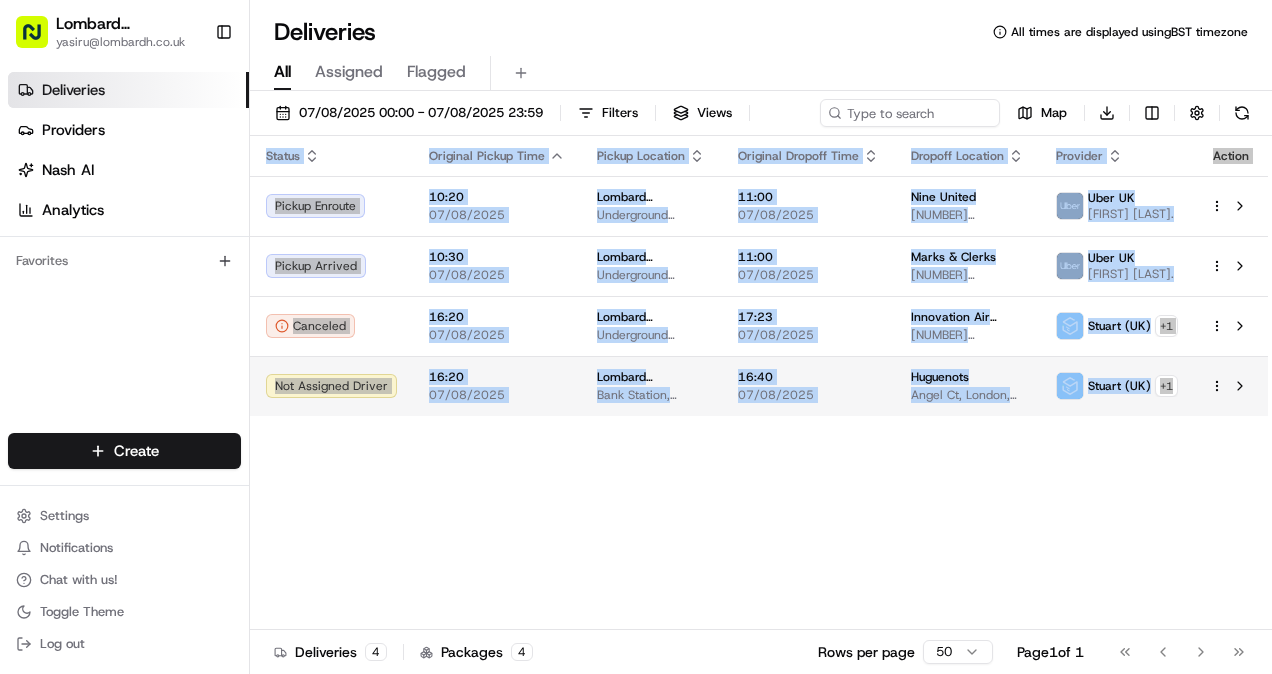 click on "Huguenots" at bounding box center [967, 377] 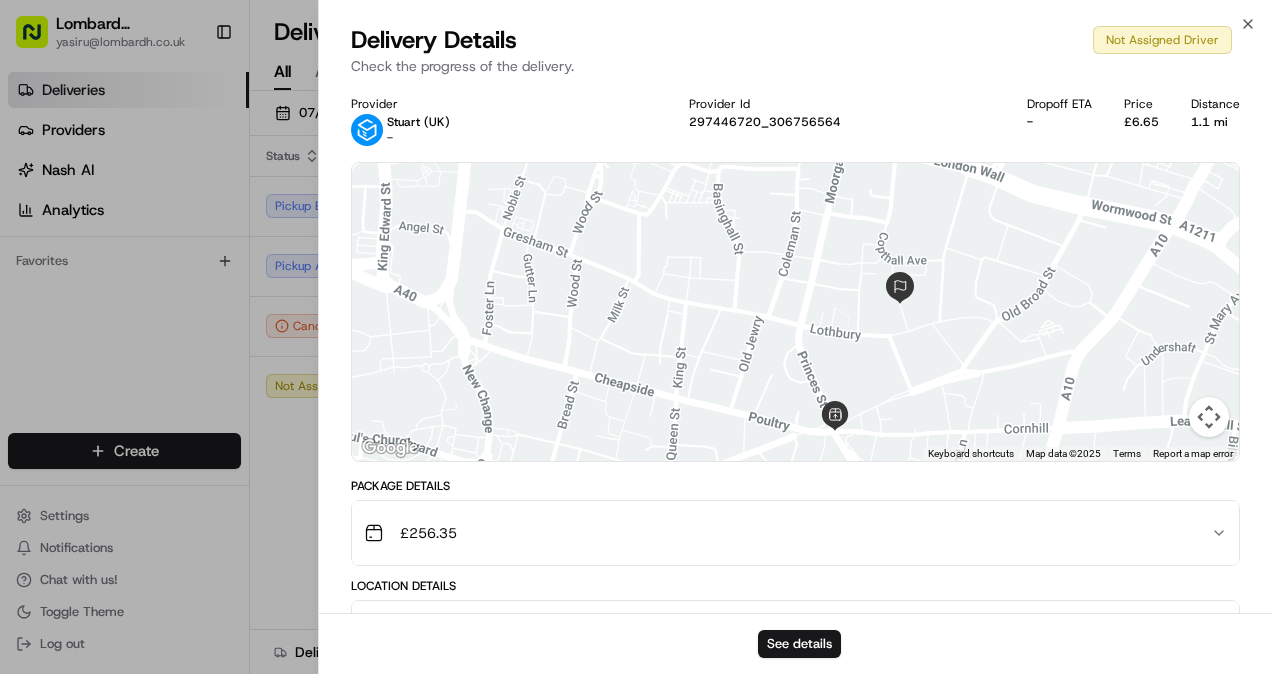 scroll, scrollTop: 280, scrollLeft: 0, axis: vertical 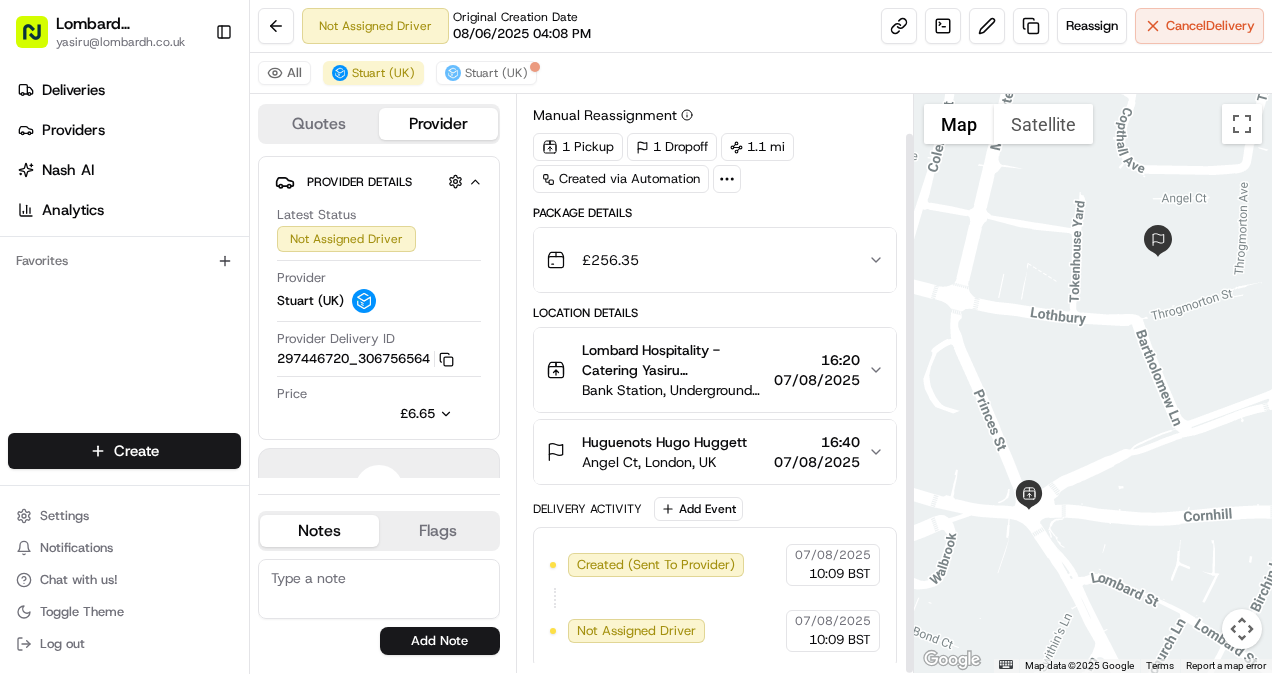 click on "Lombard Hospitality - Catering Yasiru Doluwegedara" at bounding box center (674, 360) 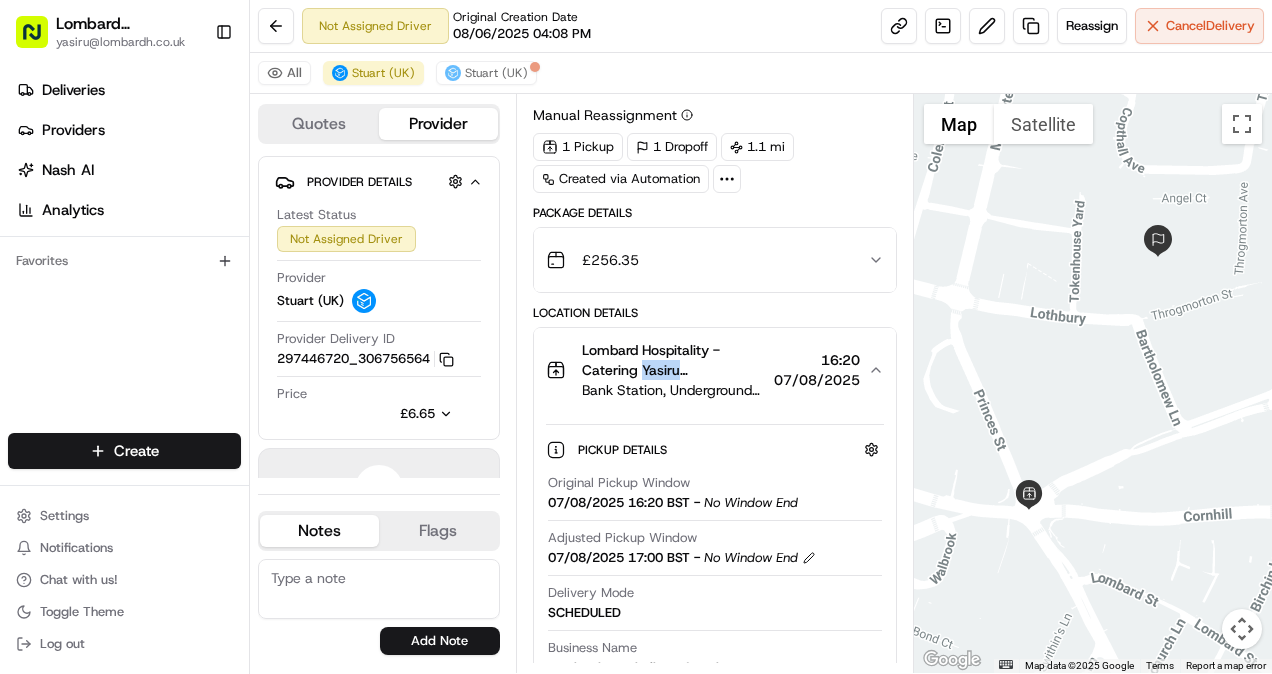 click on "Lombard Hospitality - Catering Yasiru Doluwegedara" at bounding box center (674, 360) 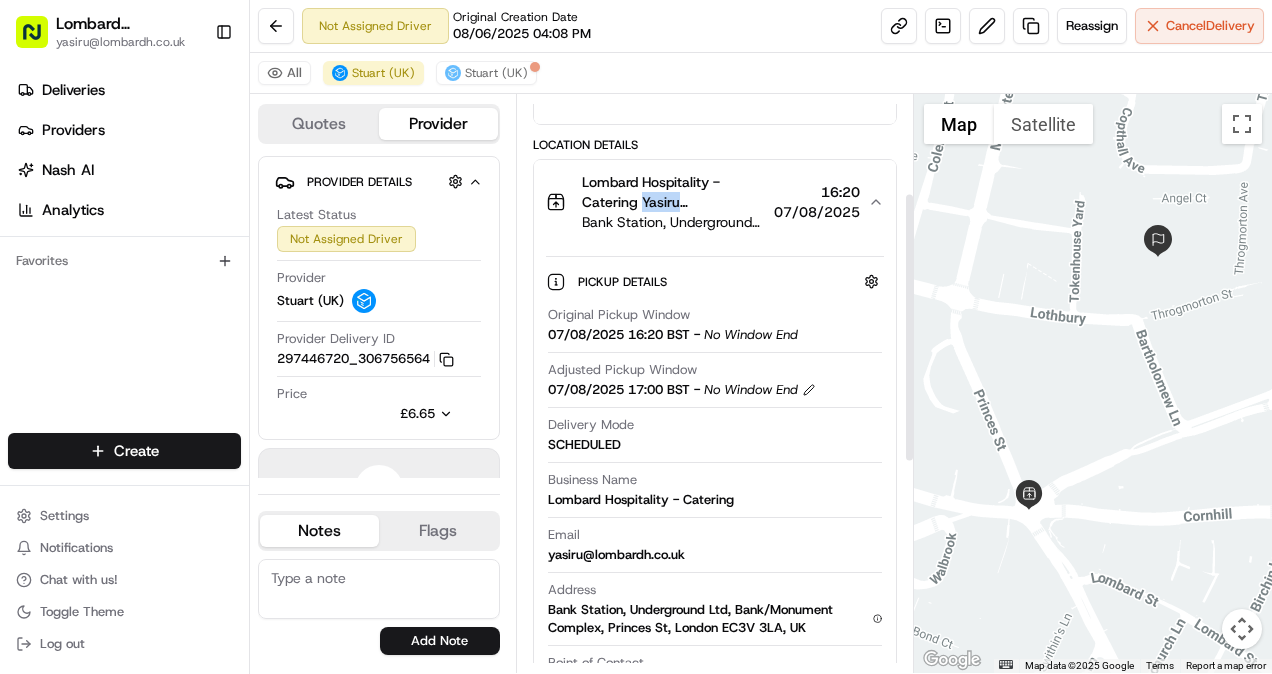 scroll, scrollTop: 210, scrollLeft: 0, axis: vertical 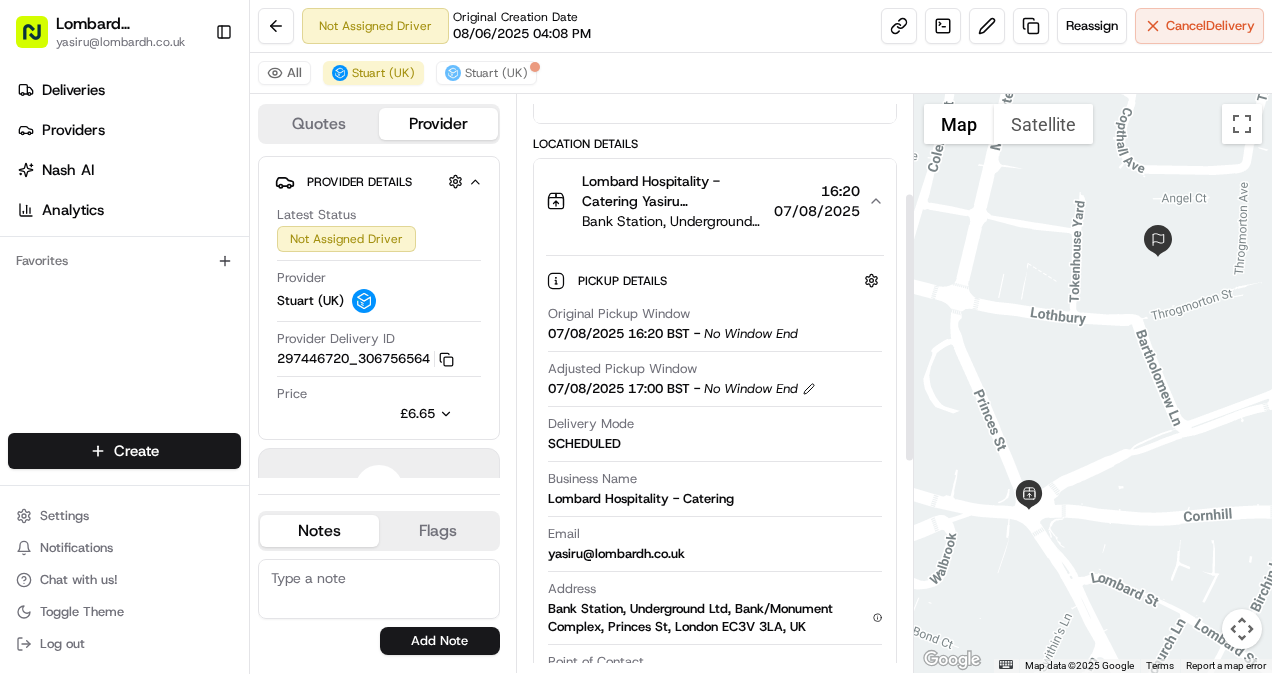 drag, startPoint x: 762, startPoint y: 375, endPoint x: 734, endPoint y: 280, distance: 99.0404 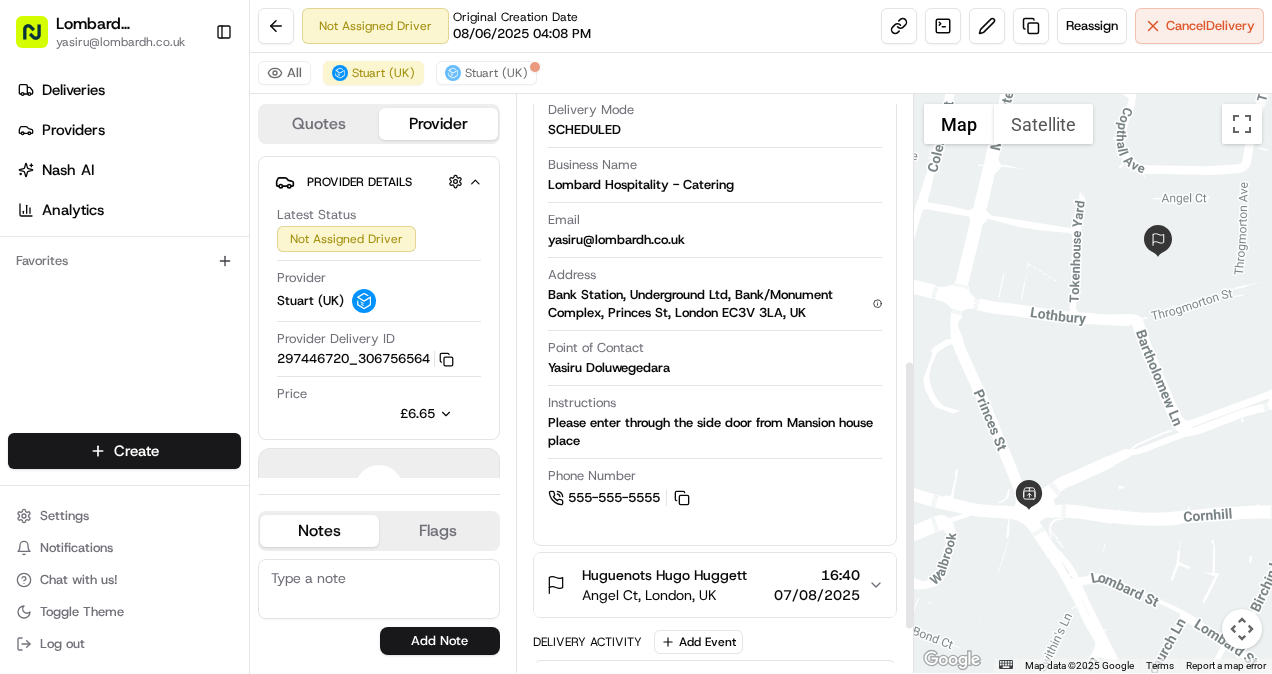 scroll, scrollTop: 656, scrollLeft: 0, axis: vertical 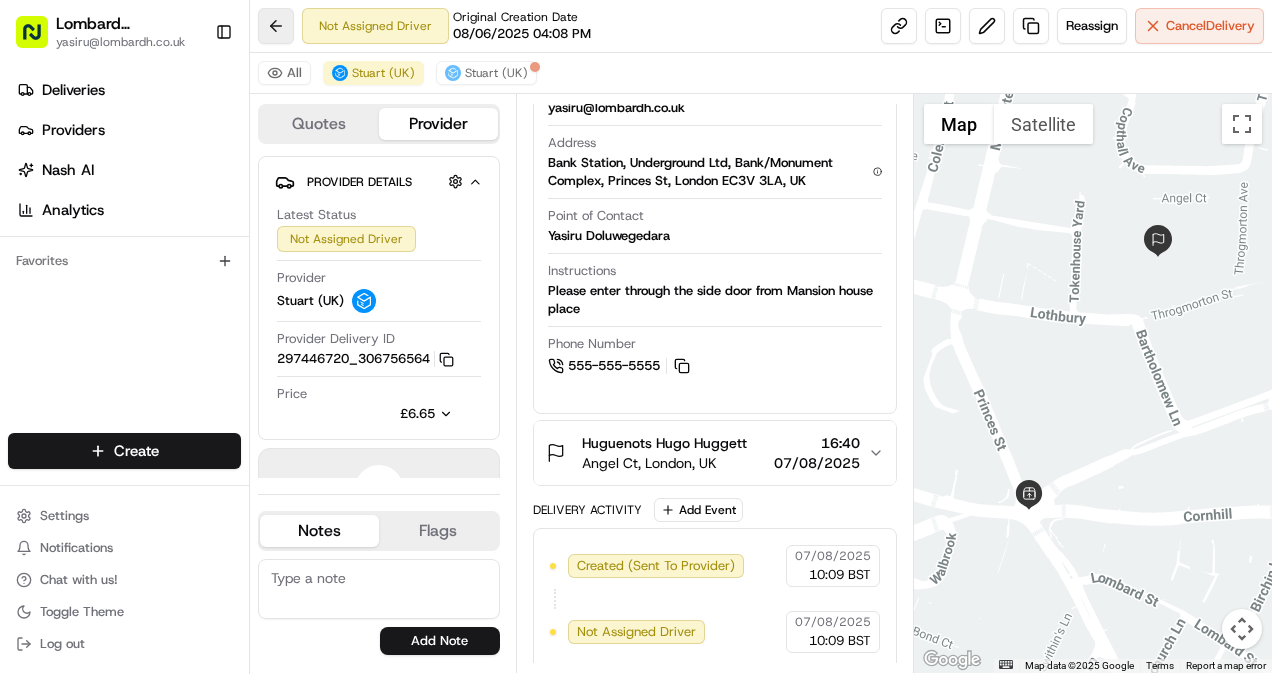 click at bounding box center [276, 26] 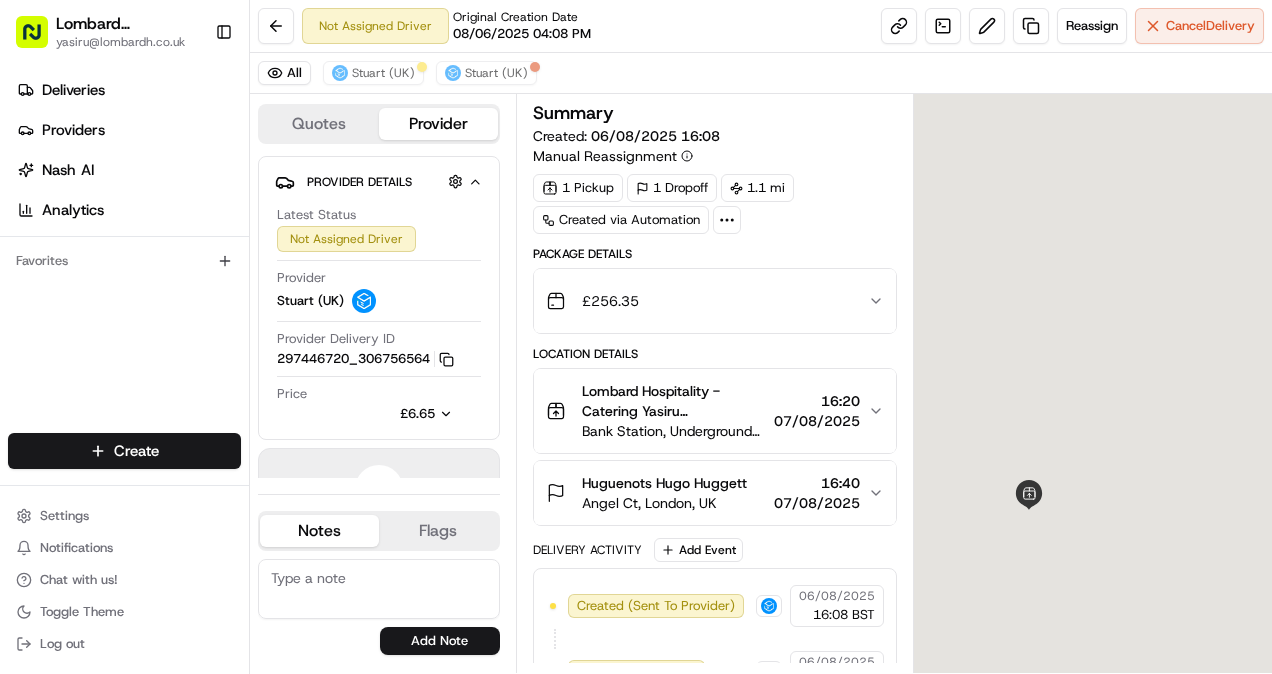 scroll, scrollTop: 0, scrollLeft: 0, axis: both 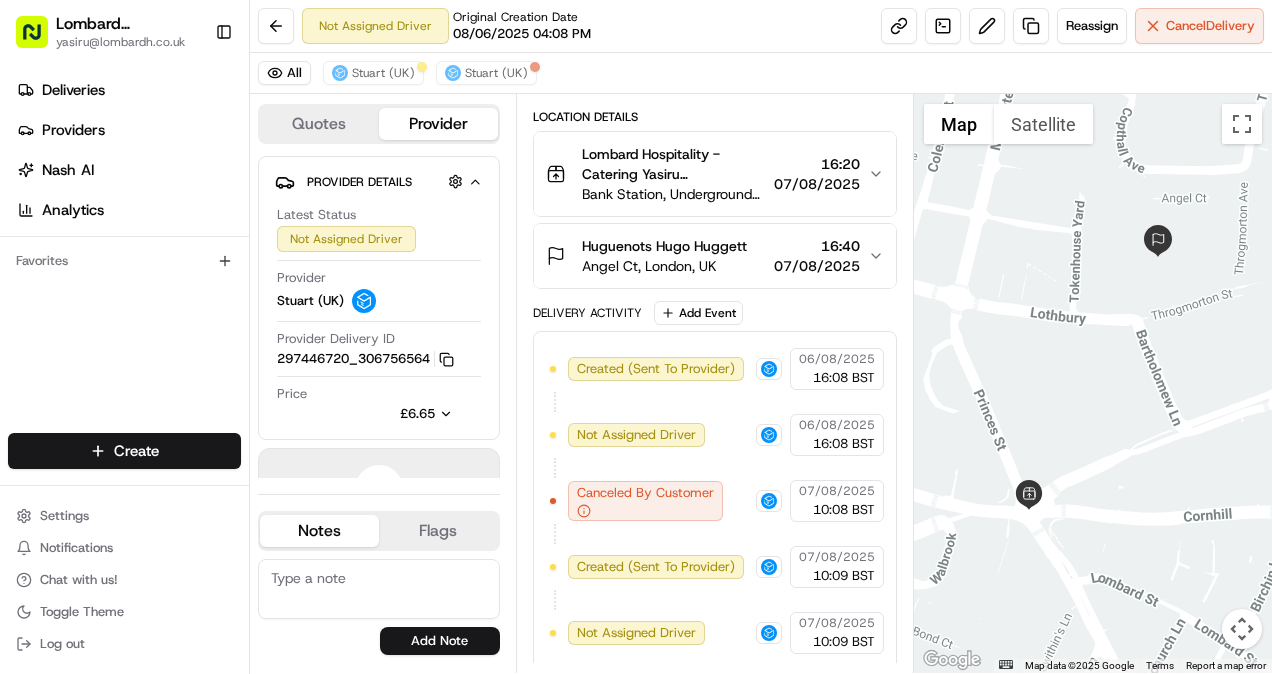 click on "Canceled By Customer" at bounding box center [645, 493] 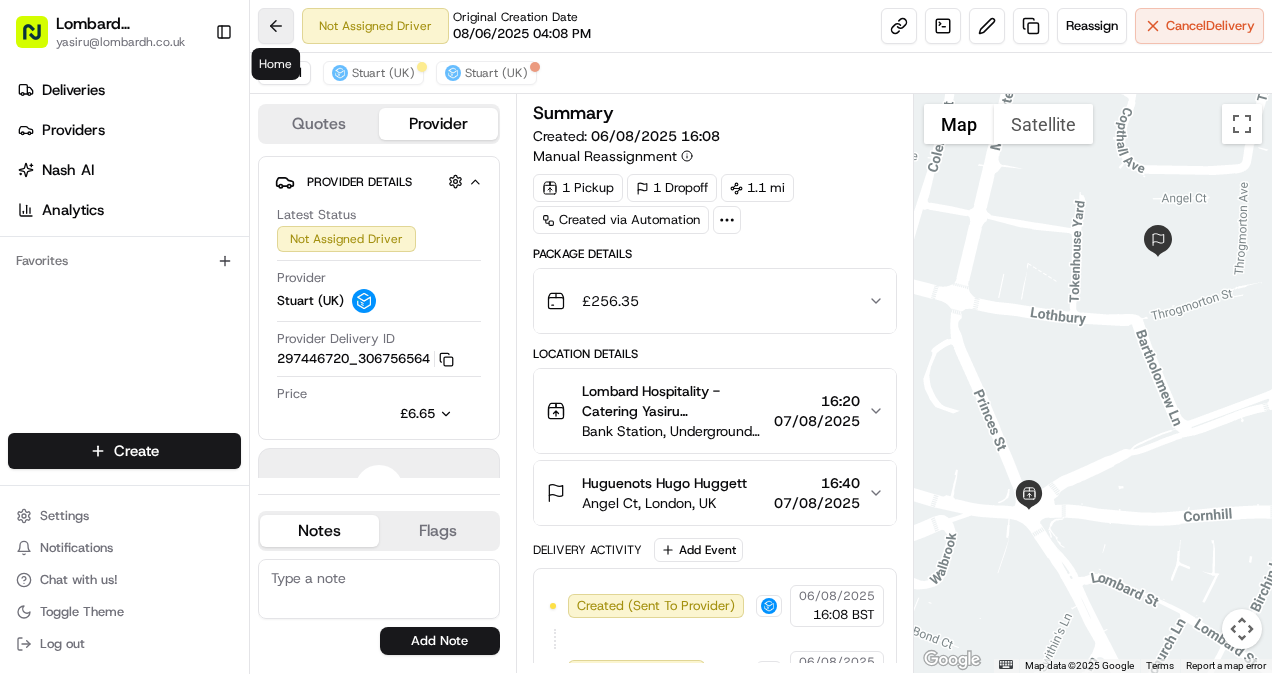 click at bounding box center (276, 26) 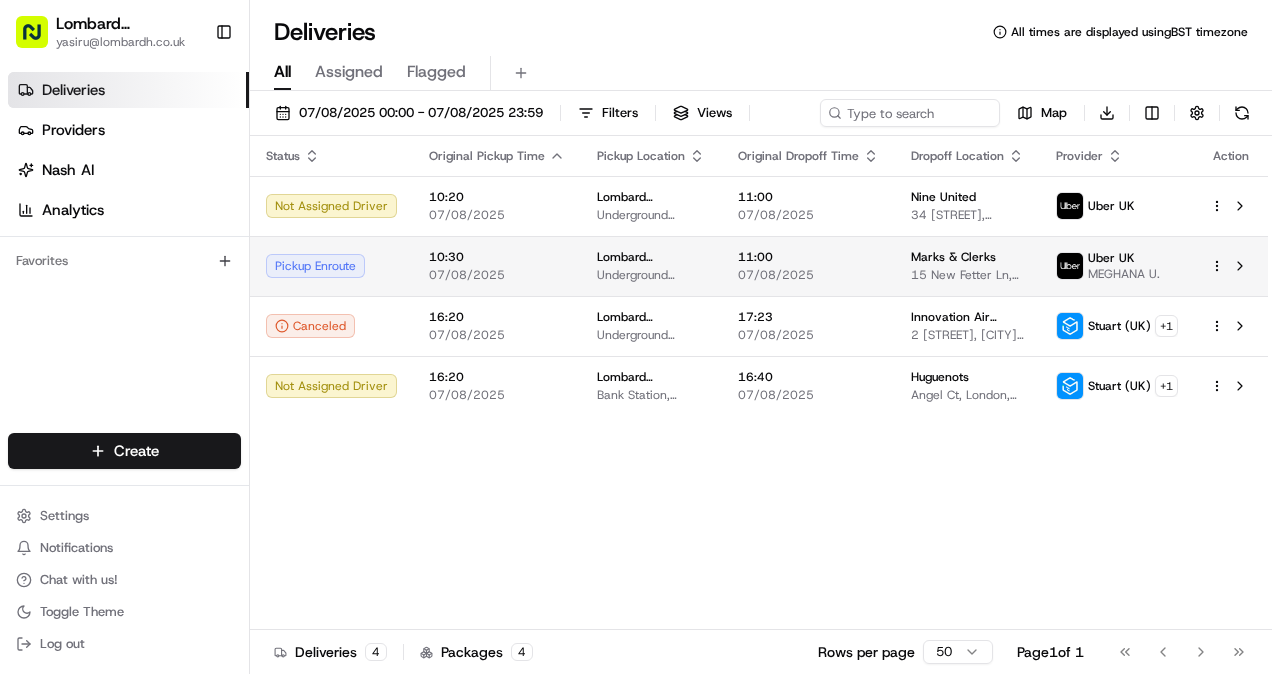 click on "07/08/2025" at bounding box center [497, 275] 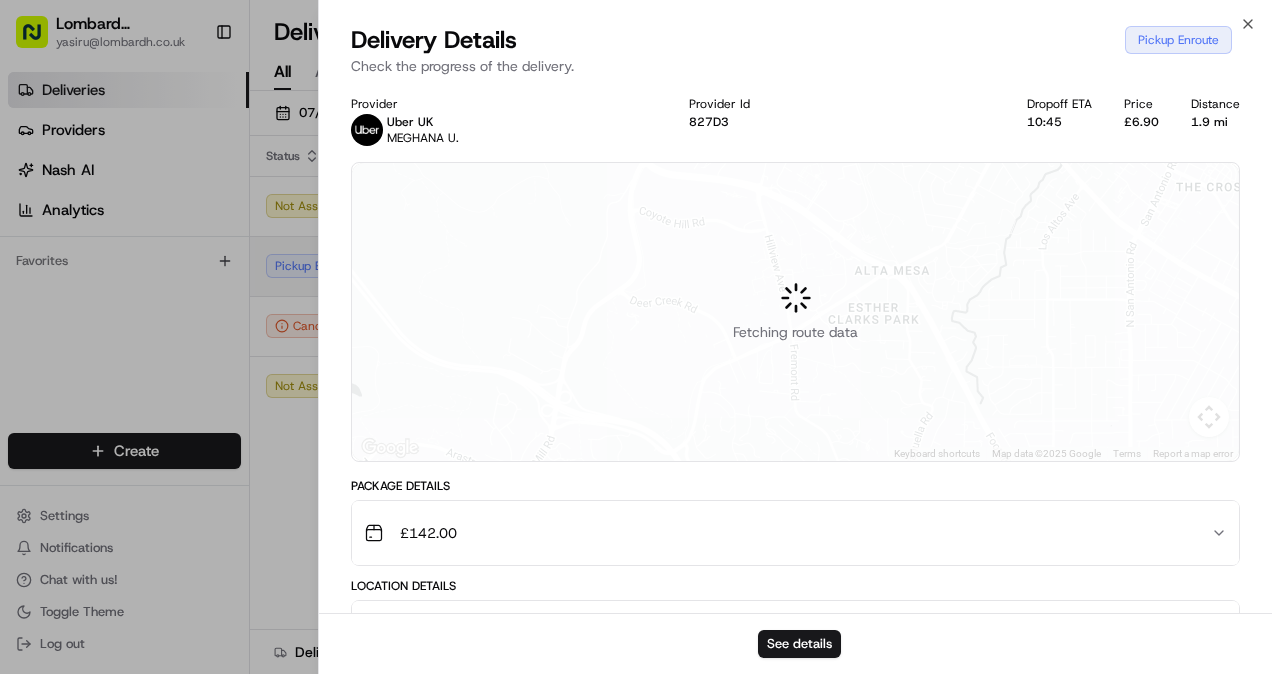 click at bounding box center [795, 312] 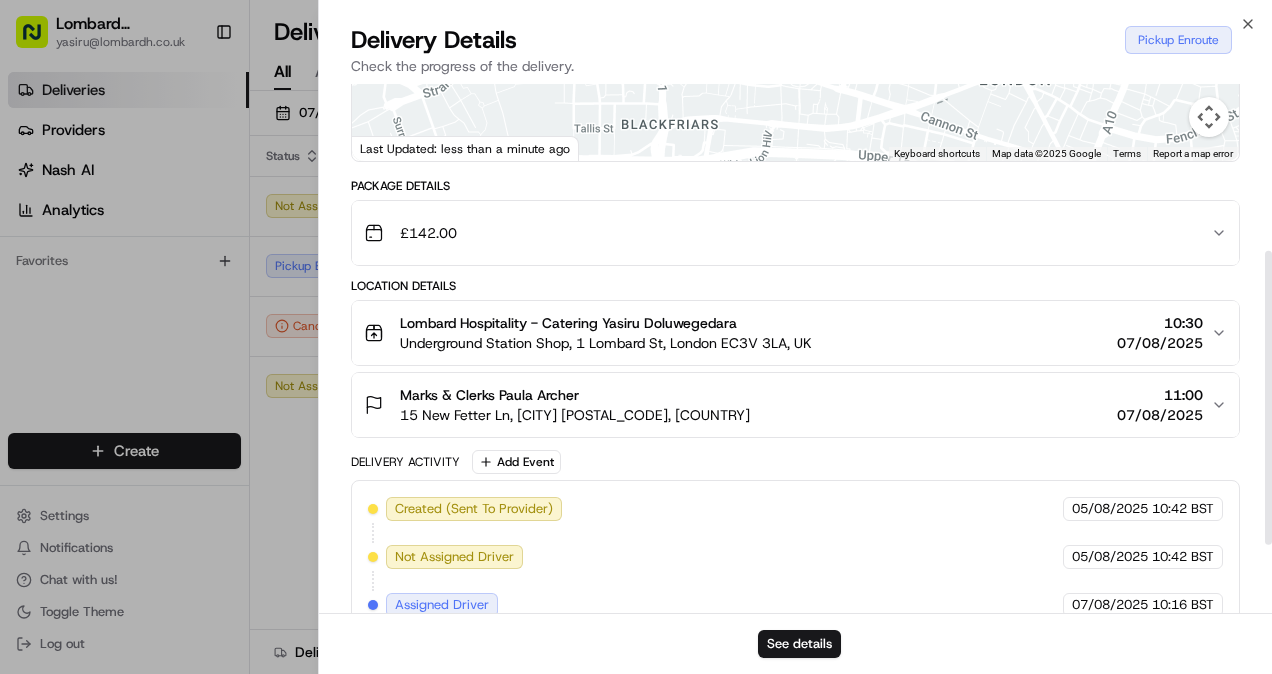 scroll, scrollTop: 422, scrollLeft: 0, axis: vertical 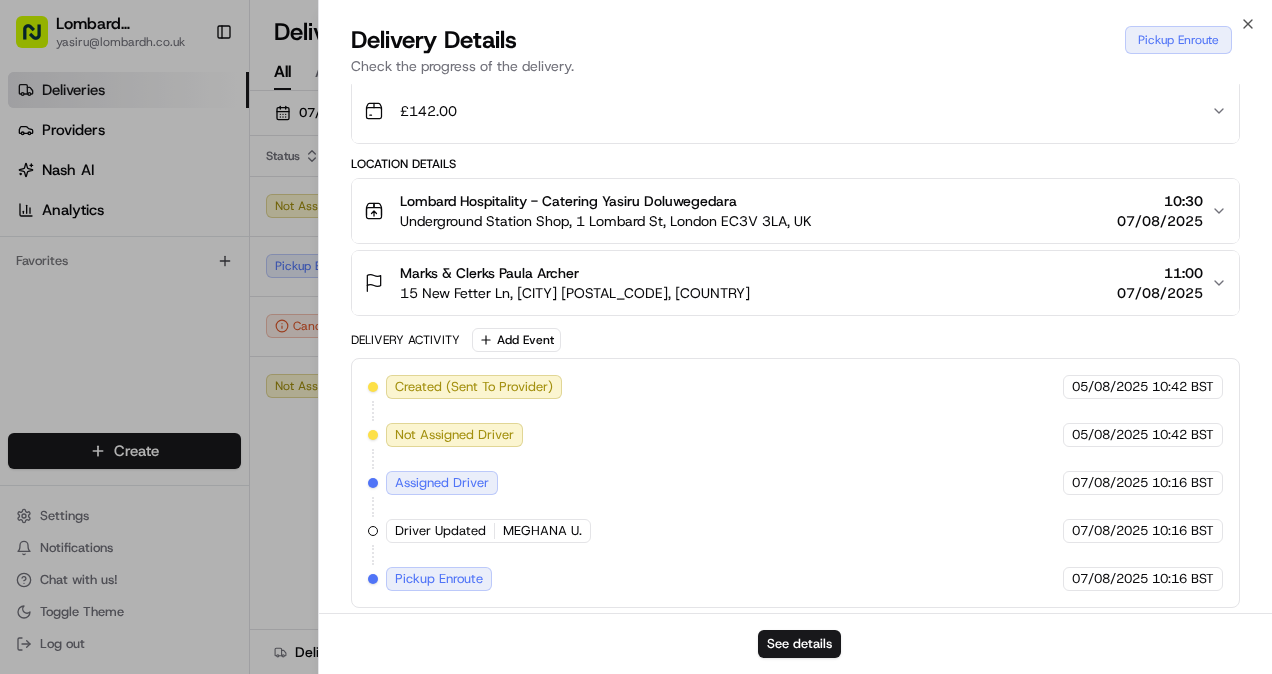 click on "MEGHANA U." at bounding box center (542, 531) 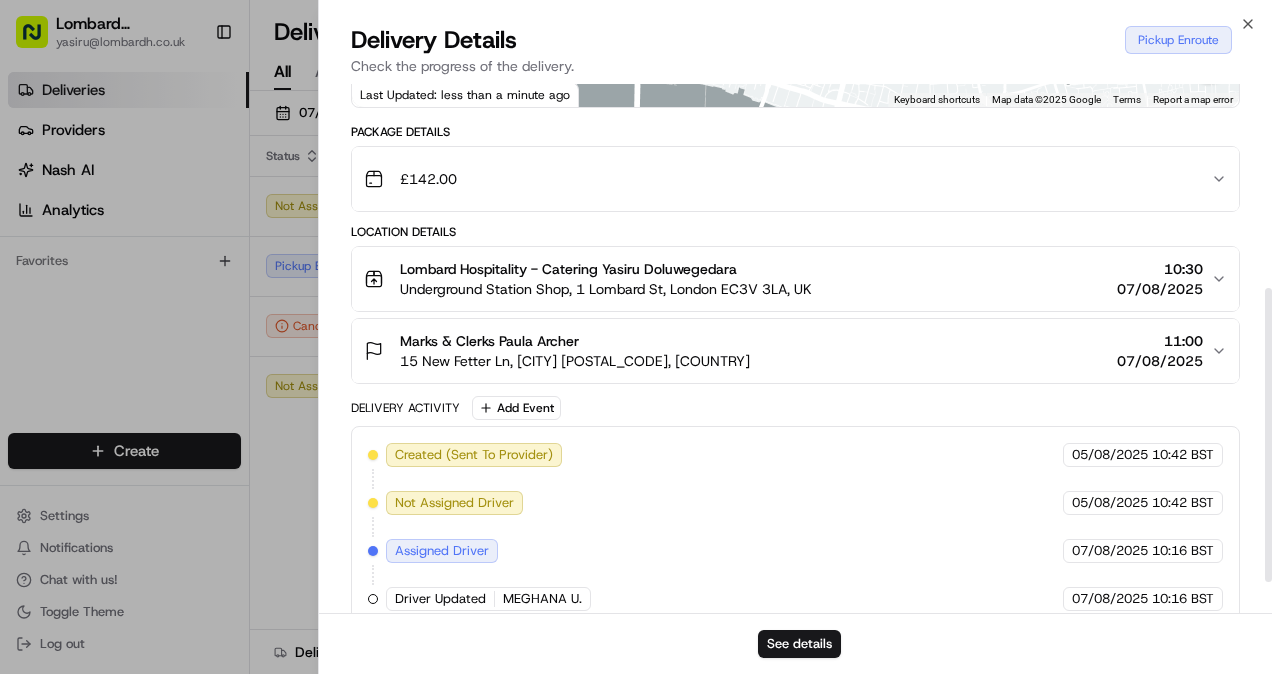 scroll, scrollTop: 370, scrollLeft: 0, axis: vertical 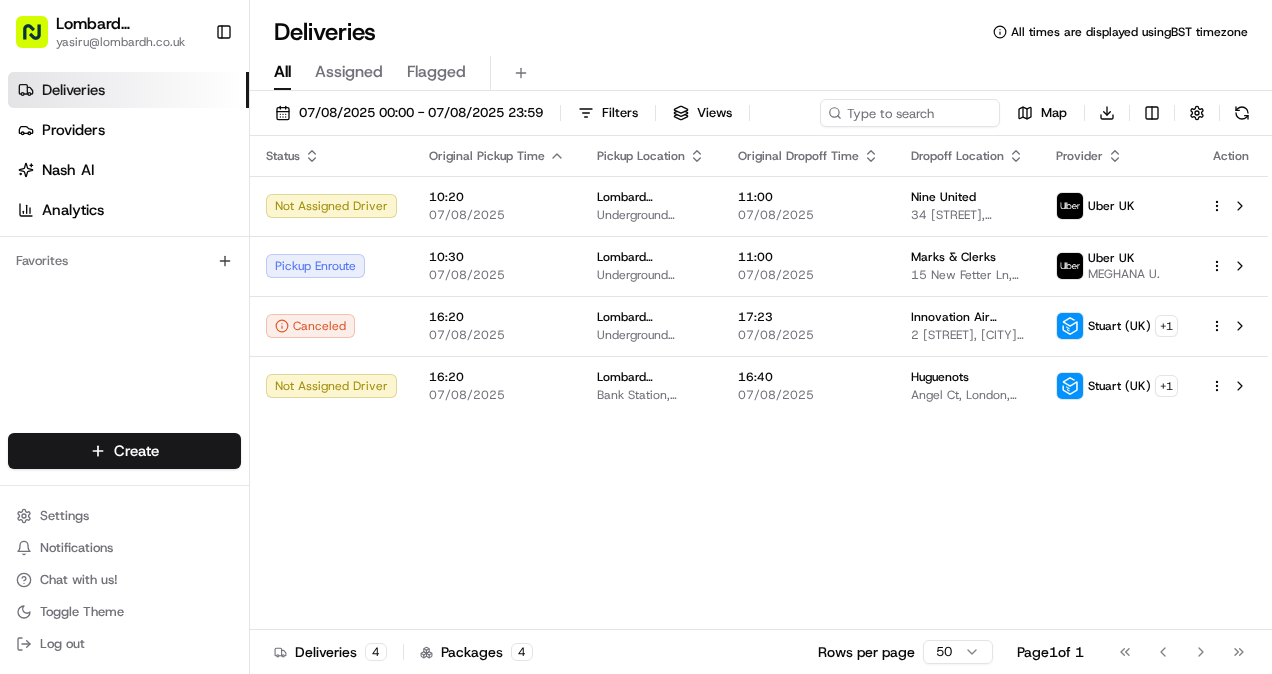 click on "Status Original Pickup Time Pickup Location Original Dropoff Time Dropoff Location Provider Action Not Assigned Driver 10:20 07/08/2025 Lombard Hospitality - Catering Underground Station Shop, 1 [NUMBER] [STREET], [CITY] [POSTAL_CODE], [COUNTRY] 11:00 07/08/2025 Nine United 34 [STREET], [CITY] [POSTAL_CODE], [COUNTRY] Uber UK Pickup Enroute 10:30 07/08/2025 Lombard Hospitality - Catering Underground Station Shop, 1 [NUMBER] [STREET], [CITY] [POSTAL_CODE], [COUNTRY] 11:00 07/08/2025 Marks & Clerks 15 New Fetter Ln, [CITY] [POSTAL_CODE], [COUNTRY] Uber UK MEGHANA U. Canceled 16:20 07/08/2025 Lombard Hospitality - Catering Underground Station Shop, 1 [NUMBER] [STREET], [CITY] [POSTAL_CODE], [COUNTRY] 17:23 07/08/2025 Innovation Air Conditioning and Building Services Limited 2 [STREET], [CITY] [POSTAL_CODE], [COUNTRY] Stuart (UK) + 1 Not Assigned Driver 16:20 07/08/2025 Lombard Hospitality - Catering Bank Station, Underground Ltd, Bank/Monument Complex, Princes St, [CITY] [POSTAL_CODE], [COUNTRY] 16:40 07/08/2025 Huguenots Angel Ct, [CITY], [COUNTRY] Stuart (UK) + 1" at bounding box center [759, 383] 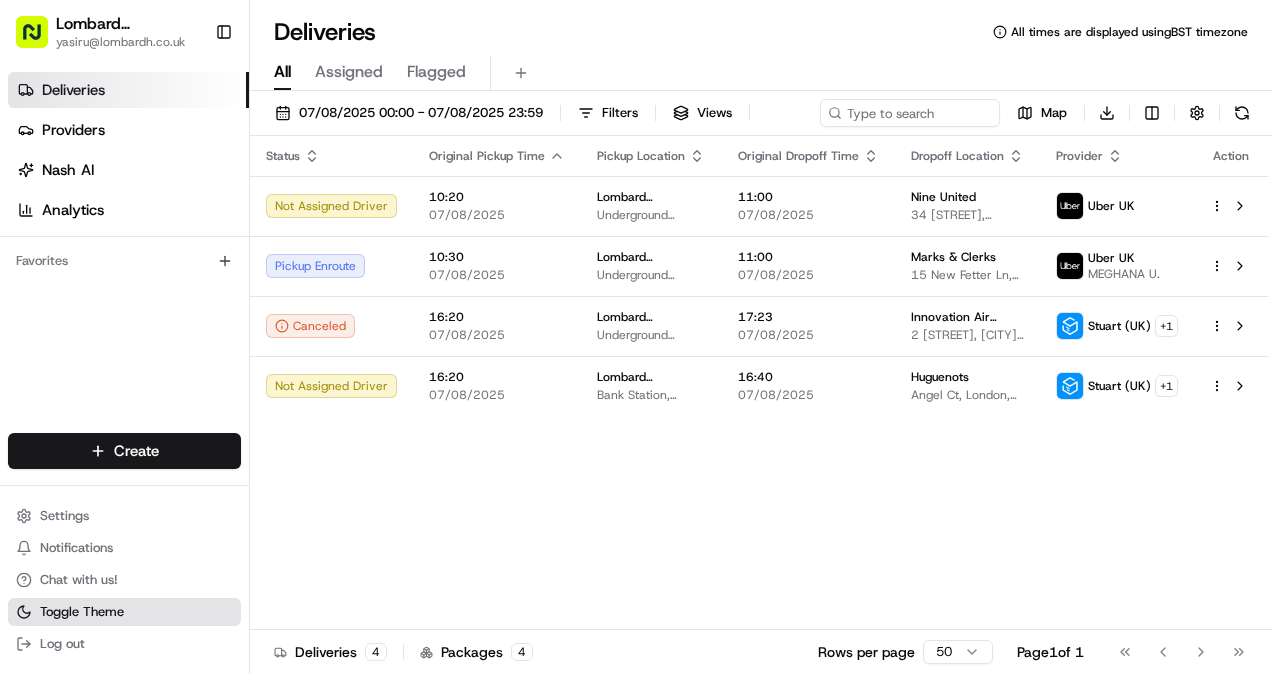 click on "Toggle Theme" at bounding box center (124, 612) 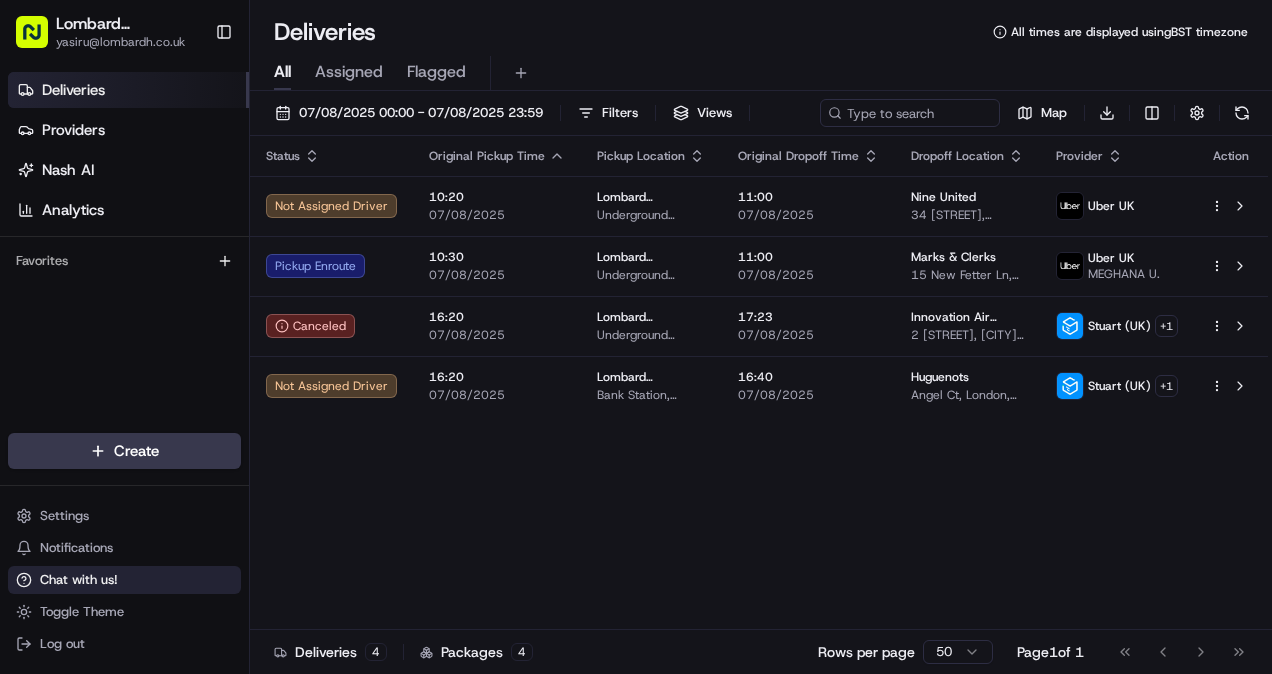 click on "Chat with us!" at bounding box center (124, 580) 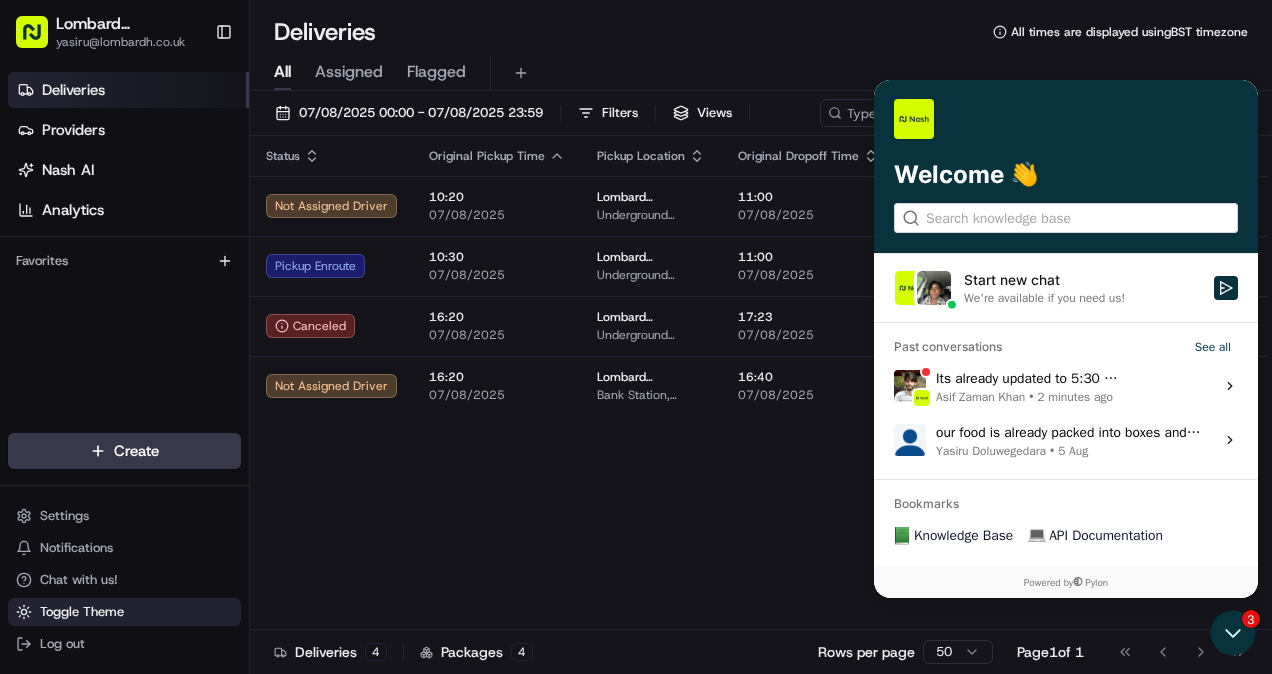 click on "Toggle Theme" at bounding box center [82, 612] 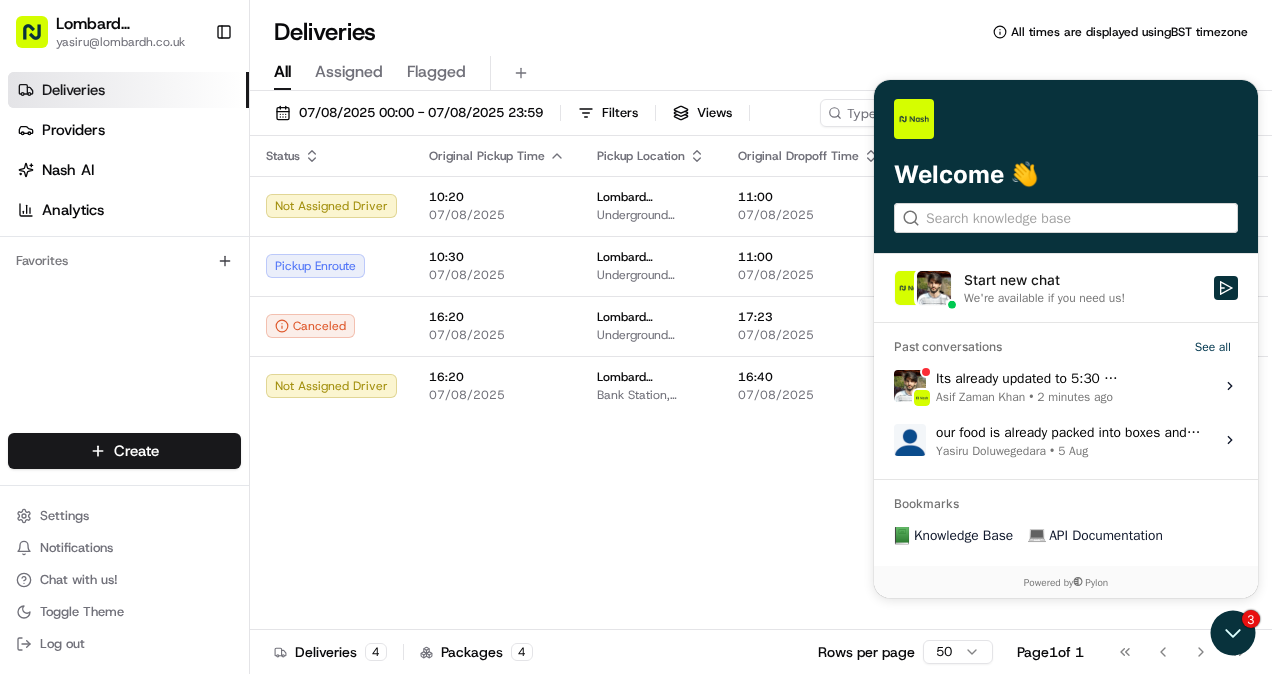 click on "Its already updated to 5:30 PM Asif Zaman Khan • 2 minutes ago" at bounding box center (1029, 386) 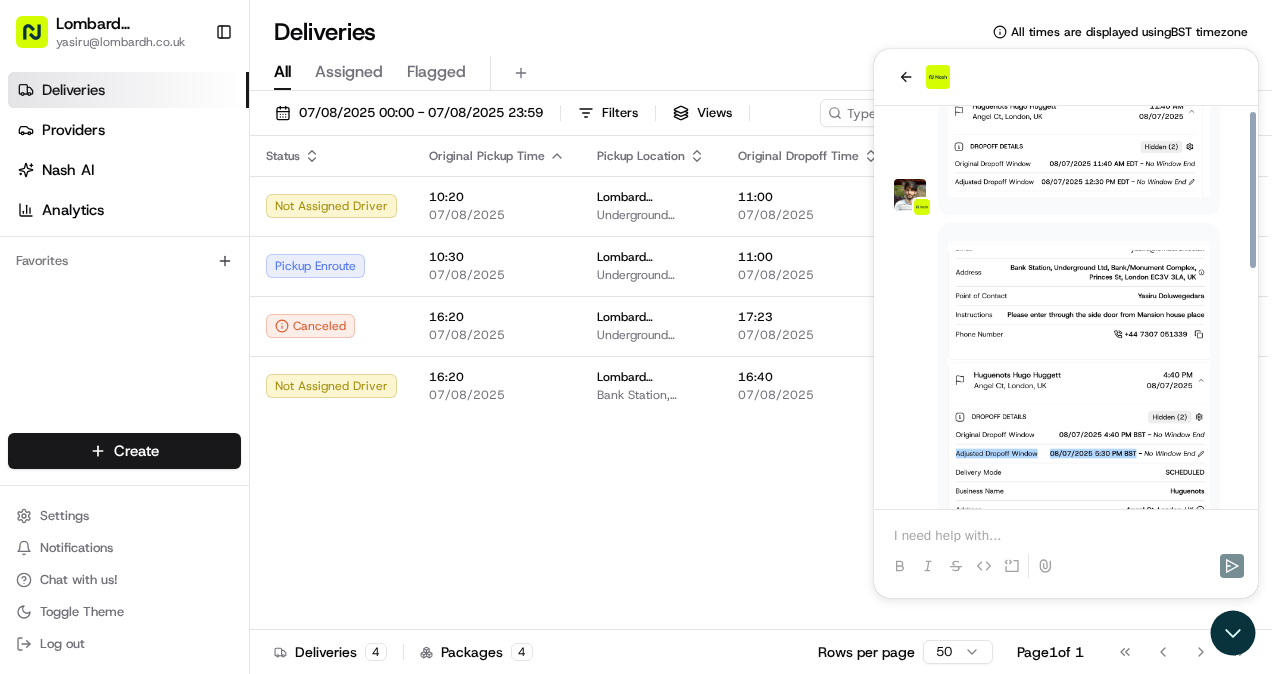 scroll, scrollTop: 1326, scrollLeft: 0, axis: vertical 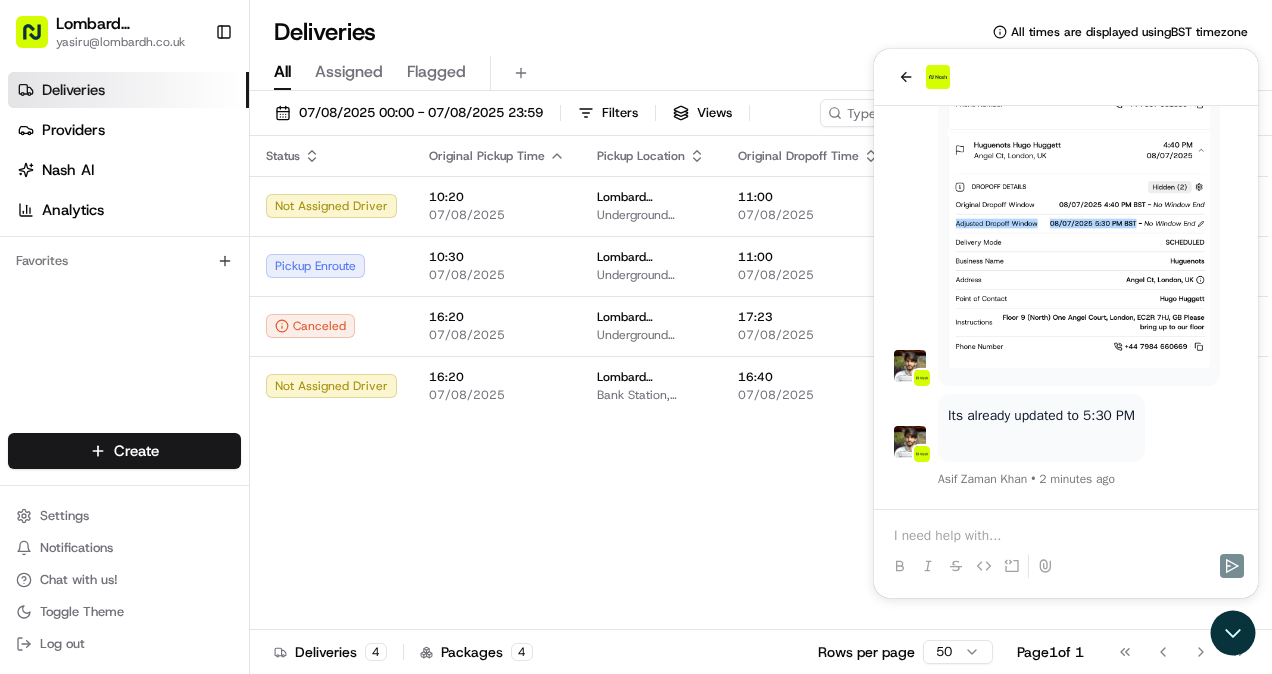 click at bounding box center [1066, 536] 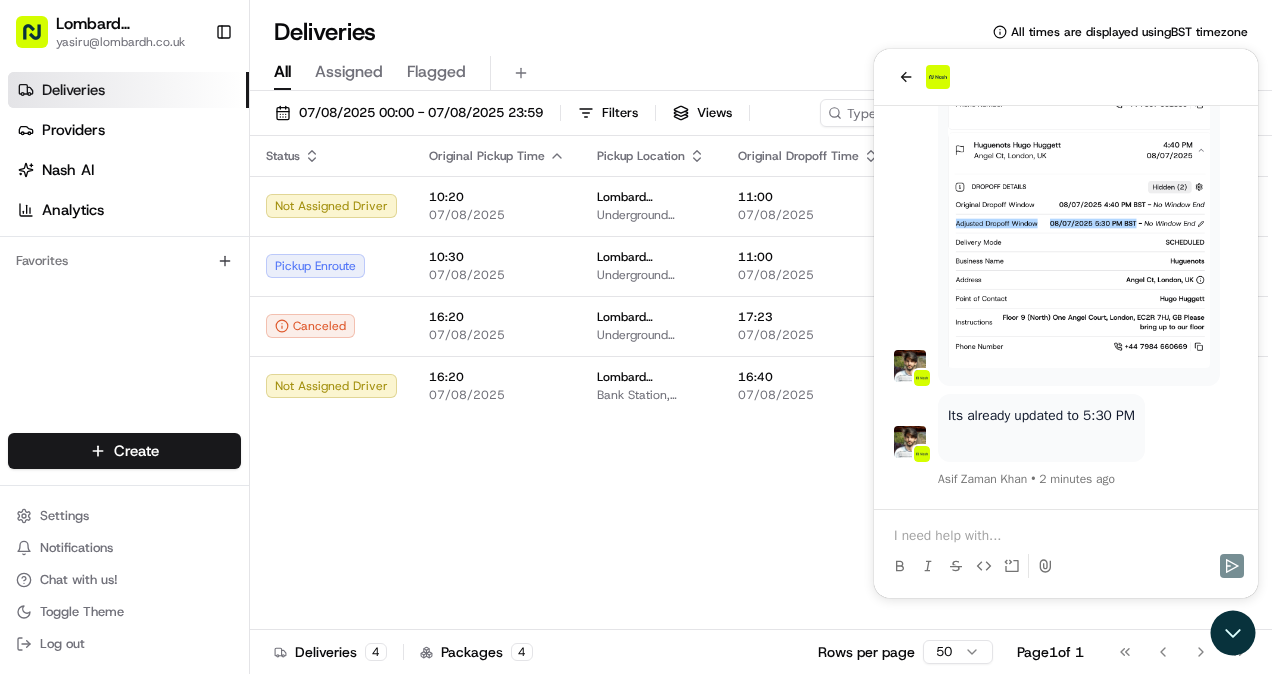 type 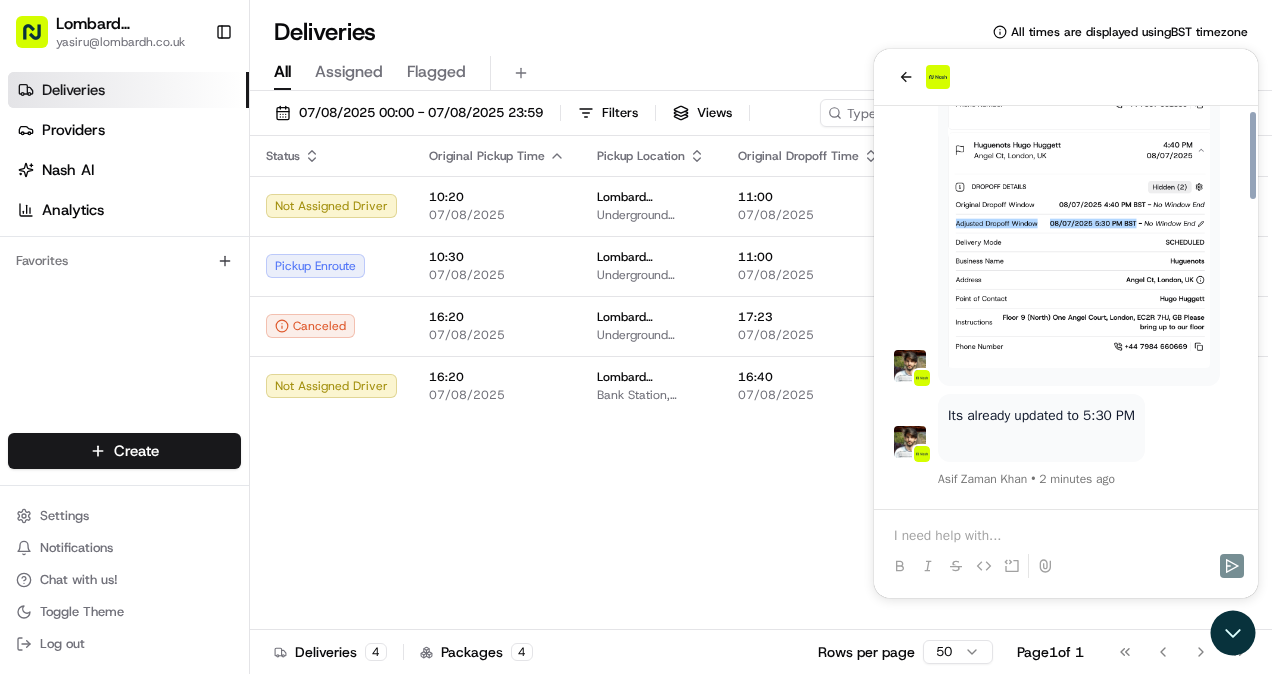 scroll, scrollTop: 1414, scrollLeft: 0, axis: vertical 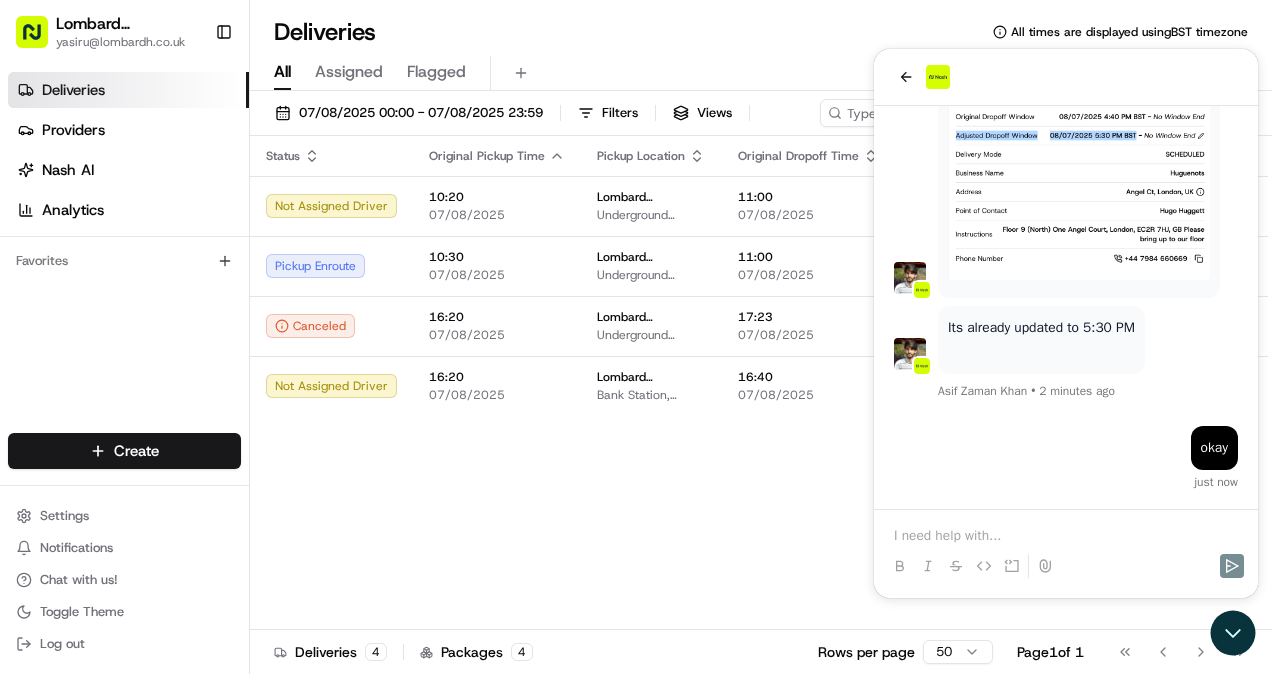 click at bounding box center [1066, 536] 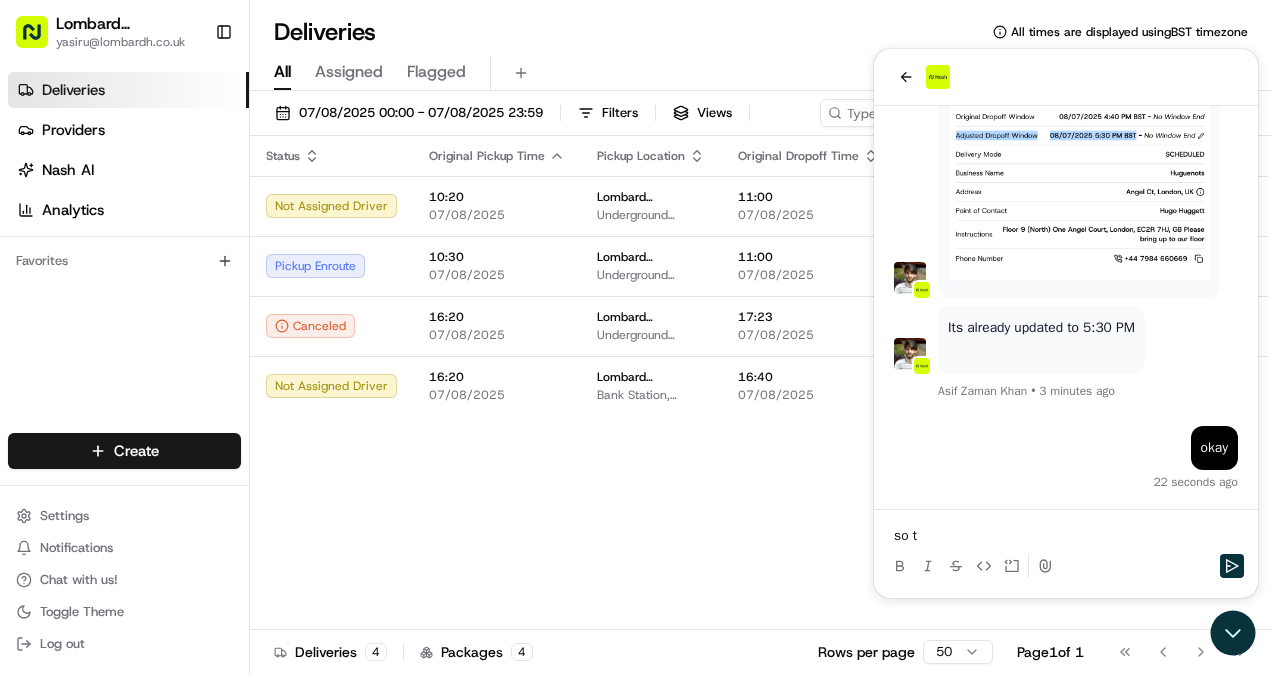 click on "so t" at bounding box center [1066, 536] 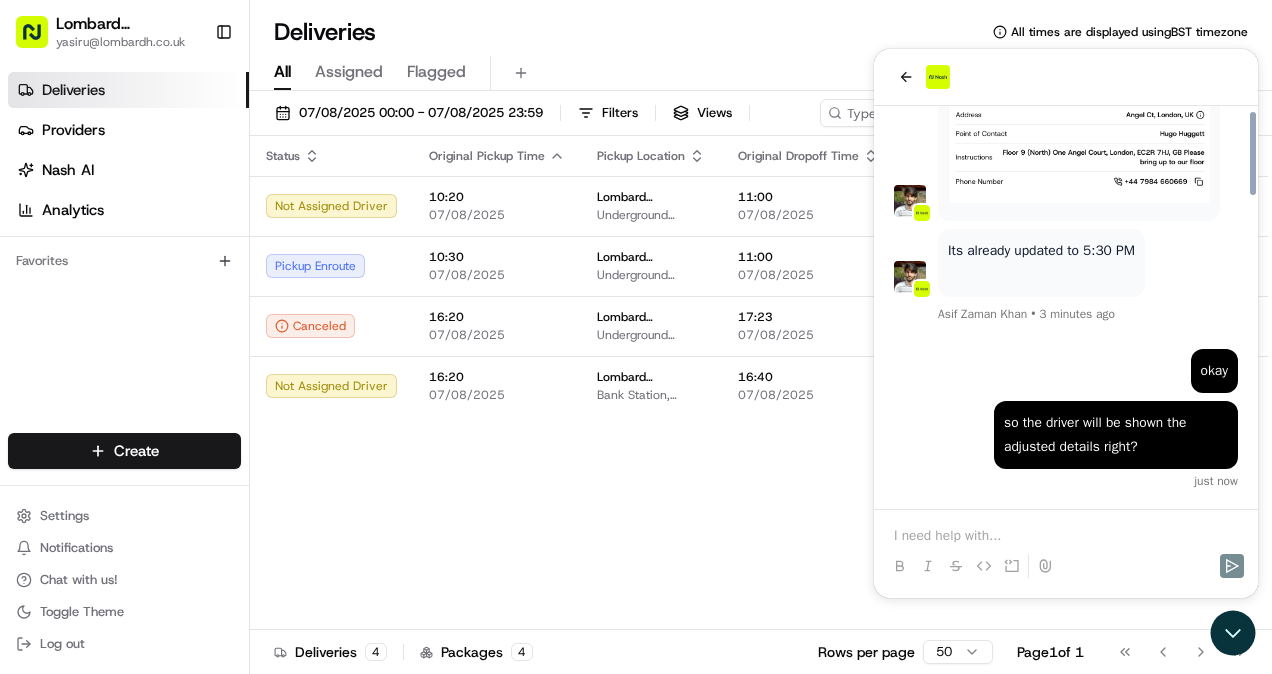 scroll, scrollTop: 1490, scrollLeft: 0, axis: vertical 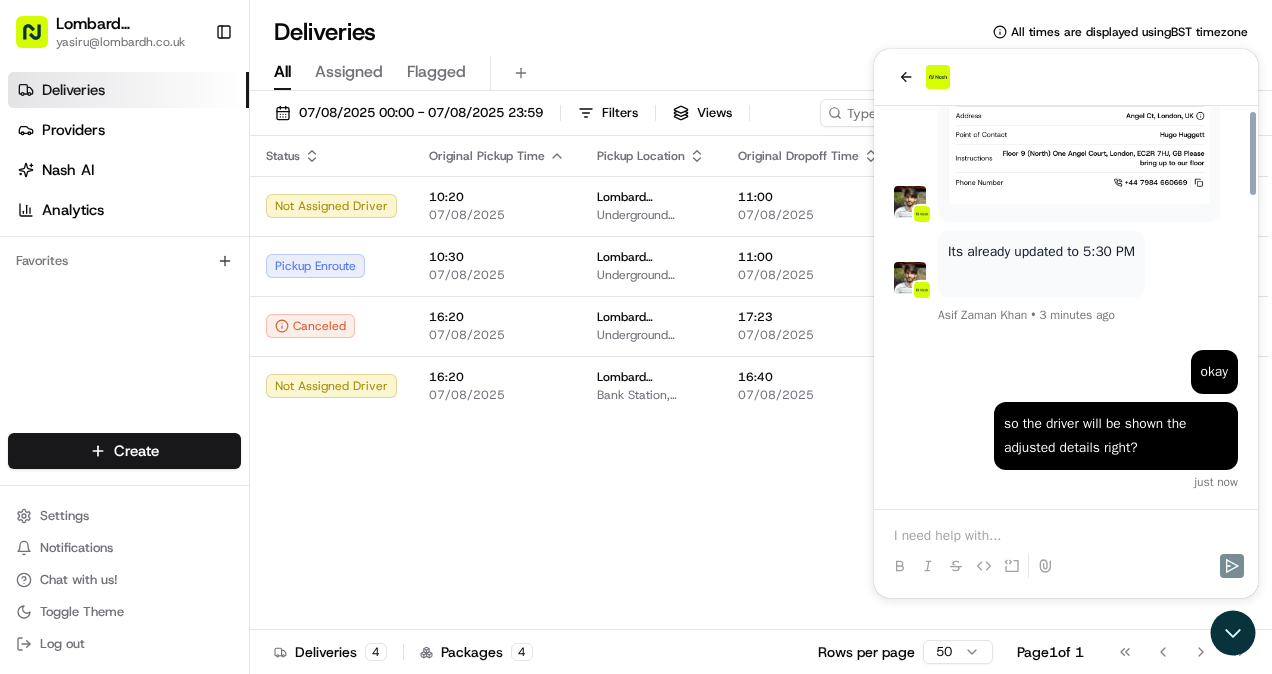 click on "Status Original Pickup Time Pickup Location Original Dropoff Time Dropoff Location Provider Action Not Assigned Driver 10:20 07/08/2025 Lombard Hospitality - Catering Underground Station Shop, 1 [NUMBER] [STREET], [CITY] [POSTAL_CODE], [COUNTRY] 11:00 07/08/2025 Nine United 34 [STREET], [CITY] [POSTAL_CODE], [COUNTRY] Uber UK Pickup Enroute 10:30 07/08/2025 Lombard Hospitality - Catering Underground Station Shop, 1 [NUMBER] [STREET], [CITY] [POSTAL_CODE], [COUNTRY] 11:00 07/08/2025 Marks & Clerks 15 New Fetter Ln, [CITY] [POSTAL_CODE], [COUNTRY] Uber UK MEGHANA U. Canceled 16:20 07/08/2025 Lombard Hospitality - Catering Underground Station Shop, 1 [NUMBER] [STREET], [CITY] [POSTAL_CODE], [COUNTRY] 17:23 07/08/2025 Innovation Air Conditioning and Building Services Limited 2 [STREET], [CITY] [POSTAL_CODE], [COUNTRY] Stuart (UK) + 1 Not Assigned Driver 16:20 07/08/2025 Lombard Hospitality - Catering Bank Station, Underground Ltd, Bank/Monument Complex, Princes St, [CITY] [POSTAL_CODE], [COUNTRY] 16:40 07/08/2025 Huguenots Angel Ct, [CITY], [COUNTRY] Stuart (UK) + 1" at bounding box center [759, 383] 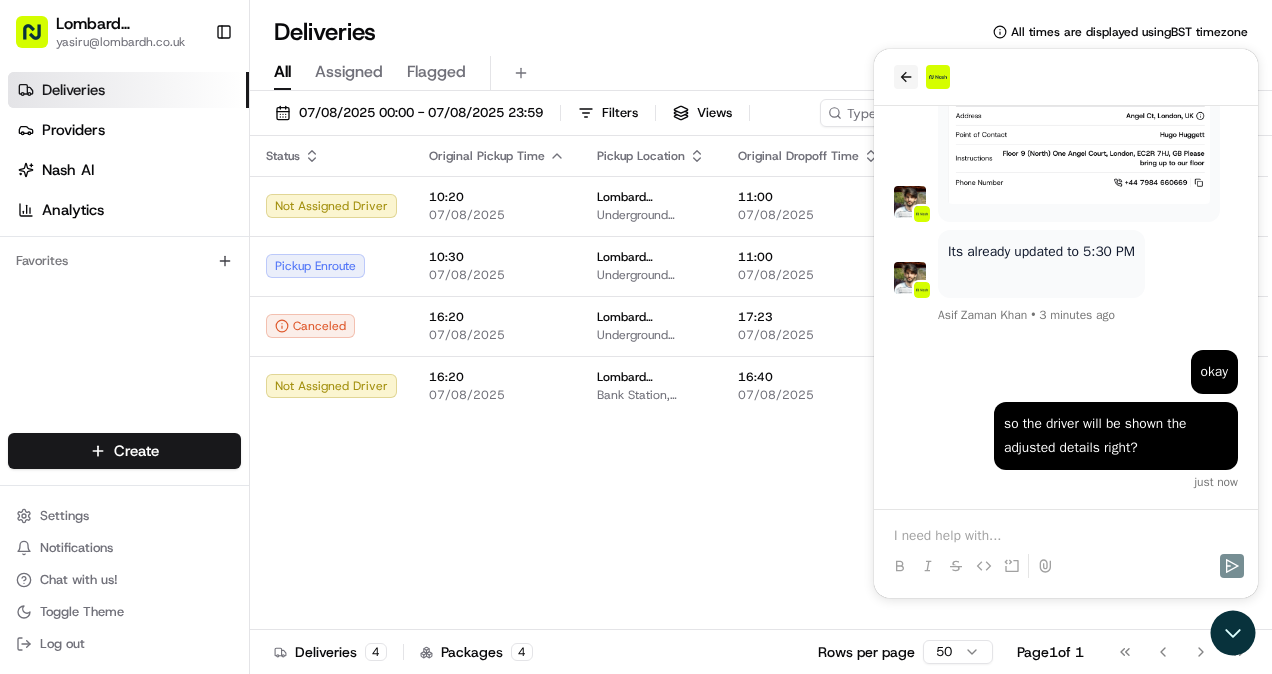 click at bounding box center (906, 77) 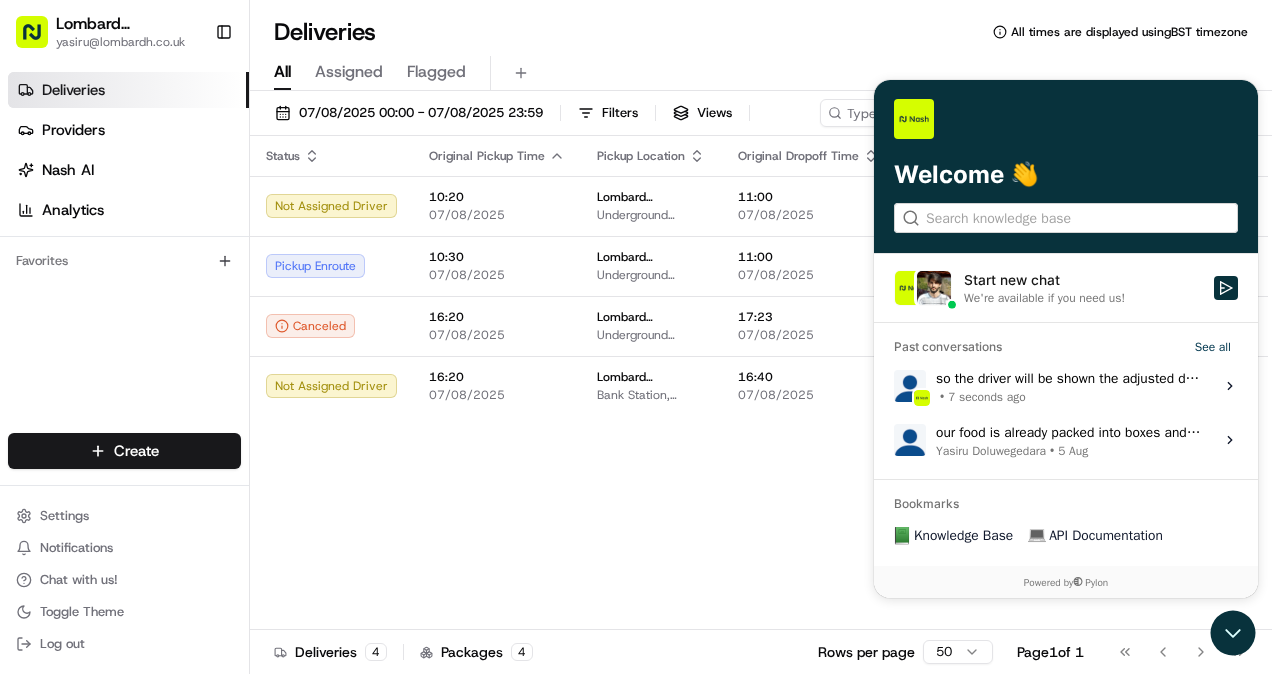 click on "Status Original Pickup Time Pickup Location Original Dropoff Time Dropoff Location Provider Action Not Assigned Driver 10:20 07/08/2025 Lombard Hospitality - Catering Underground Station Shop, 1 [NUMBER] [STREET], [CITY] [POSTAL_CODE], [COUNTRY] 11:00 07/08/2025 Nine United 34 [STREET], [CITY] [POSTAL_CODE], [COUNTRY] Uber UK Pickup Enroute 10:30 07/08/2025 Lombard Hospitality - Catering Underground Station Shop, 1 [NUMBER] [STREET], [CITY] [POSTAL_CODE], [COUNTRY] 11:00 07/08/2025 Marks & Clerks 15 New Fetter Ln, [CITY] [POSTAL_CODE], [COUNTRY] Uber UK MEGHANA U. Canceled 16:20 07/08/2025 Lombard Hospitality - Catering Underground Station Shop, 1 [NUMBER] [STREET], [CITY] [POSTAL_CODE], [COUNTRY] 17:23 07/08/2025 Innovation Air Conditioning and Building Services Limited 2 [STREET], [CITY] [POSTAL_CODE], [COUNTRY] Stuart (UK) + 1 Not Assigned Driver 16:20 07/08/2025 Lombard Hospitality - Catering Bank Station, Underground Ltd, Bank/Monument Complex, Princes St, [CITY] [POSTAL_CODE], [COUNTRY] 16:40 07/08/2025 Huguenots Angel Ct, [CITY], [COUNTRY] Stuart (UK) + 1" at bounding box center (759, 383) 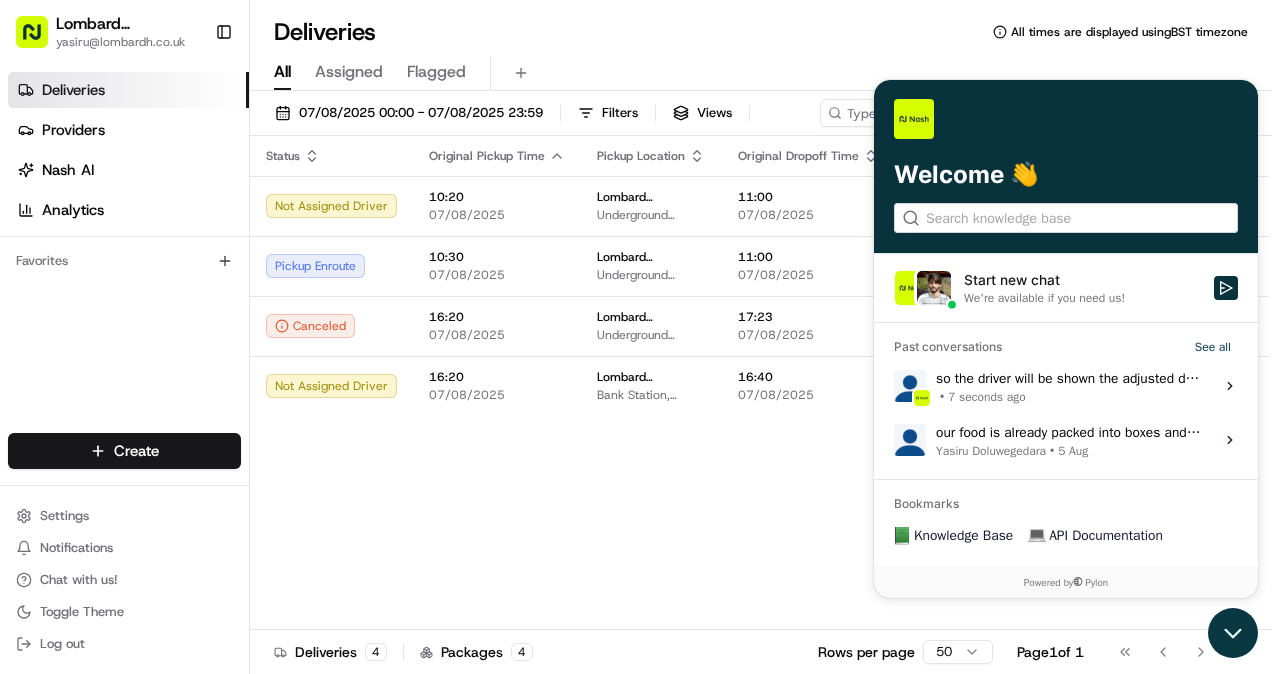 click at bounding box center [1233, 633] 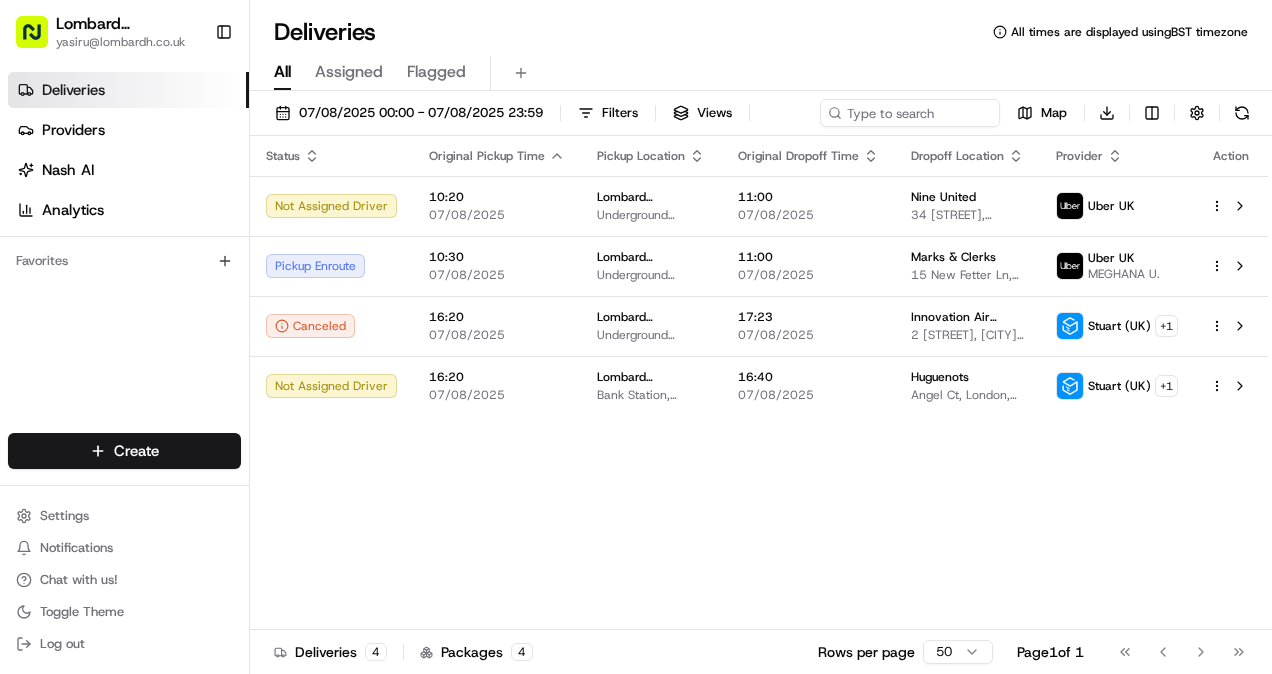click on "Status Original Pickup Time Pickup Location Original Dropoff Time Dropoff Location Provider Action Not Assigned Driver 10:20 07/08/2025 Lombard Hospitality - Catering Underground Station Shop, 1 [NUMBER] [STREET], [CITY] [POSTAL_CODE], [COUNTRY] 11:00 07/08/2025 Nine United 34 [STREET], [CITY] [POSTAL_CODE], [COUNTRY] Uber UK Pickup Enroute 10:30 07/08/2025 Lombard Hospitality - Catering Underground Station Shop, 1 [NUMBER] [STREET], [CITY] [POSTAL_CODE], [COUNTRY] 11:00 07/08/2025 Marks & Clerks 15 New Fetter Ln, [CITY] [POSTAL_CODE], [COUNTRY] Uber UK MEGHANA U. Canceled 16:20 07/08/2025 Lombard Hospitality - Catering Underground Station Shop, 1 [NUMBER] [STREET], [CITY] [POSTAL_CODE], [COUNTRY] 17:23 07/08/2025 Innovation Air Conditioning and Building Services Limited 2 [STREET], [CITY] [POSTAL_CODE], [COUNTRY] Stuart (UK) + 1 Not Assigned Driver 16:20 07/08/2025 Lombard Hospitality - Catering Bank Station, Underground Ltd, Bank/Monument Complex, Princes St, [CITY] [POSTAL_CODE], [COUNTRY] 16:40 07/08/2025 Huguenots Angel Ct, [CITY], [COUNTRY] Stuart (UK) + 1" at bounding box center [759, 383] 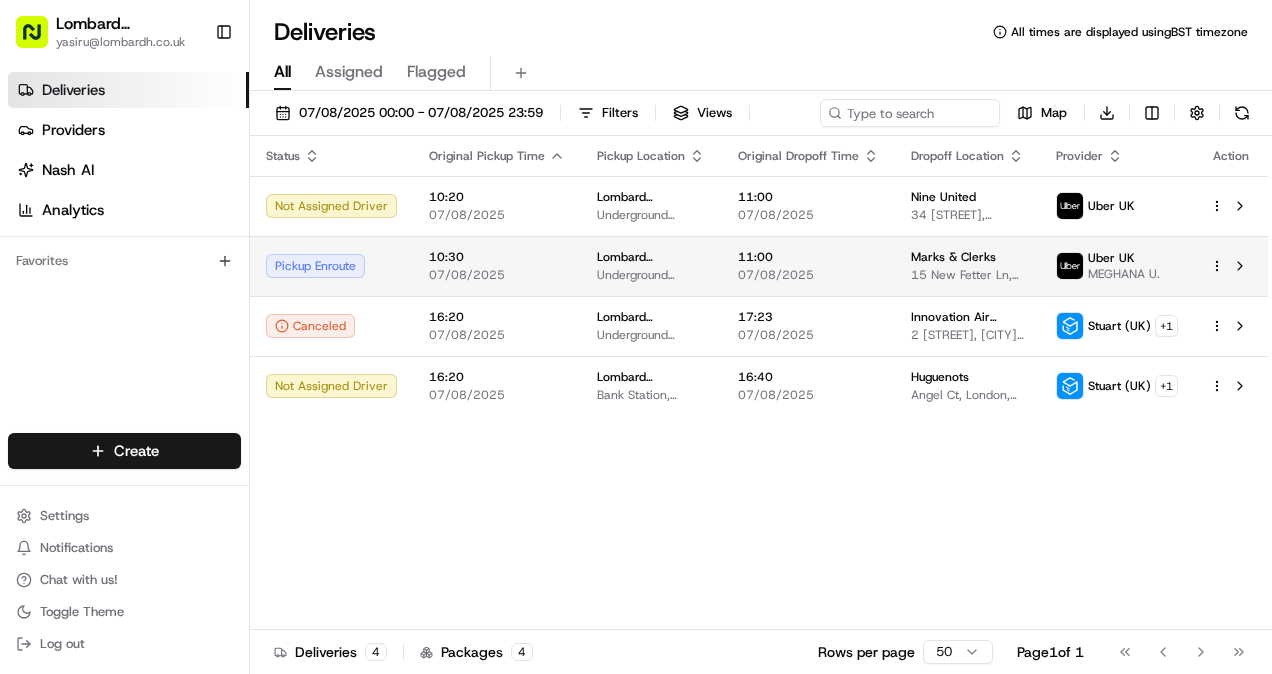 click on "Marks & Clerks 15 New Fetter Ln, [CITY] [POSTAL_CODE], [COUNTRY]" at bounding box center [967, 266] 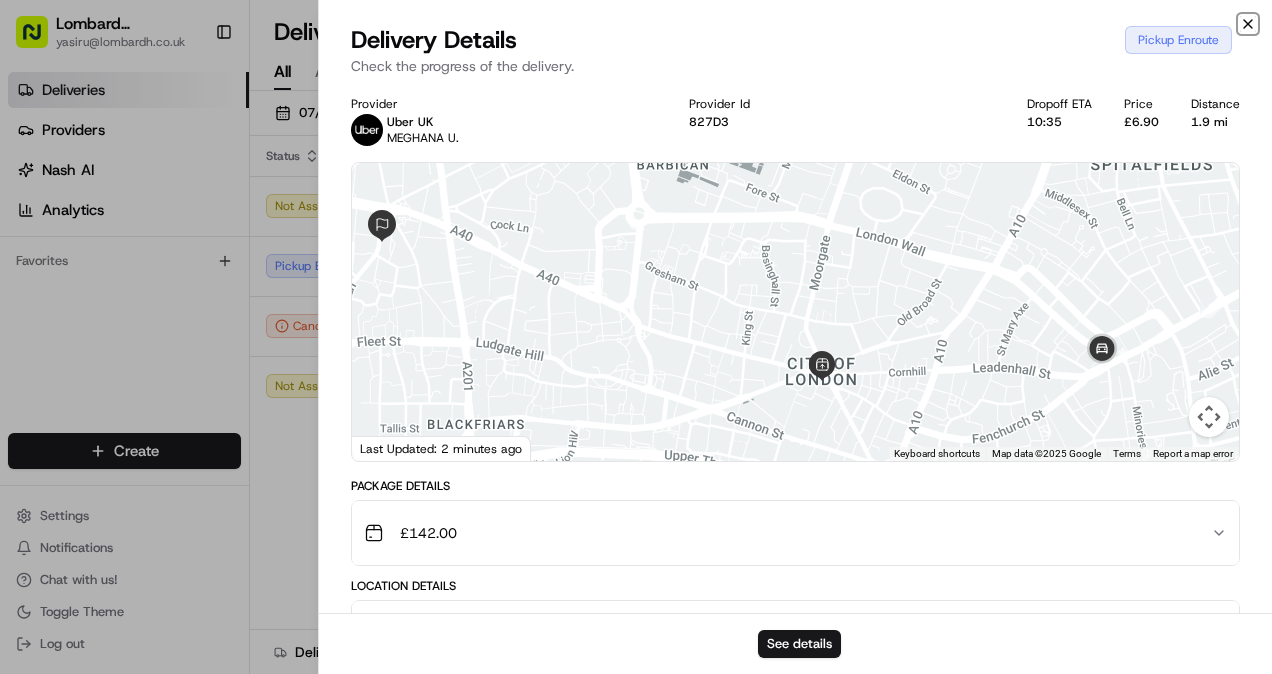 click 